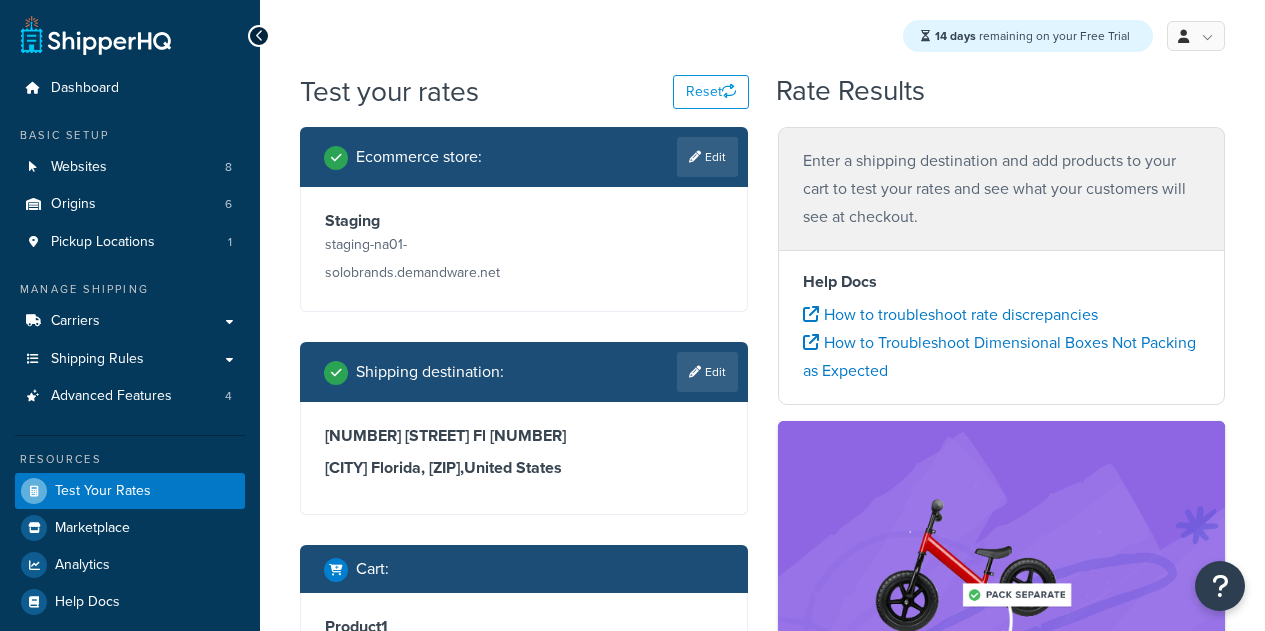 scroll, scrollTop: 0, scrollLeft: 0, axis: both 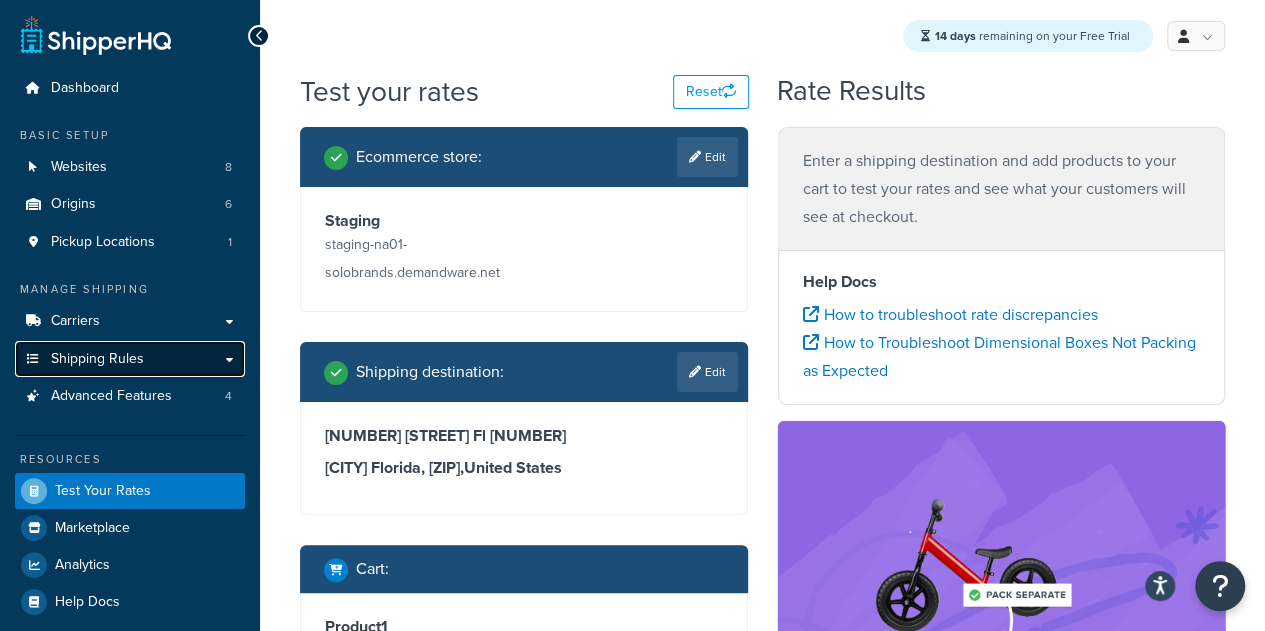 click on "Shipping Rules" at bounding box center [97, 359] 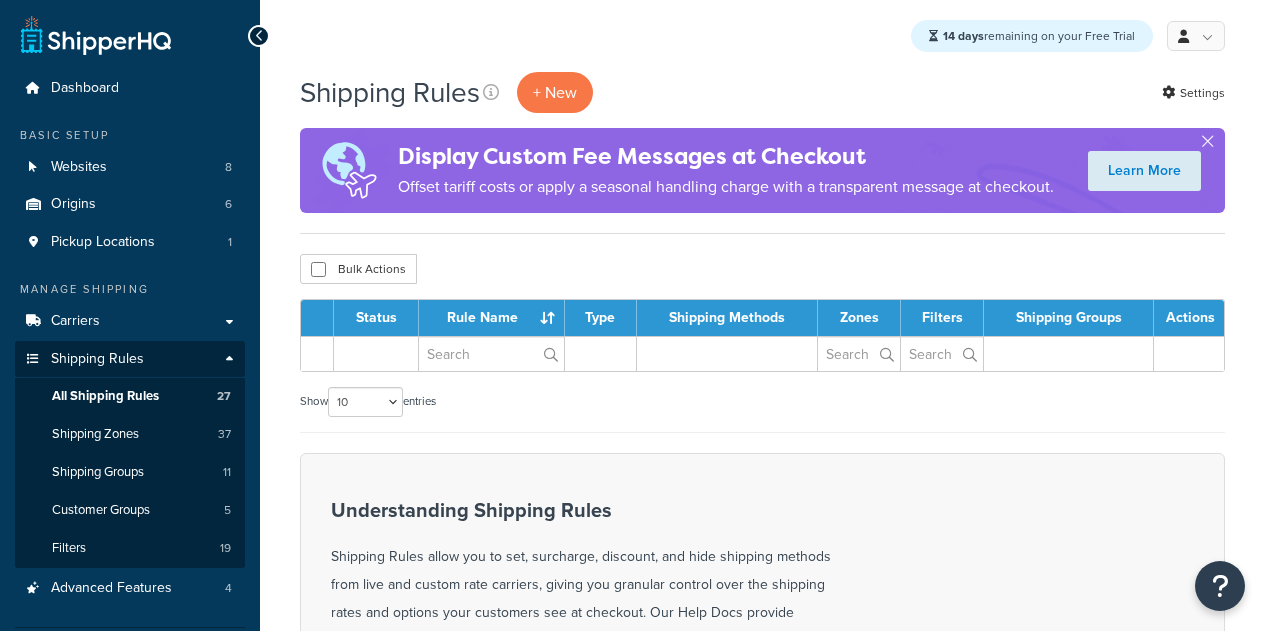 scroll, scrollTop: 0, scrollLeft: 0, axis: both 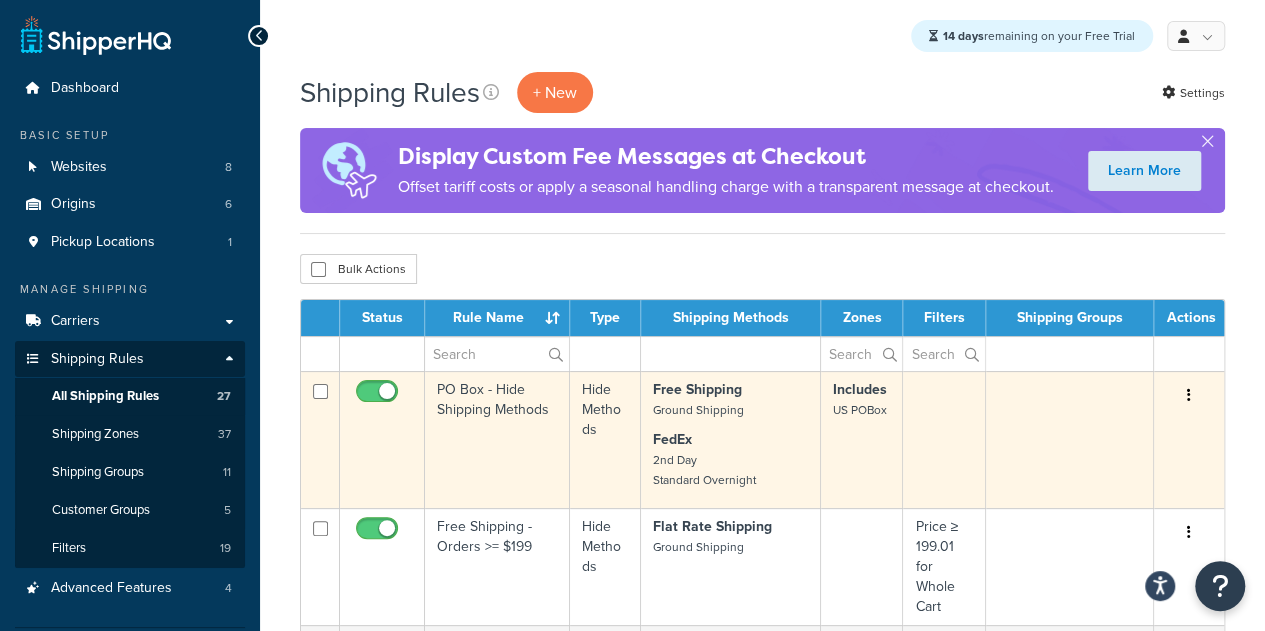 click on "PO Box - Hide Shipping Methods" at bounding box center [497, 439] 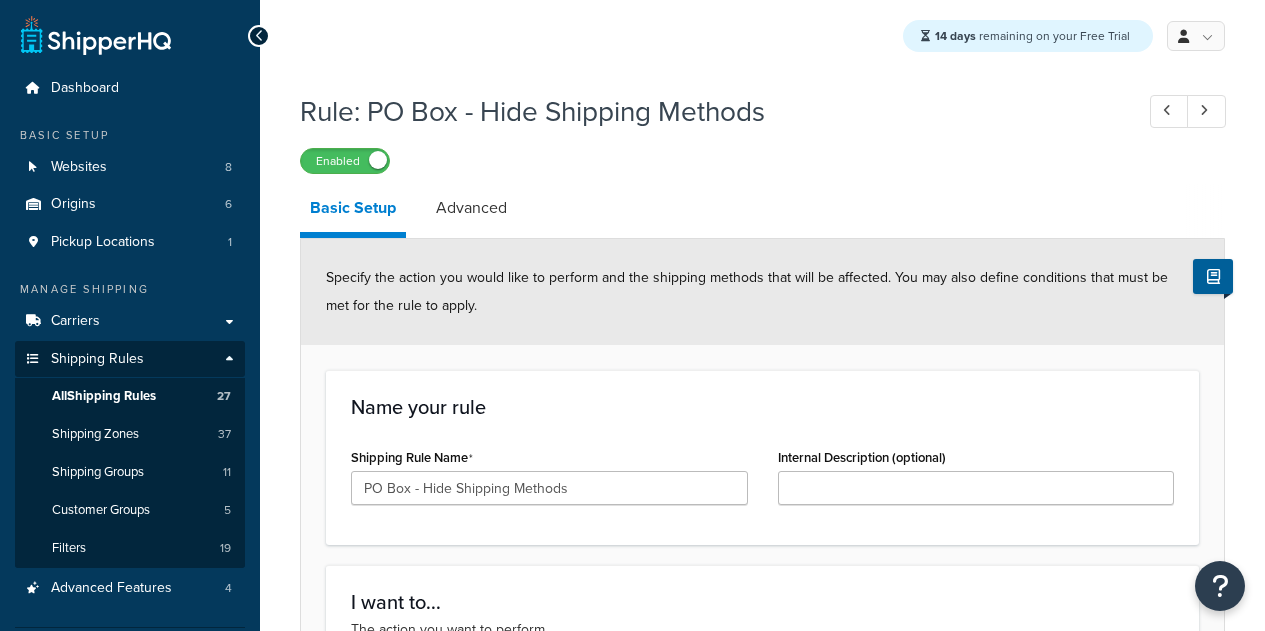 scroll, scrollTop: 0, scrollLeft: 0, axis: both 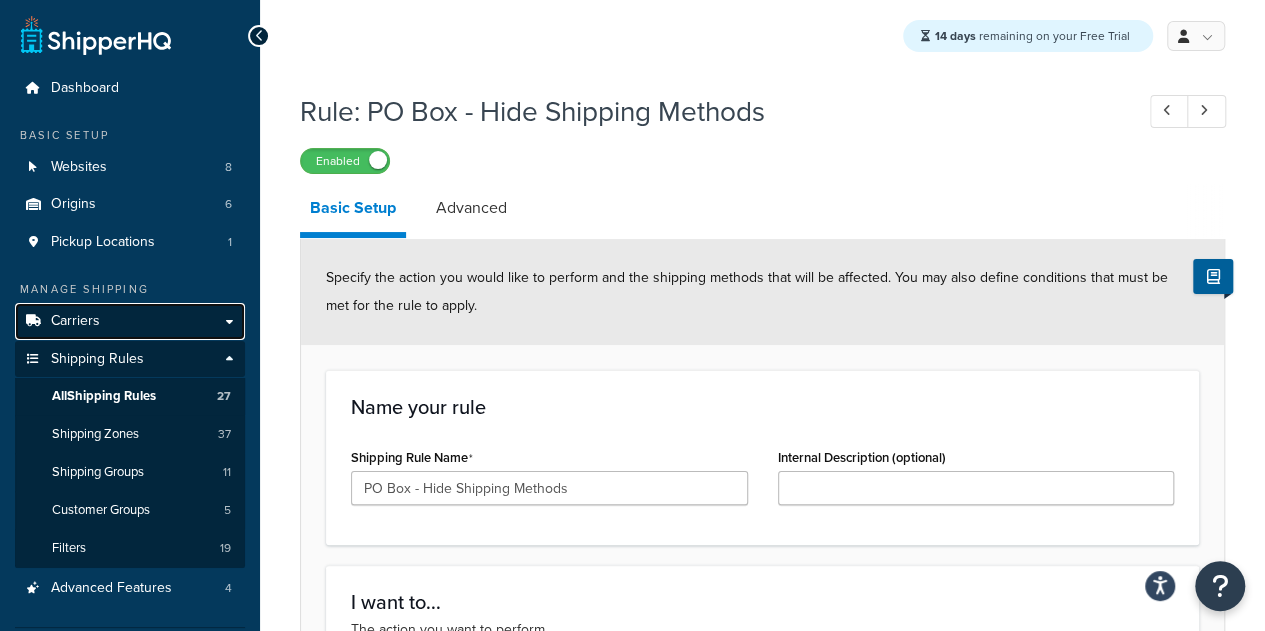 click on "Carriers" at bounding box center [130, 321] 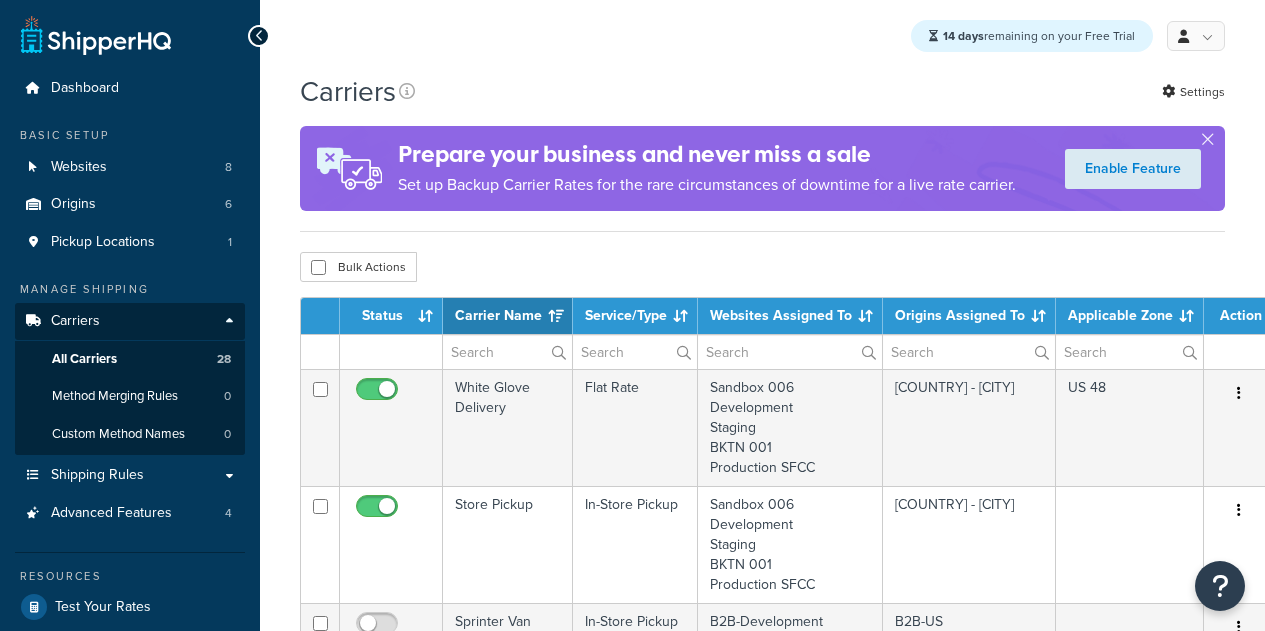 select on "15" 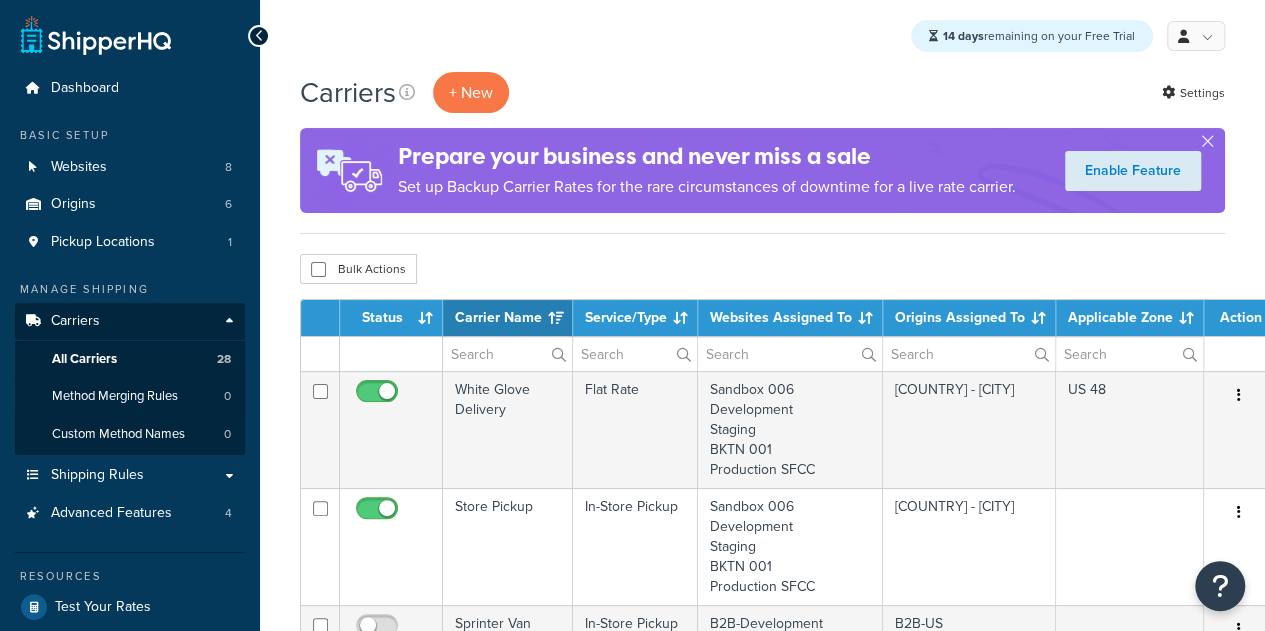 scroll, scrollTop: 0, scrollLeft: 0, axis: both 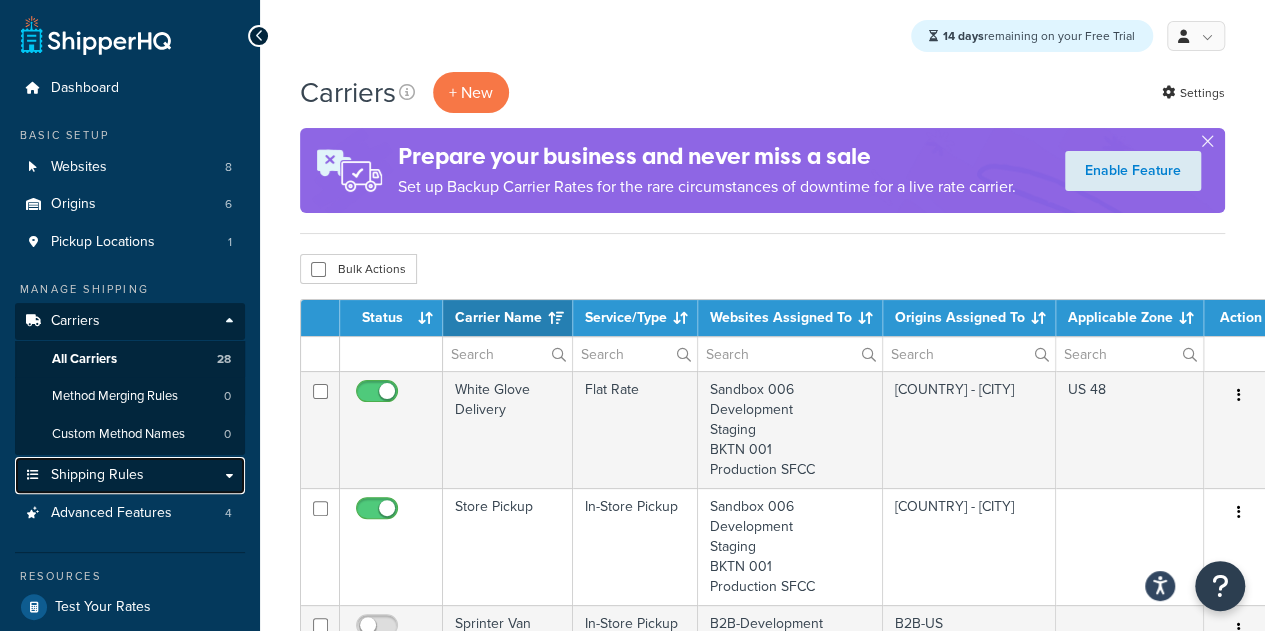 click on "Shipping Rules" at bounding box center (130, 475) 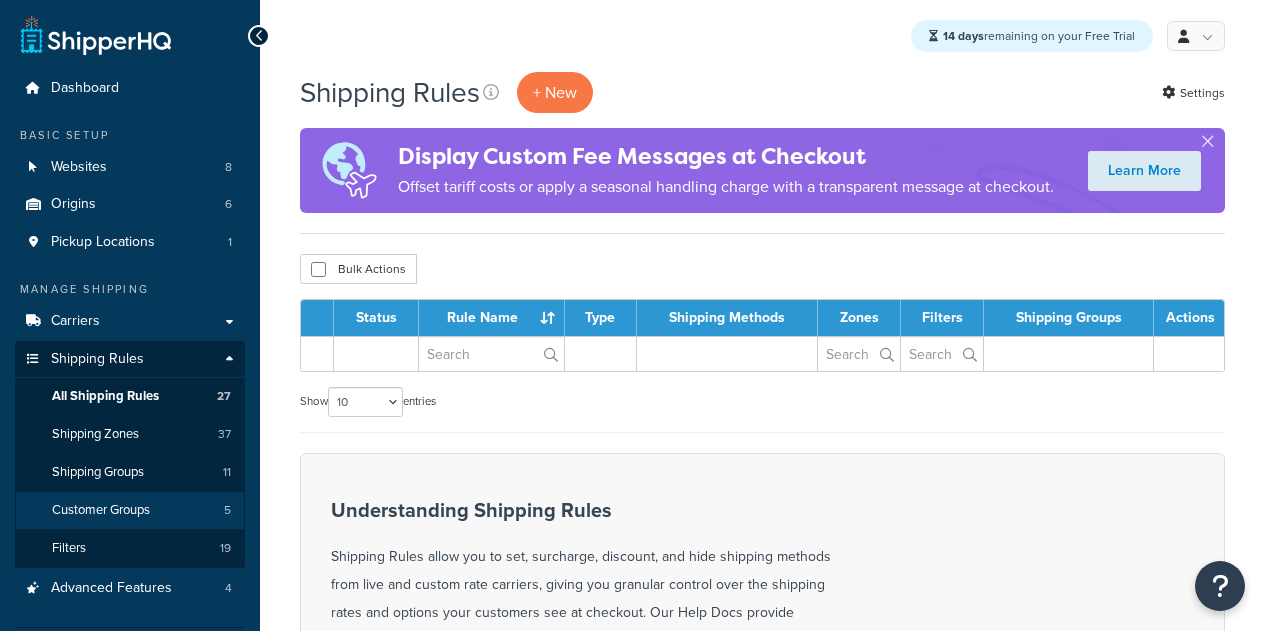 scroll, scrollTop: 0, scrollLeft: 0, axis: both 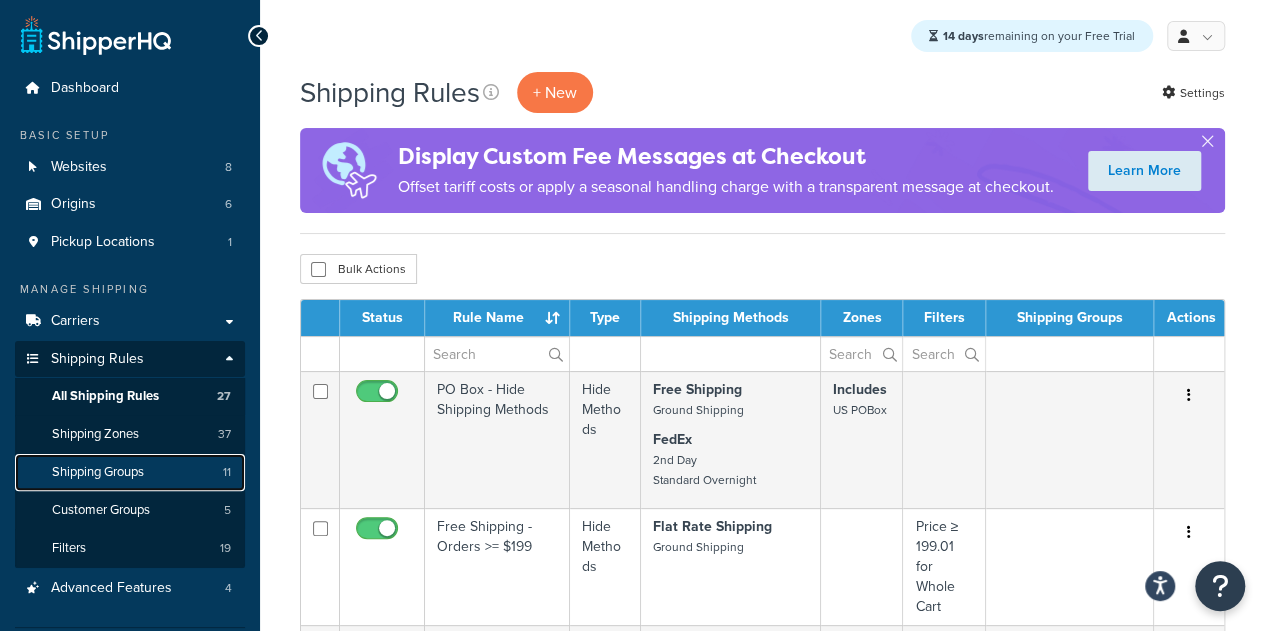 click on "Shipping Groups" at bounding box center (98, 472) 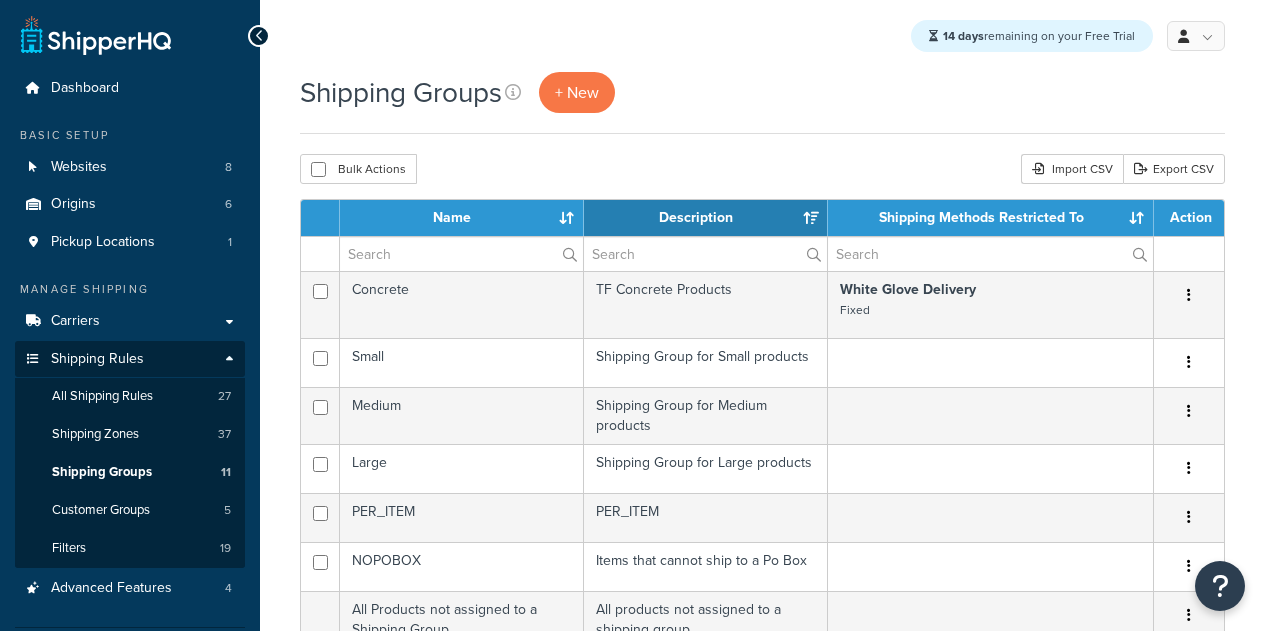 select on "15" 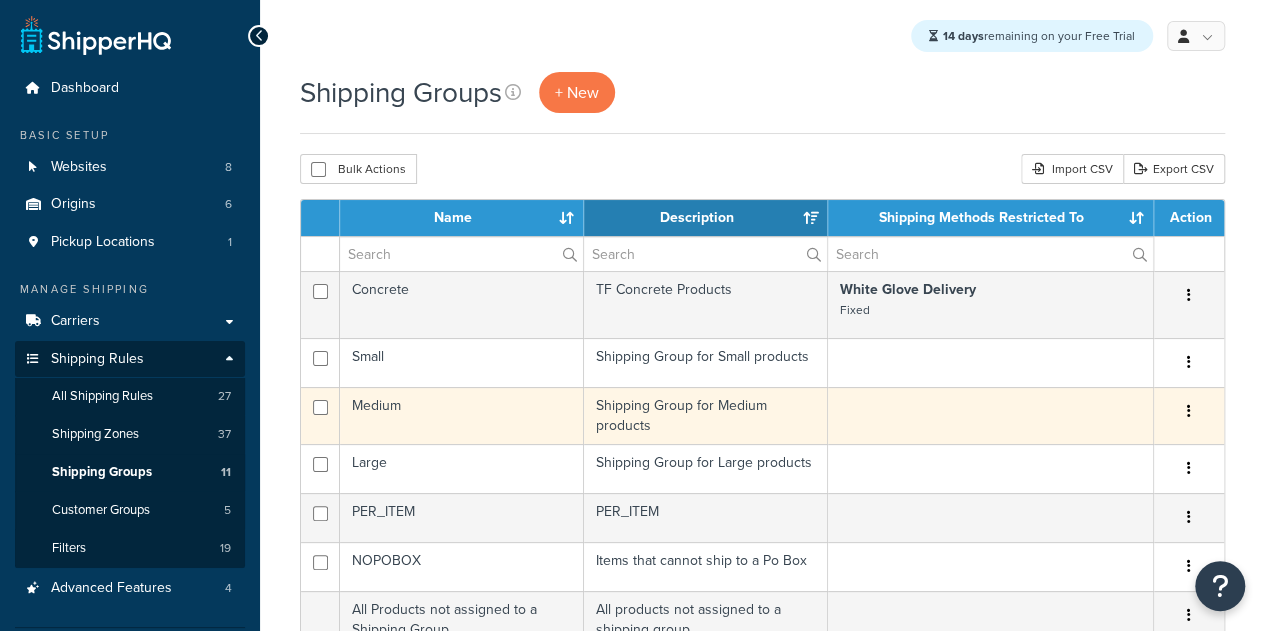 scroll, scrollTop: 0, scrollLeft: 0, axis: both 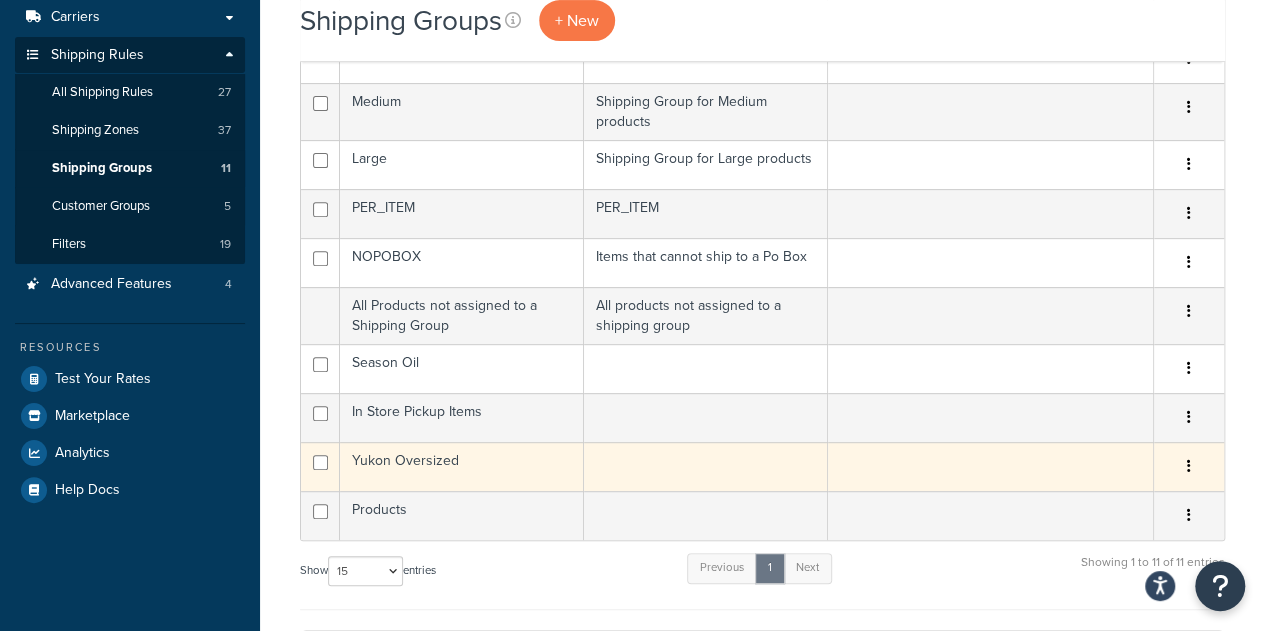 click on "Yukon Oversized" at bounding box center [462, 466] 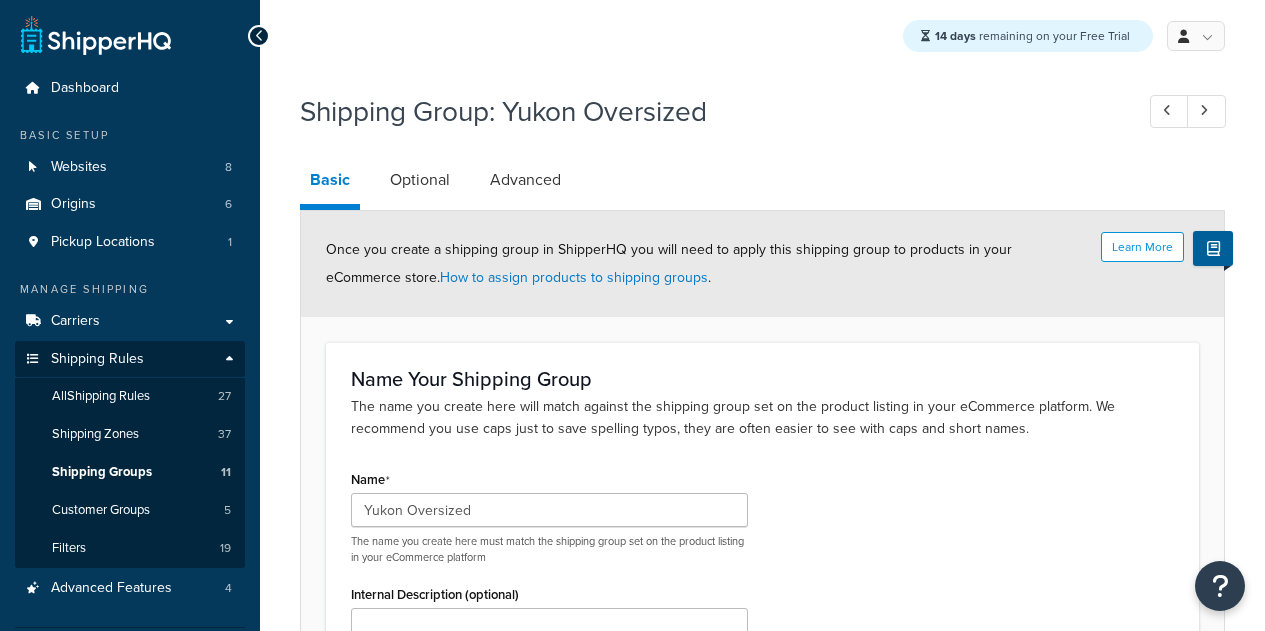 scroll, scrollTop: 0, scrollLeft: 0, axis: both 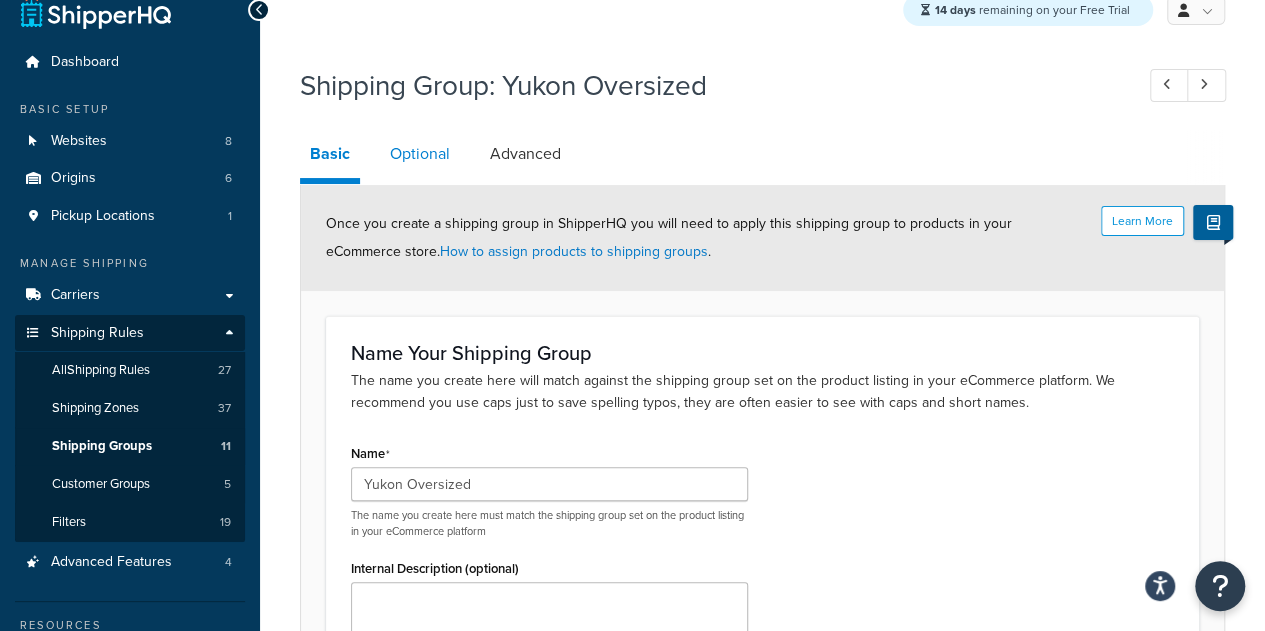 click on "Optional" at bounding box center (420, 154) 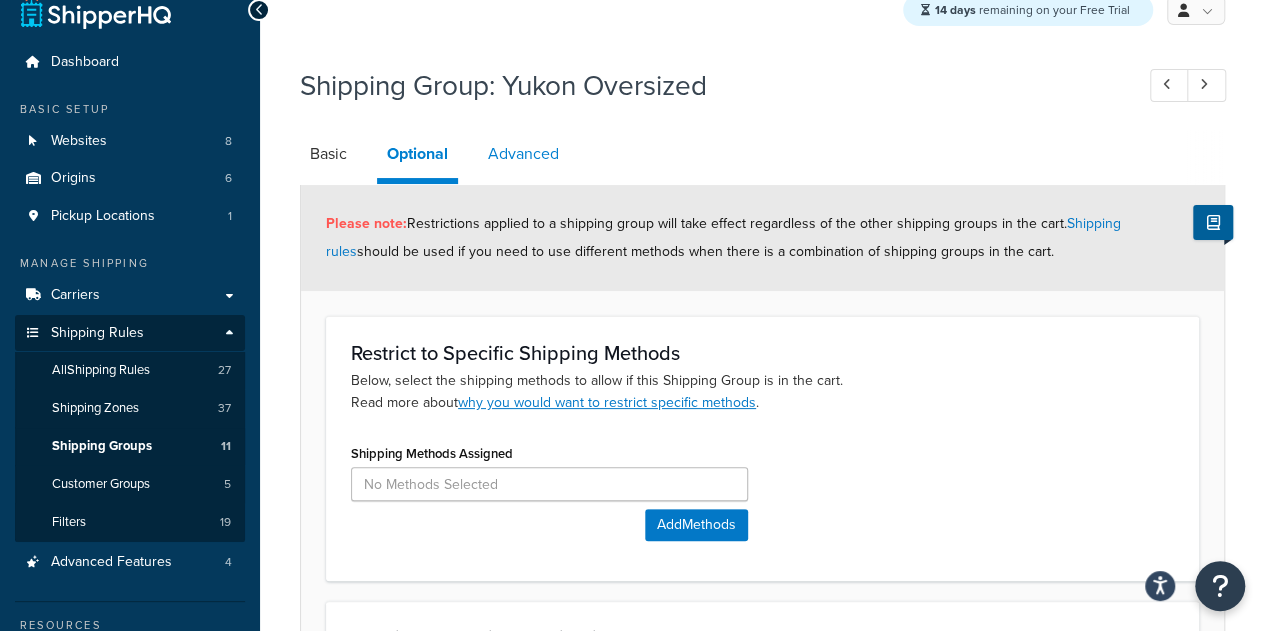 click on "Advanced" at bounding box center (523, 154) 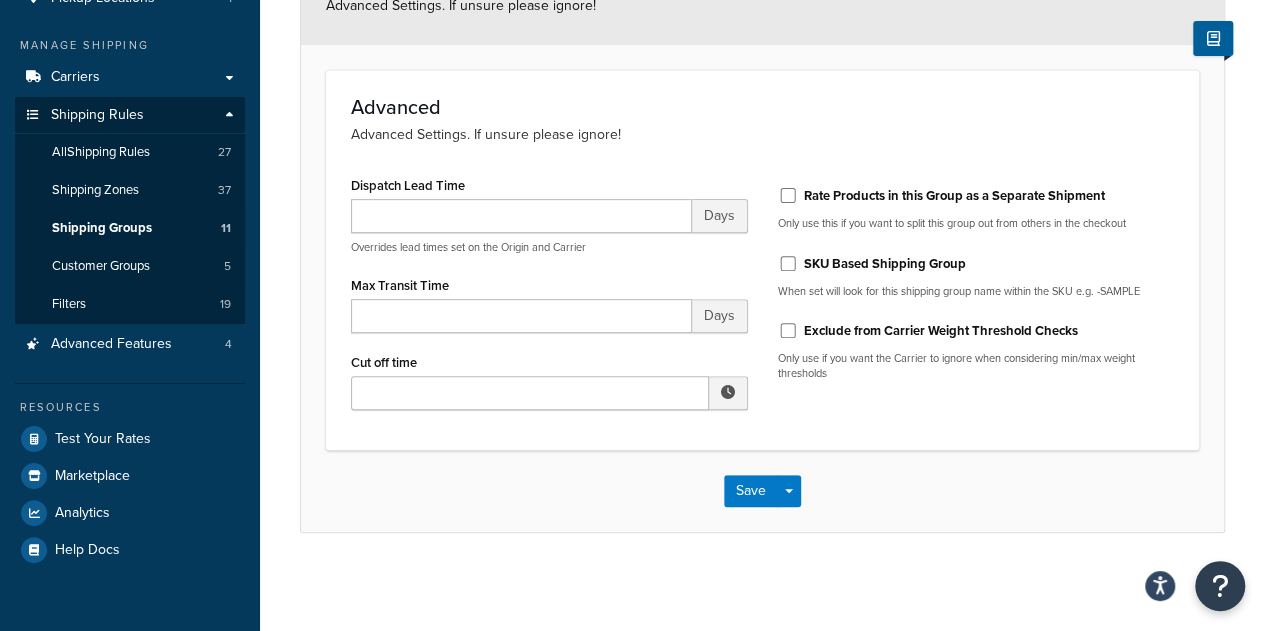 scroll, scrollTop: 0, scrollLeft: 0, axis: both 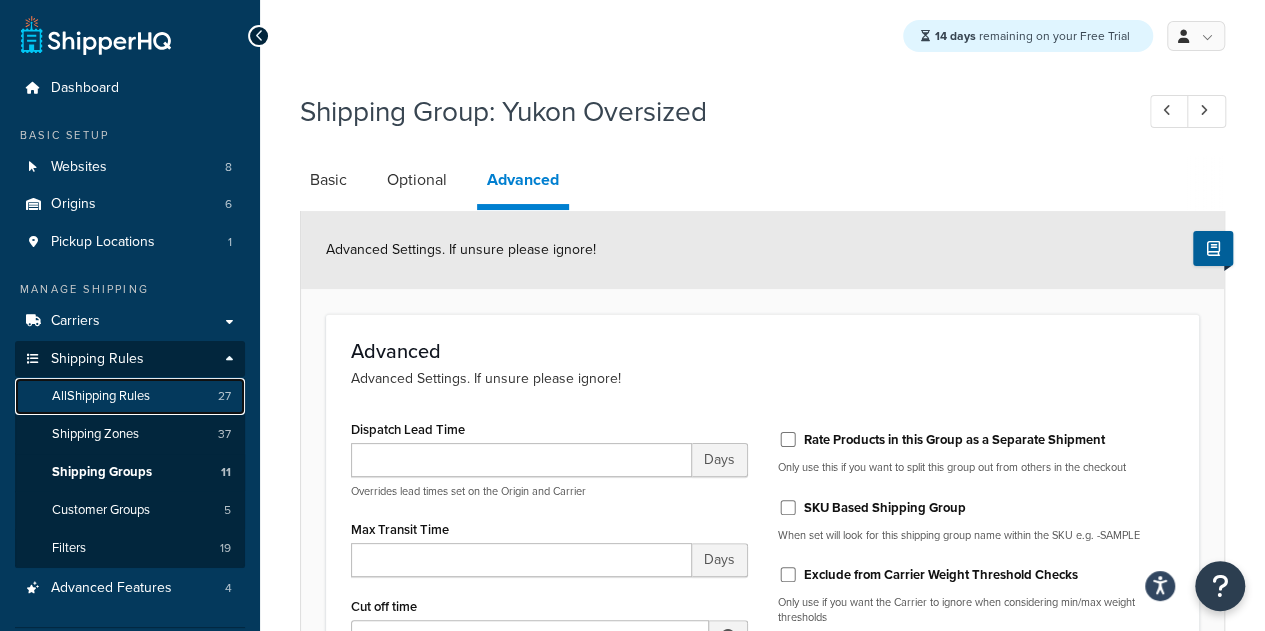 click on "All  Shipping Rules" at bounding box center (101, 396) 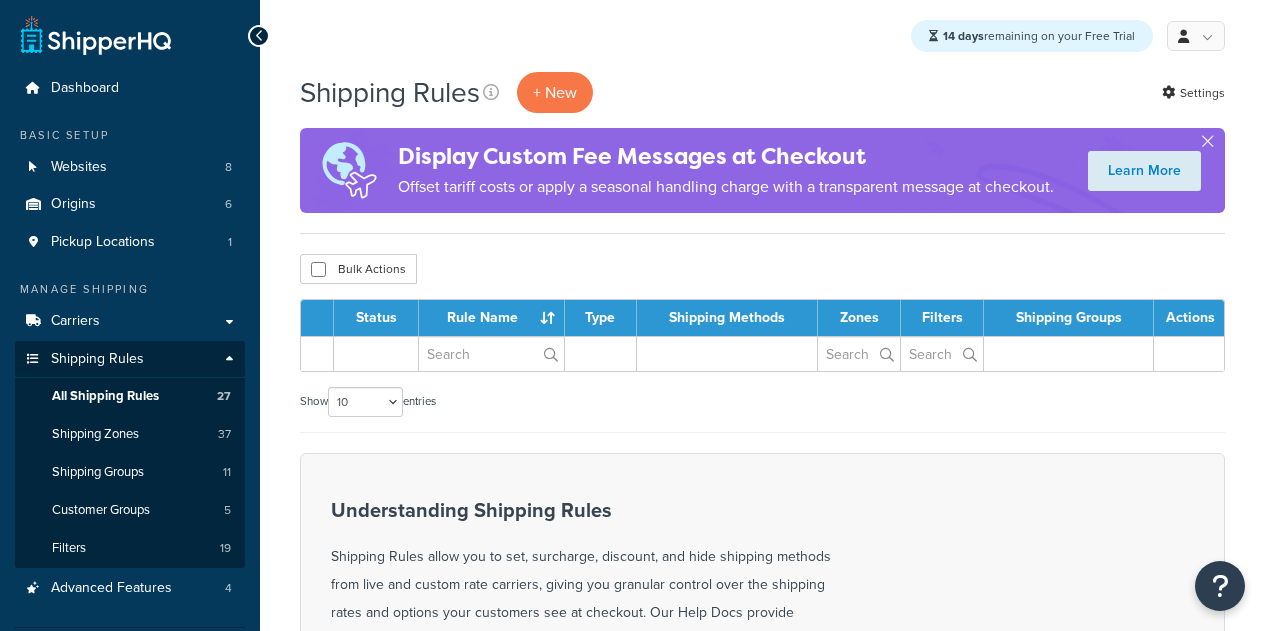 scroll, scrollTop: 0, scrollLeft: 0, axis: both 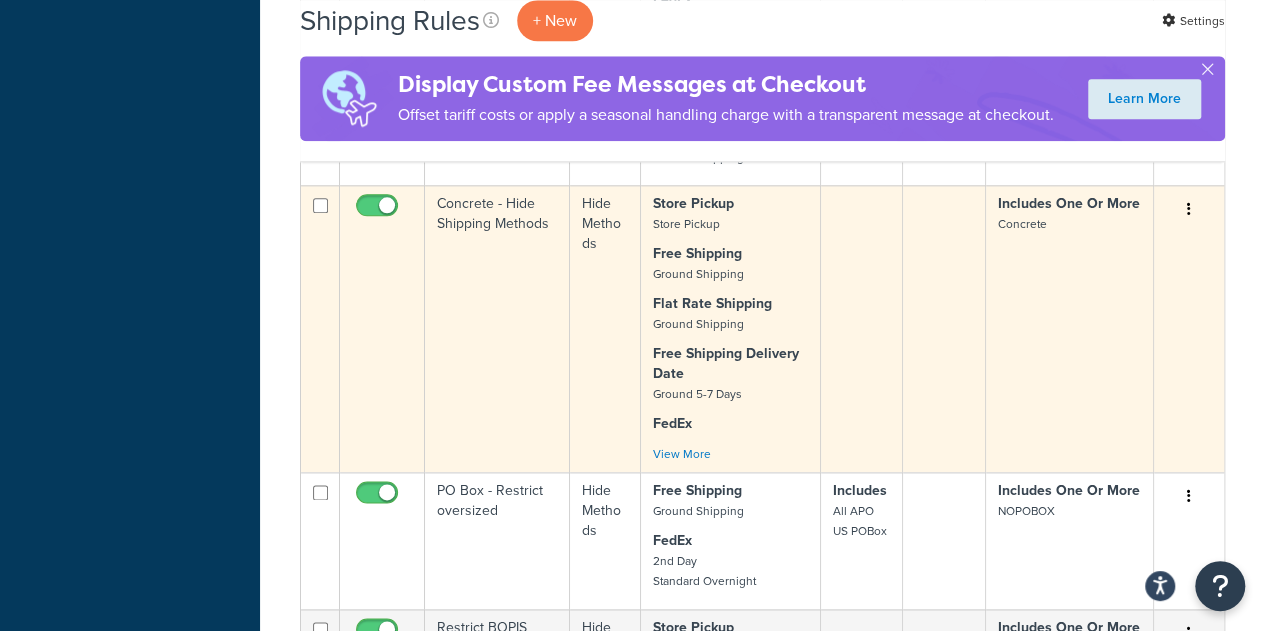 click on "Concrete - Hide Shipping Methods" at bounding box center (497, 328) 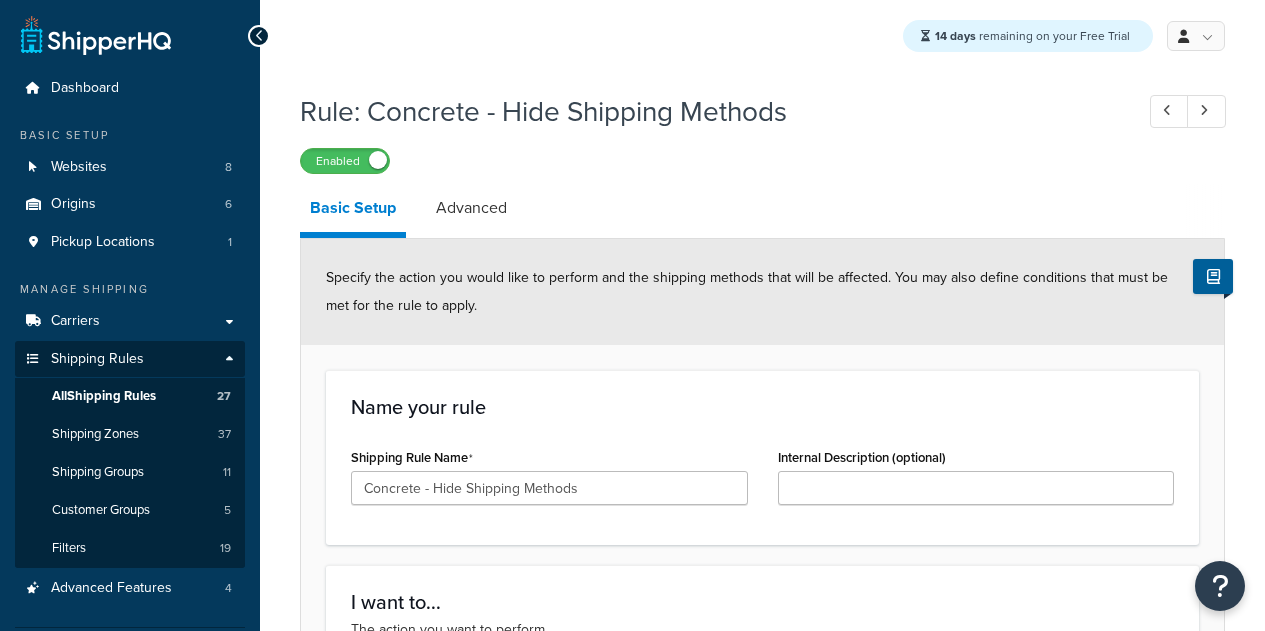 scroll, scrollTop: 0, scrollLeft: 0, axis: both 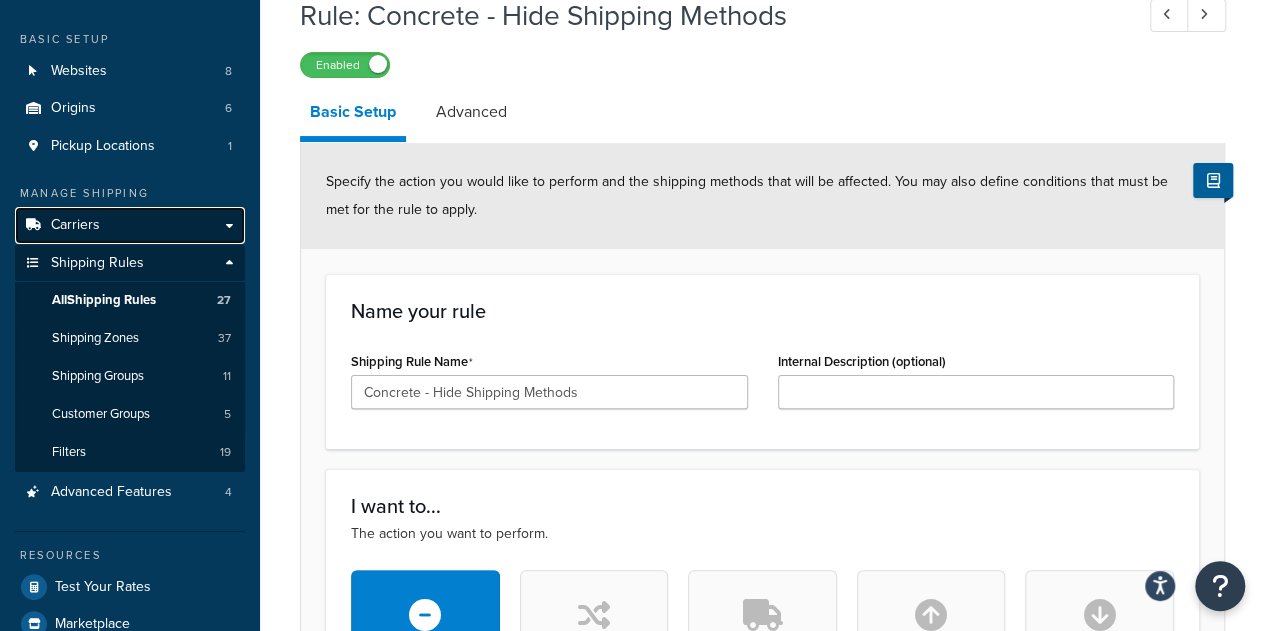 click on "Carriers" at bounding box center (75, 225) 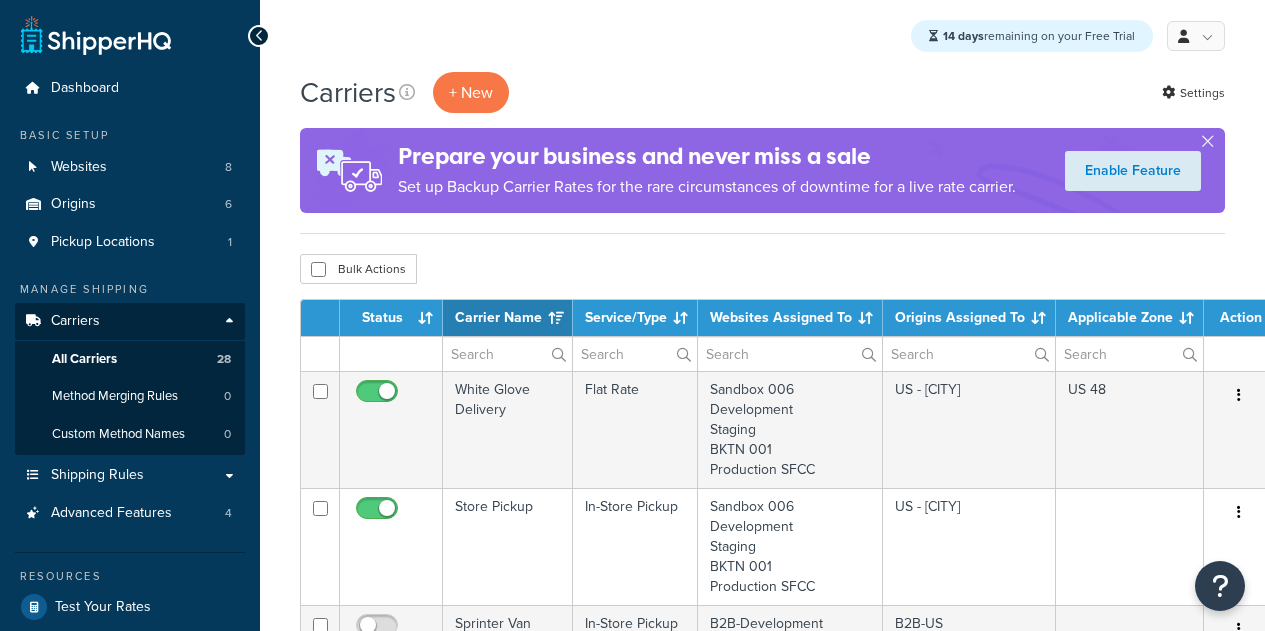 select on "15" 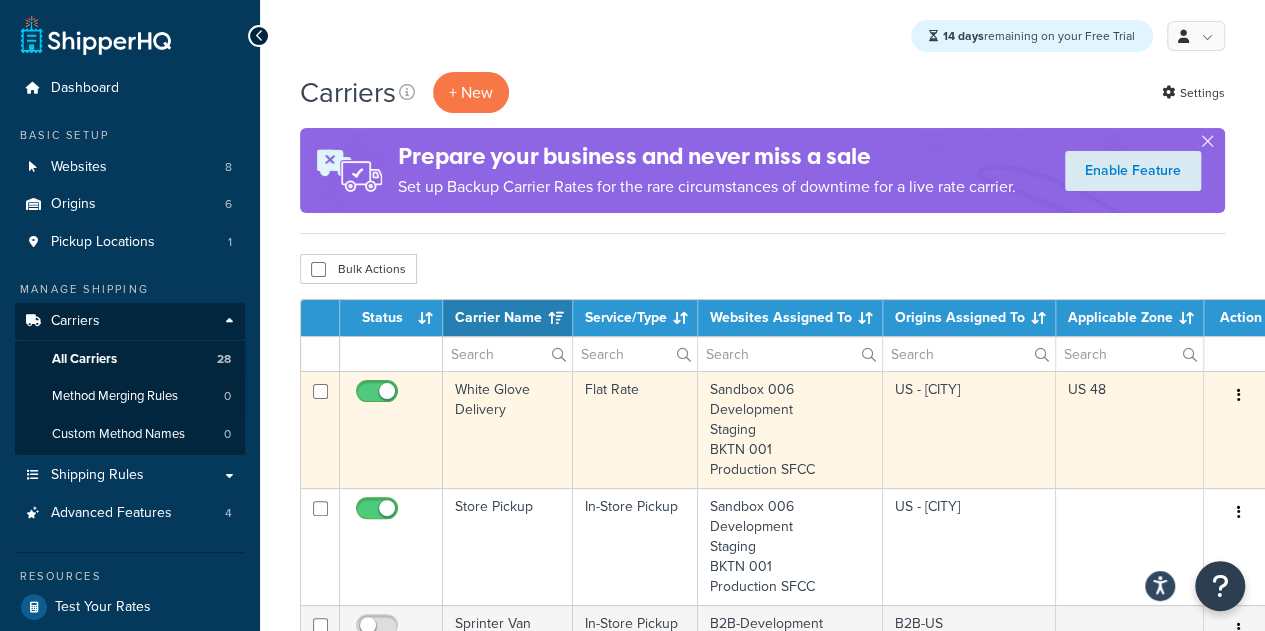 scroll, scrollTop: 0, scrollLeft: 0, axis: both 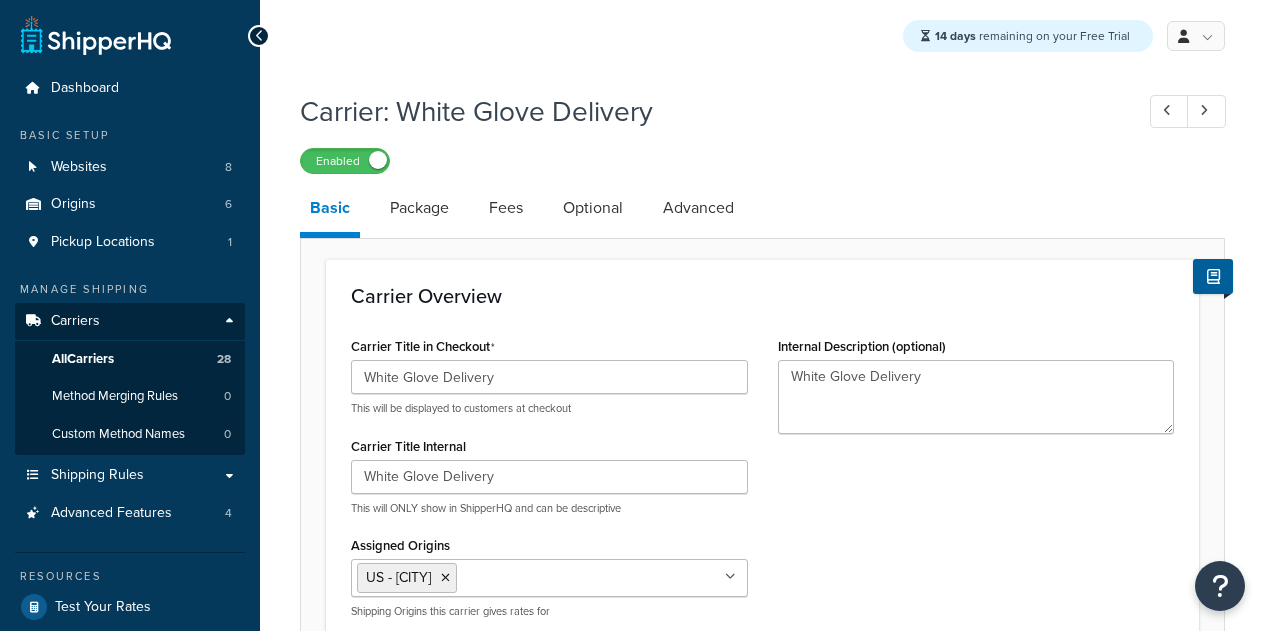 select on "flat" 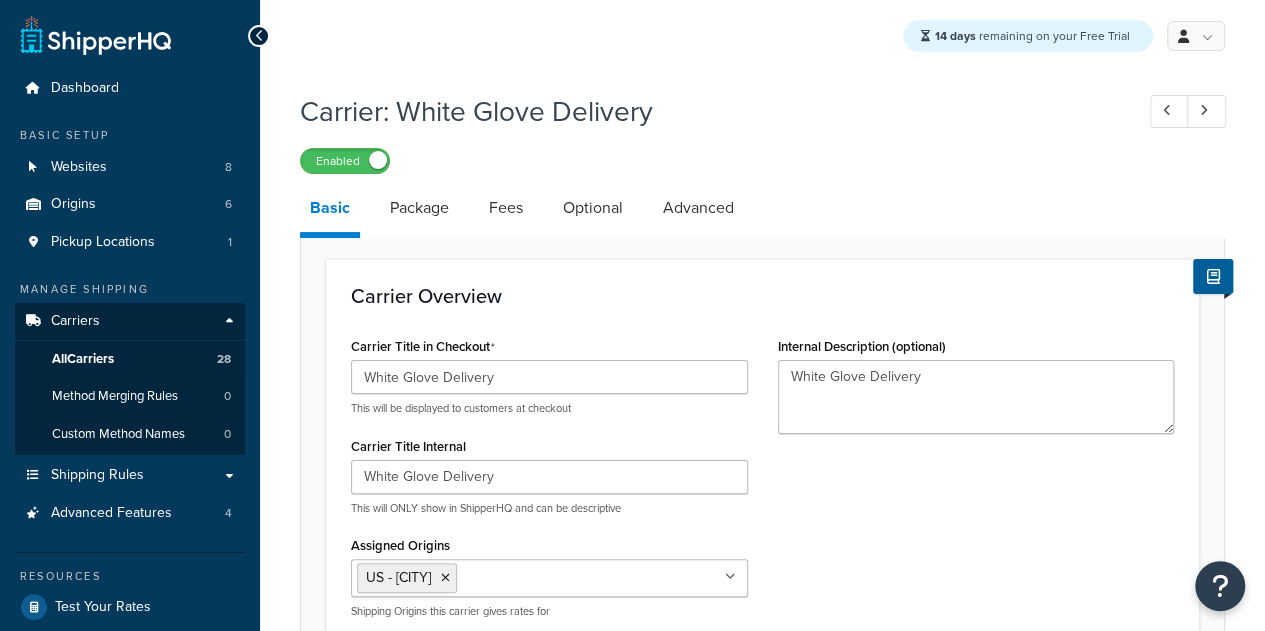scroll, scrollTop: 0, scrollLeft: 0, axis: both 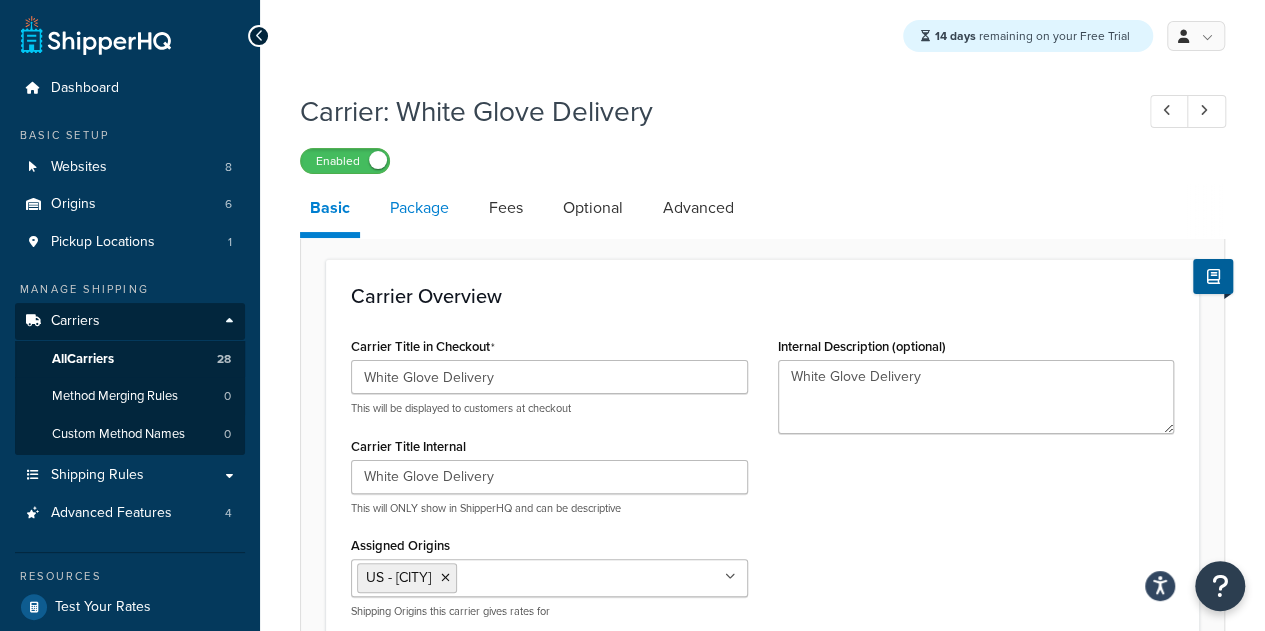 click on "Package" at bounding box center (419, 208) 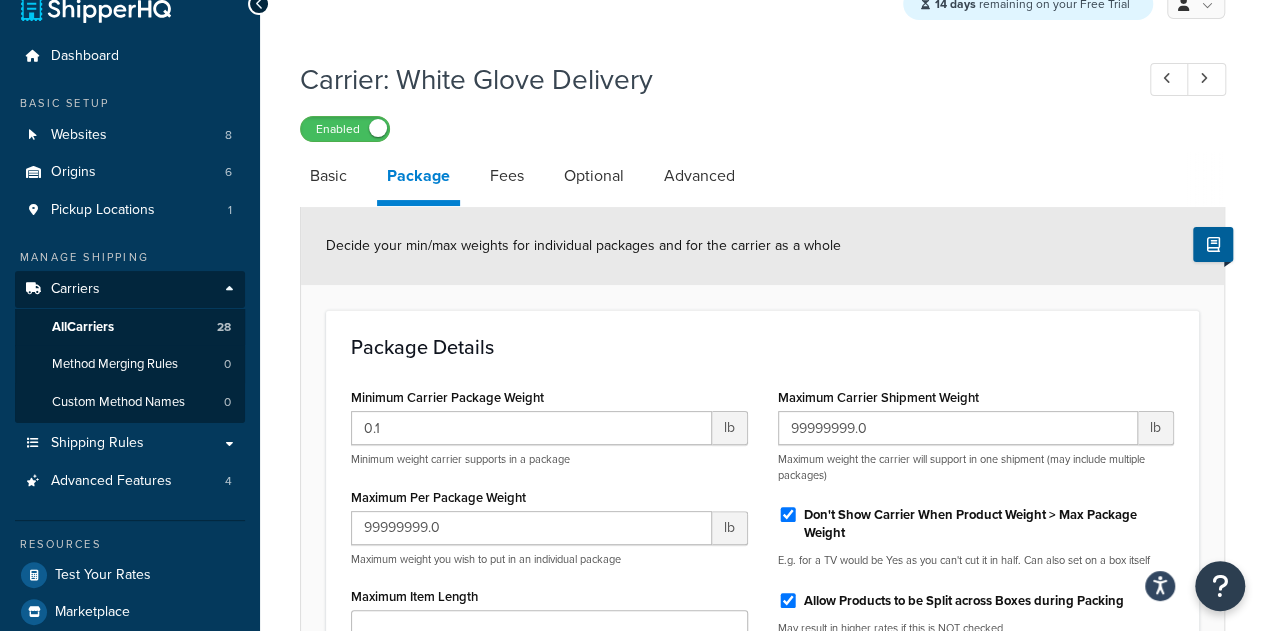 scroll, scrollTop: 0, scrollLeft: 0, axis: both 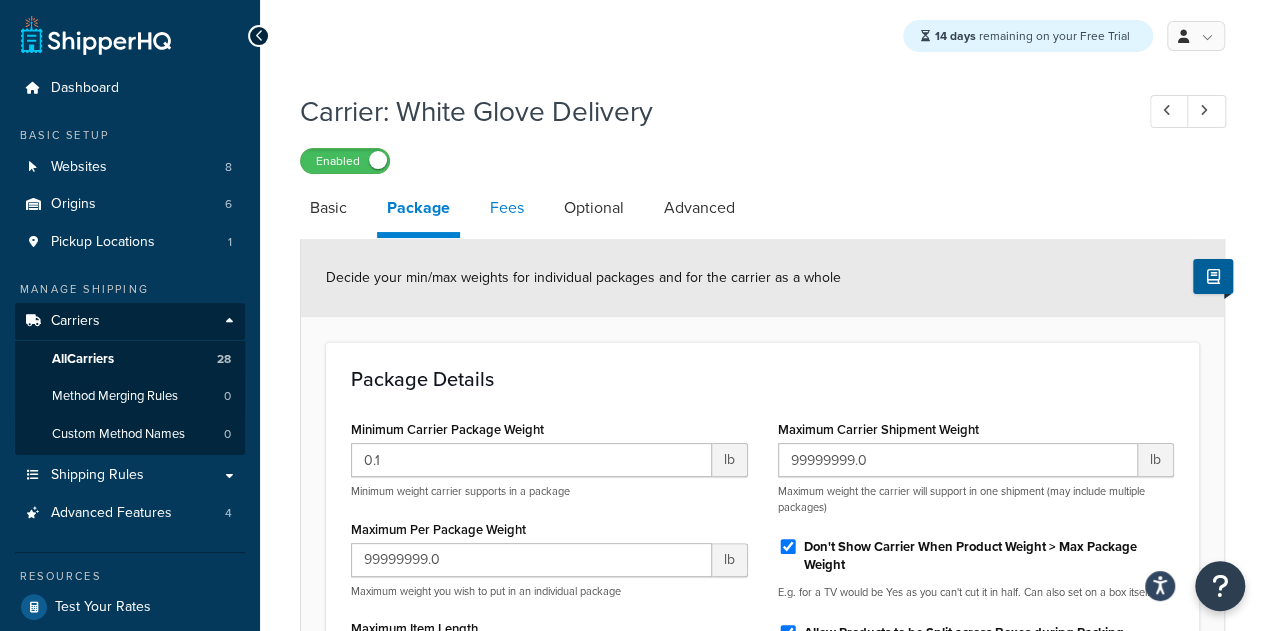 click on "Fees" at bounding box center (507, 208) 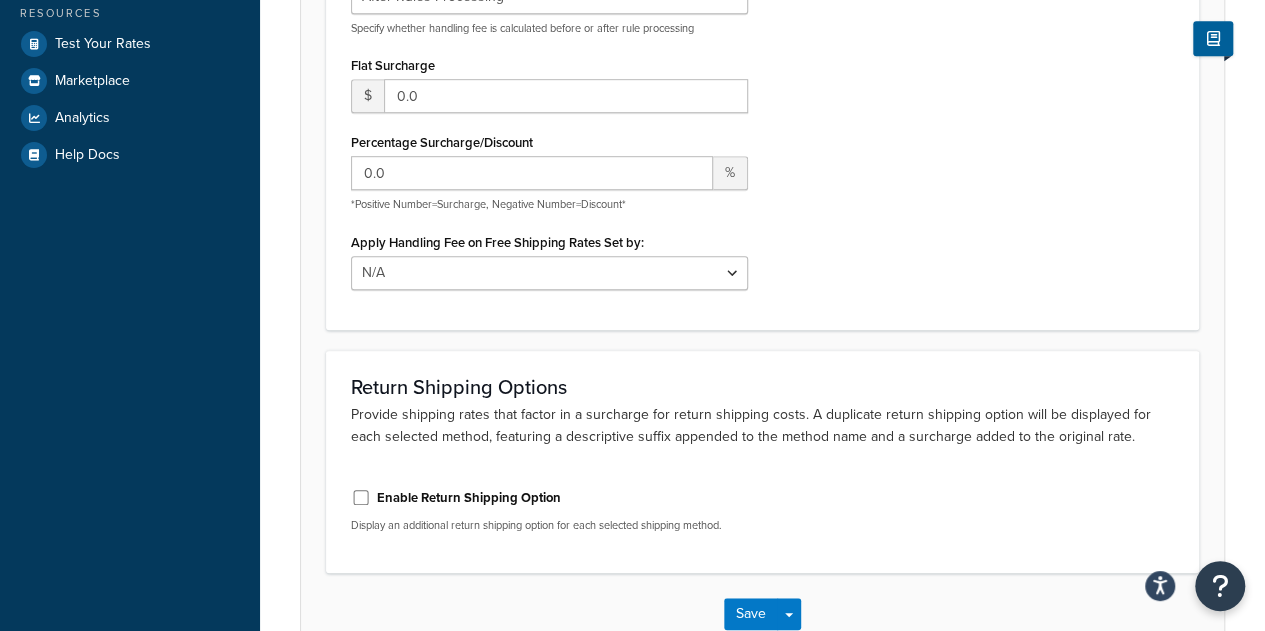 scroll, scrollTop: 0, scrollLeft: 0, axis: both 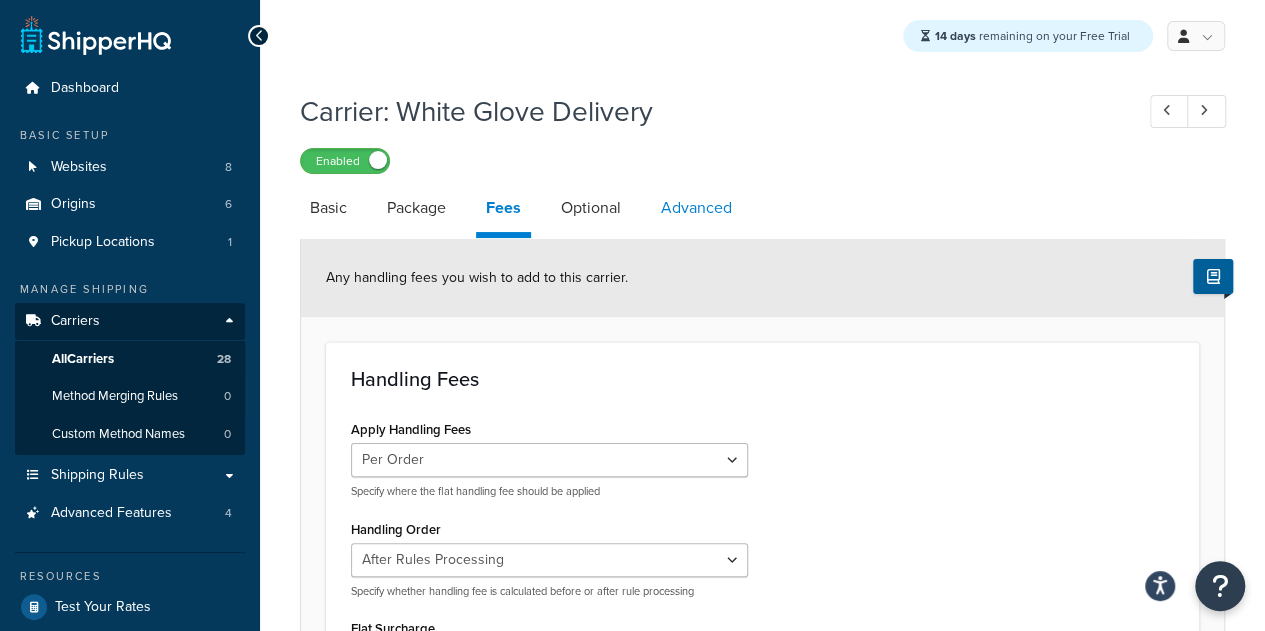 click on "Advanced" at bounding box center (696, 208) 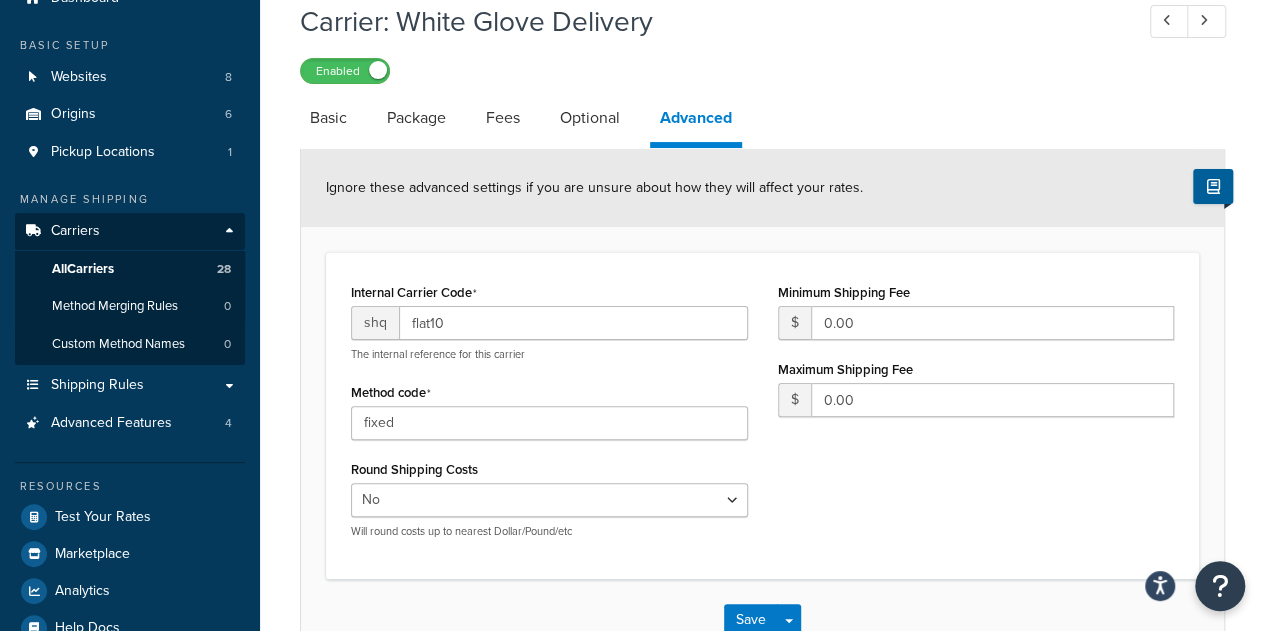 scroll, scrollTop: 84, scrollLeft: 0, axis: vertical 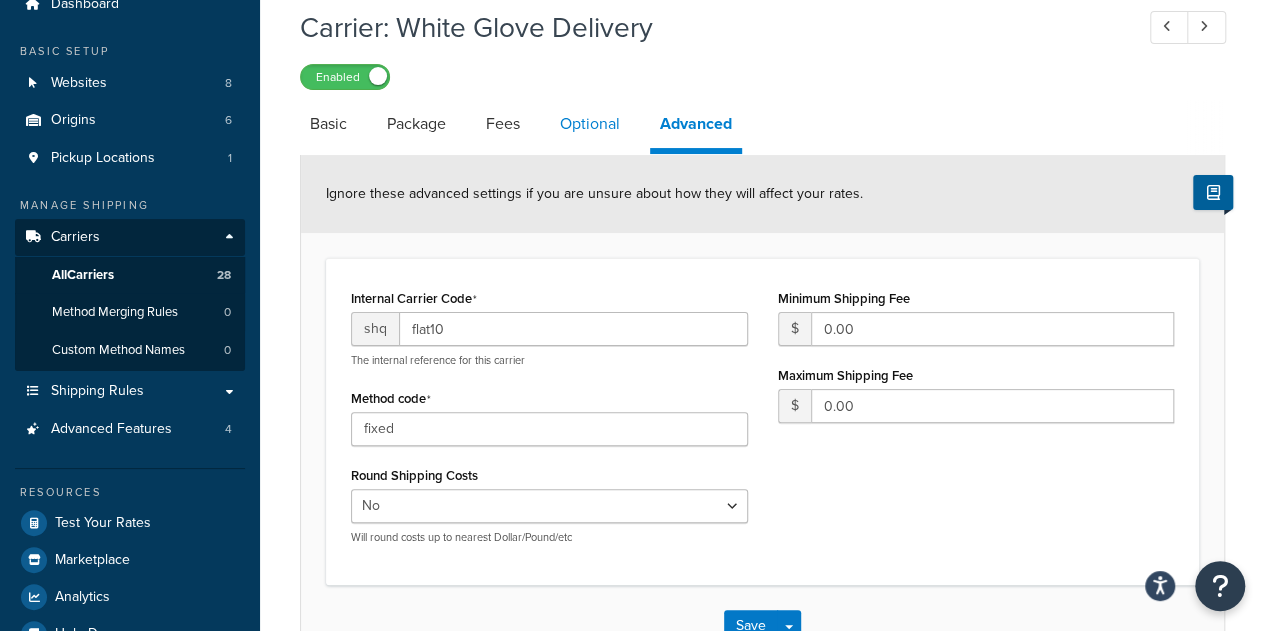 click on "Optional" at bounding box center (590, 124) 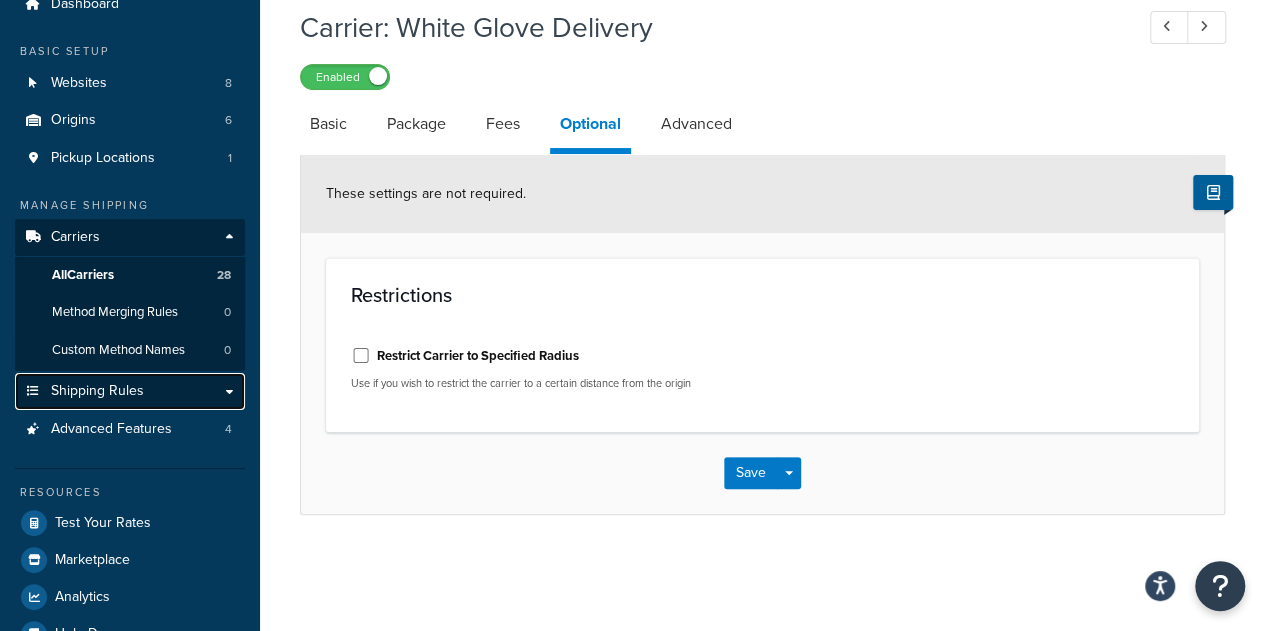 click on "Shipping Rules" at bounding box center (130, 391) 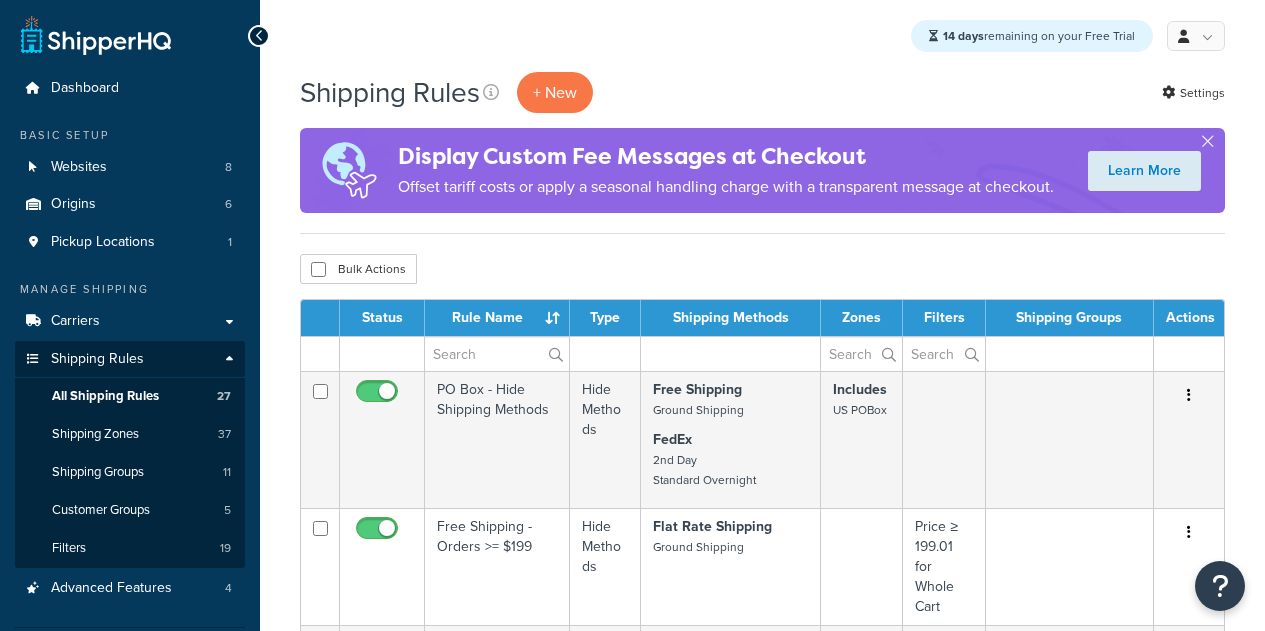 scroll, scrollTop: 0, scrollLeft: 0, axis: both 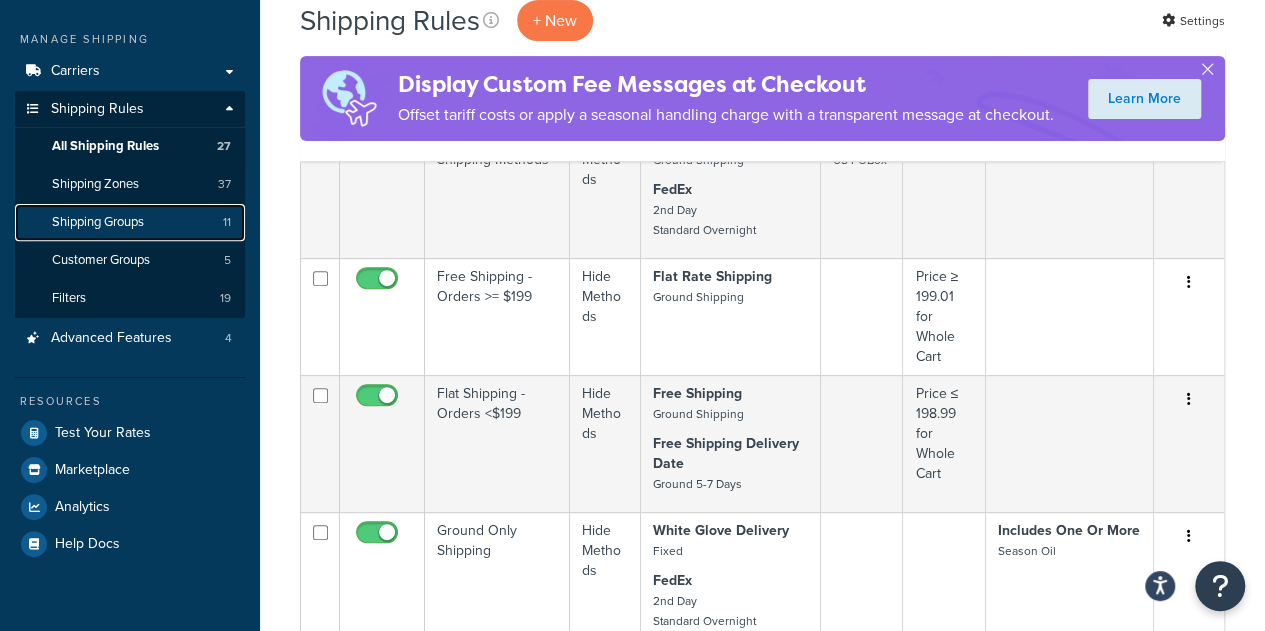 click on "Shipping Groups" at bounding box center (98, 222) 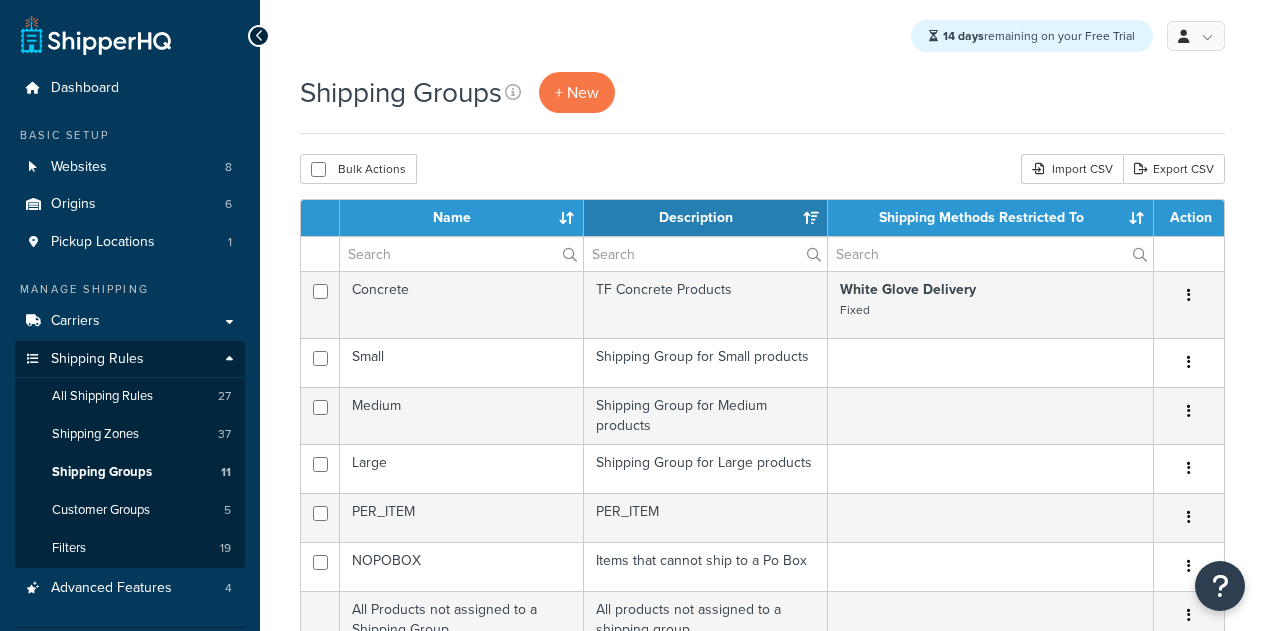 select on "15" 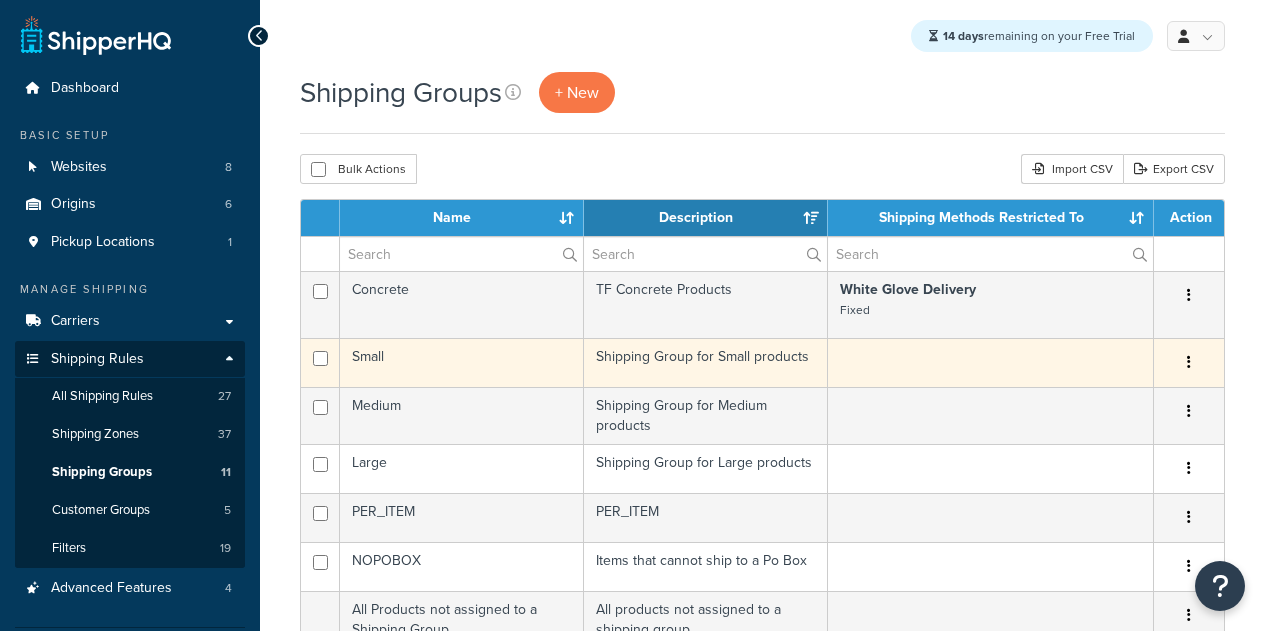 scroll, scrollTop: 0, scrollLeft: 0, axis: both 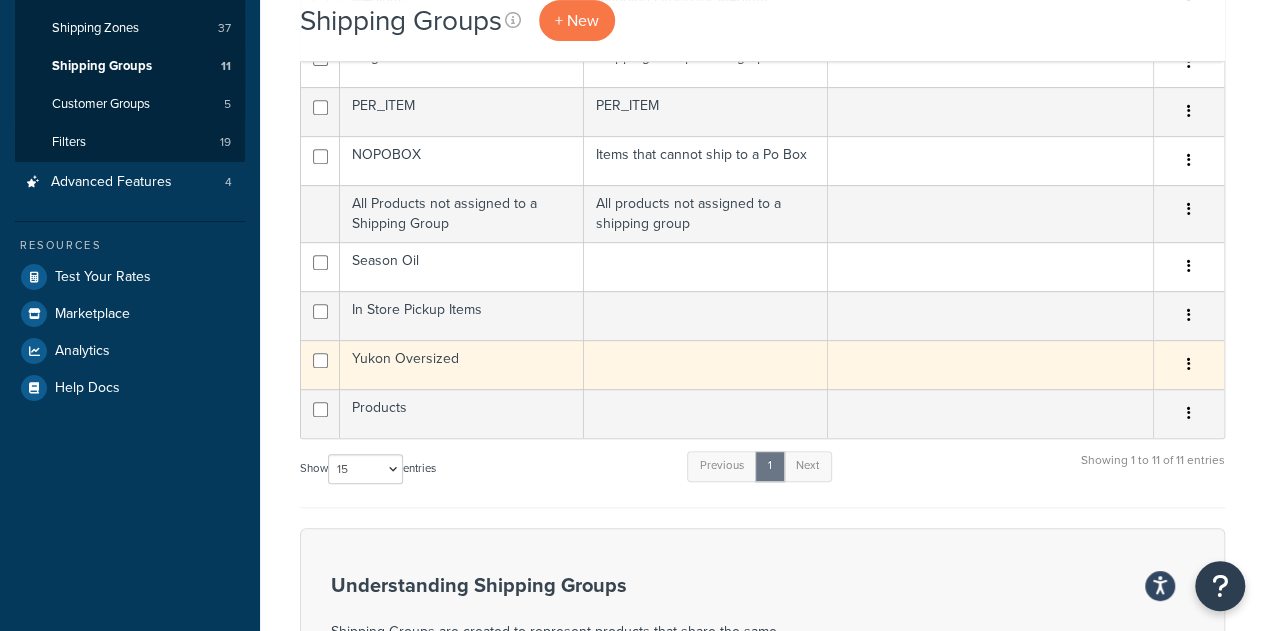 click on "Yukon Oversized" at bounding box center (462, 364) 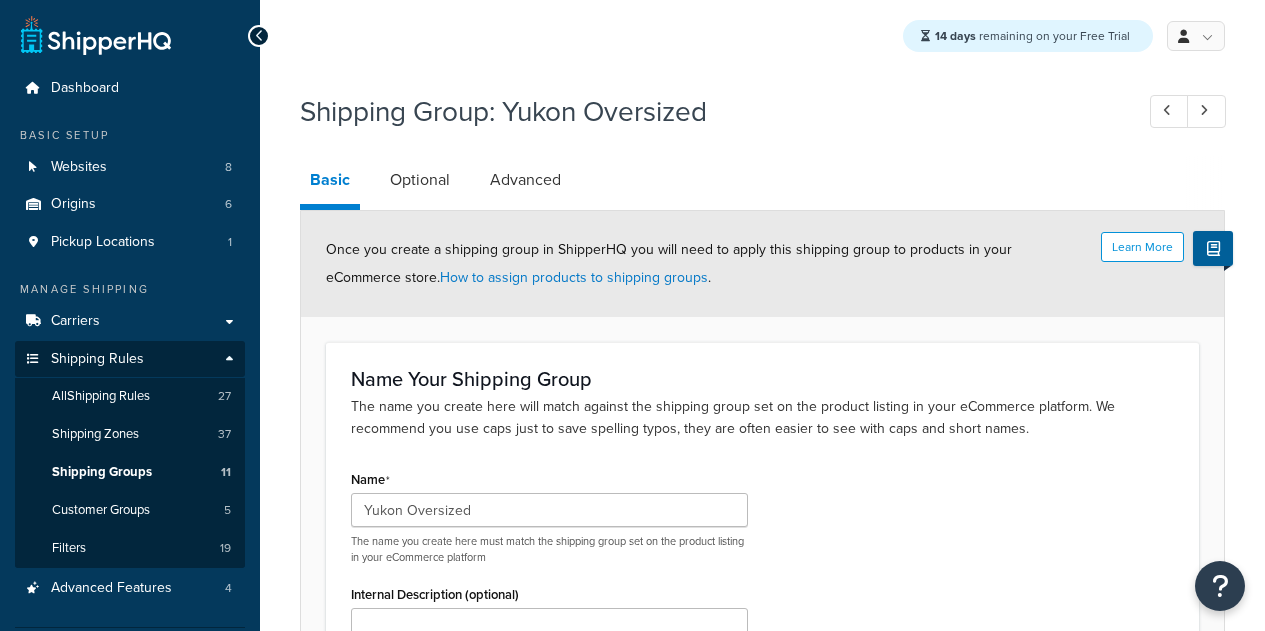 scroll, scrollTop: 0, scrollLeft: 0, axis: both 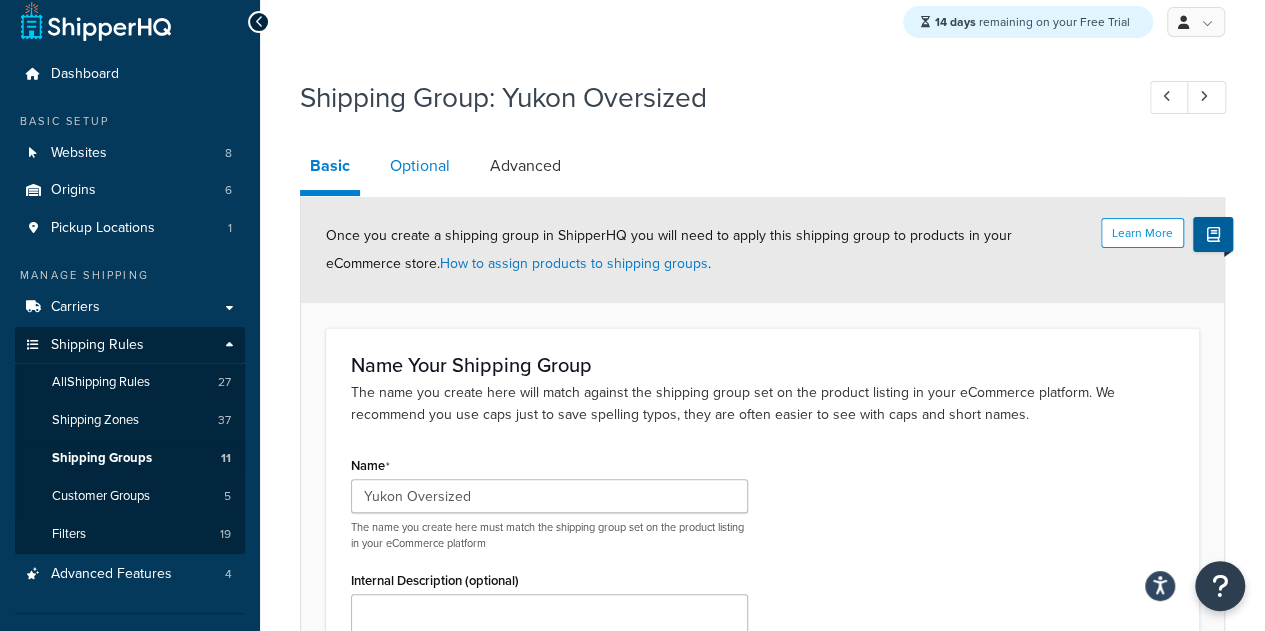 click on "Optional" at bounding box center (420, 166) 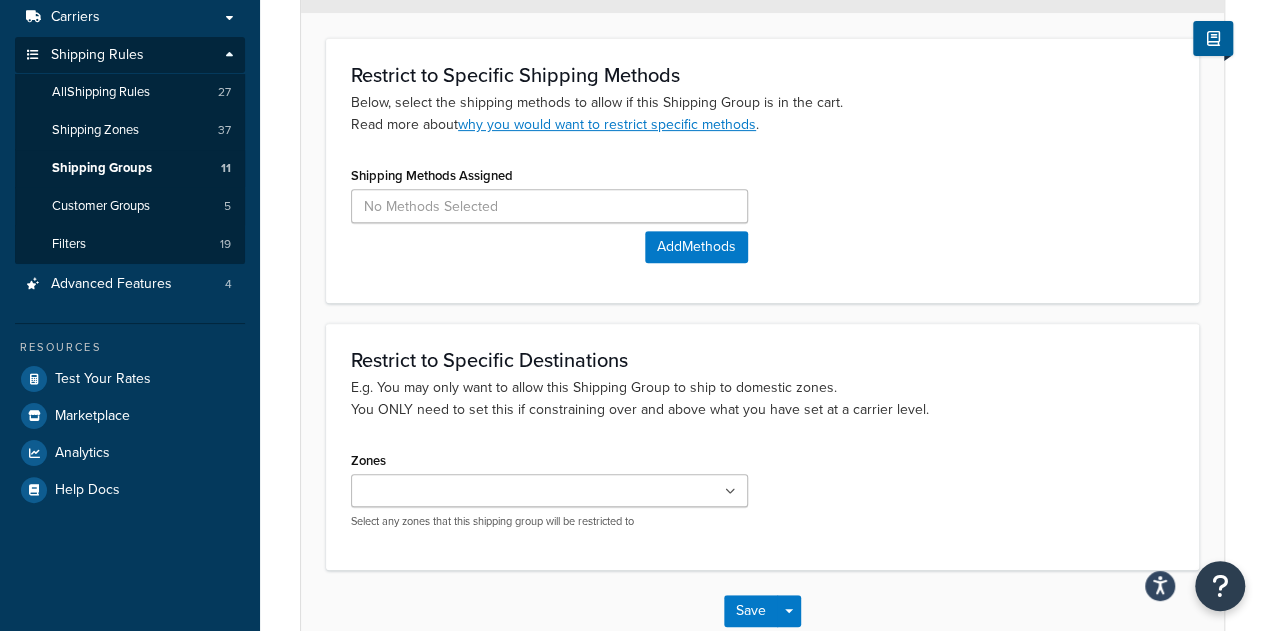 scroll, scrollTop: 302, scrollLeft: 0, axis: vertical 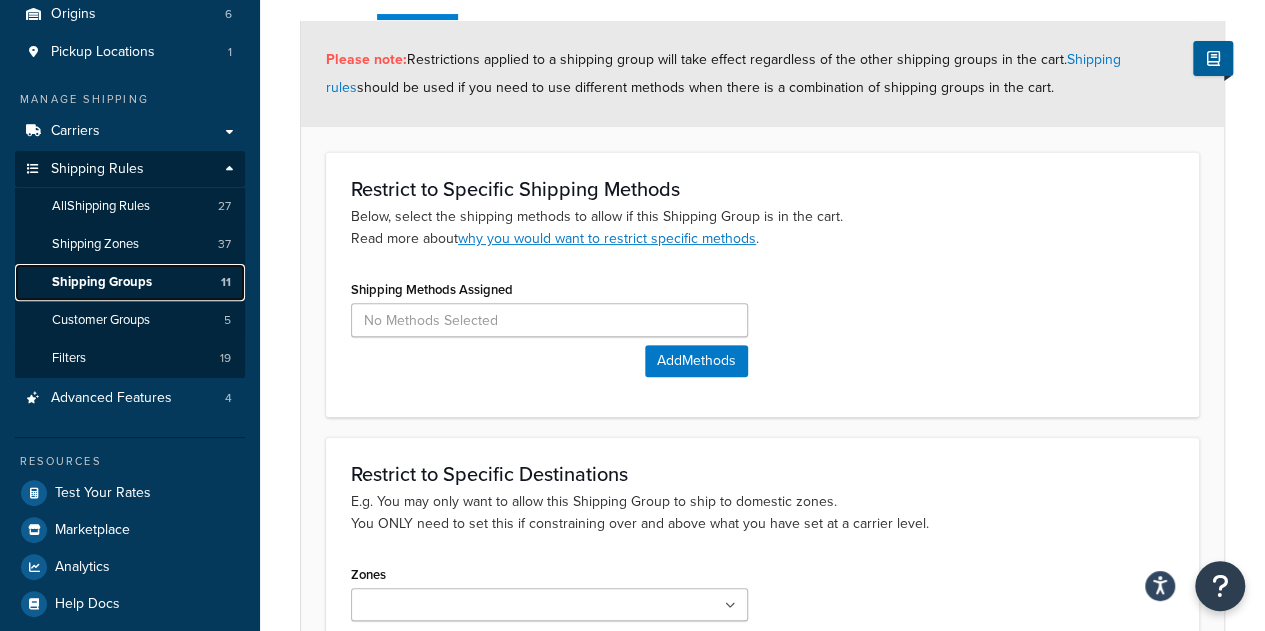 click on "Shipping Groups 11" at bounding box center [130, 282] 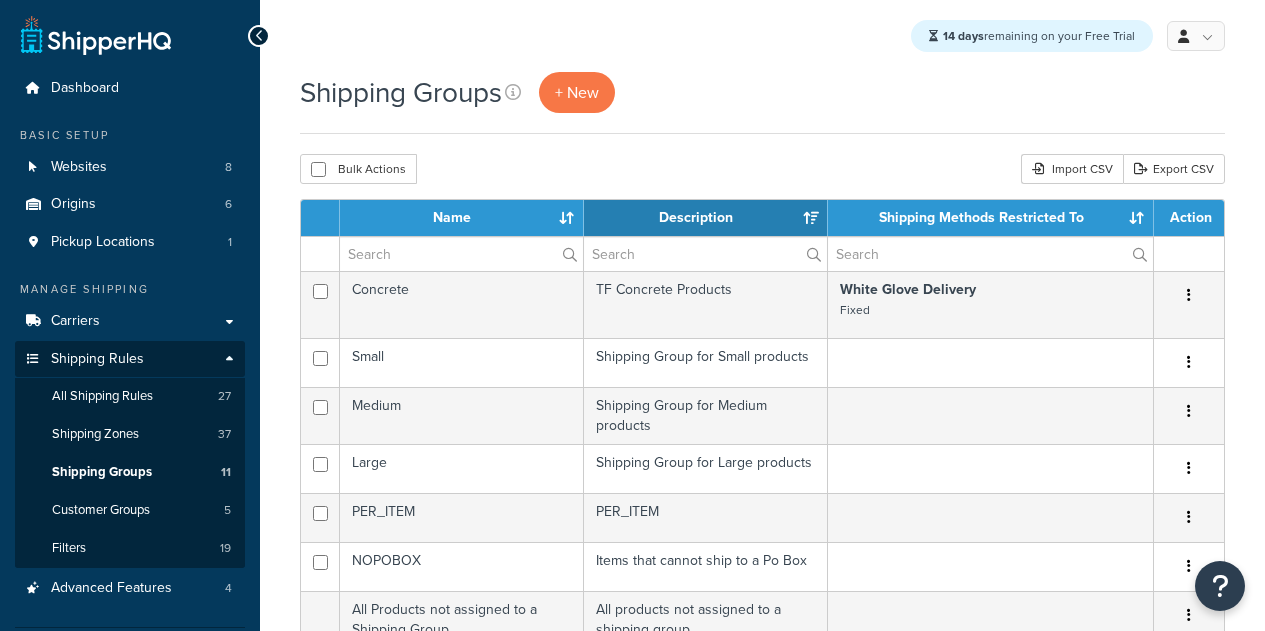 select on "15" 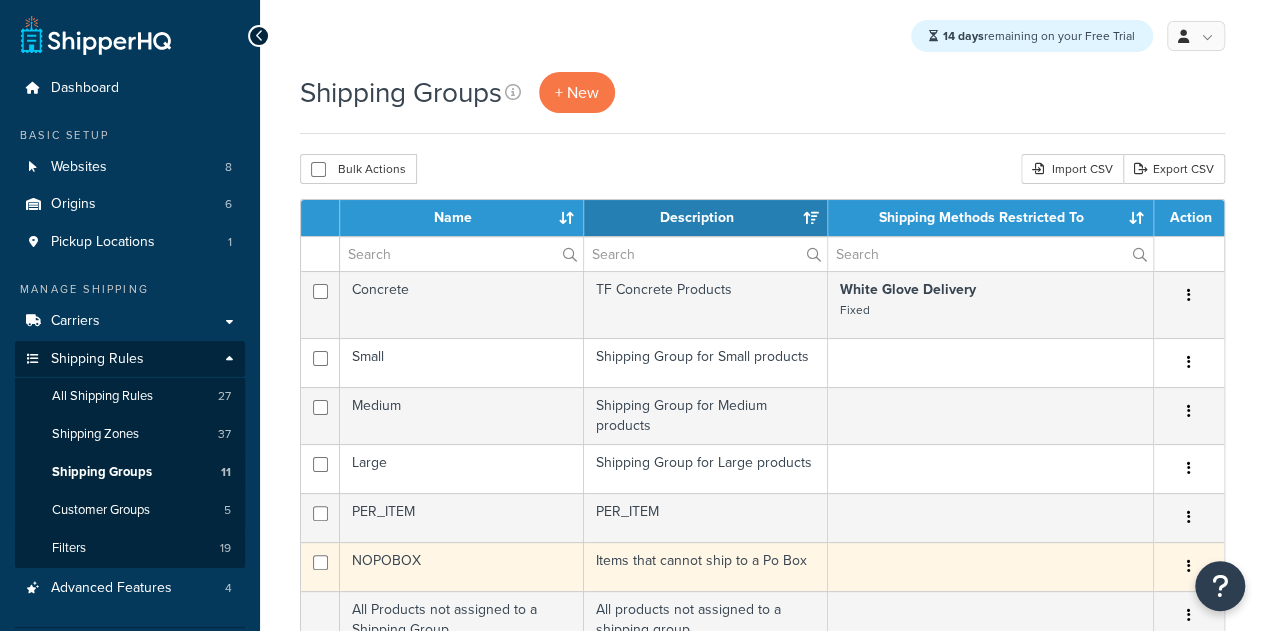 scroll, scrollTop: 0, scrollLeft: 0, axis: both 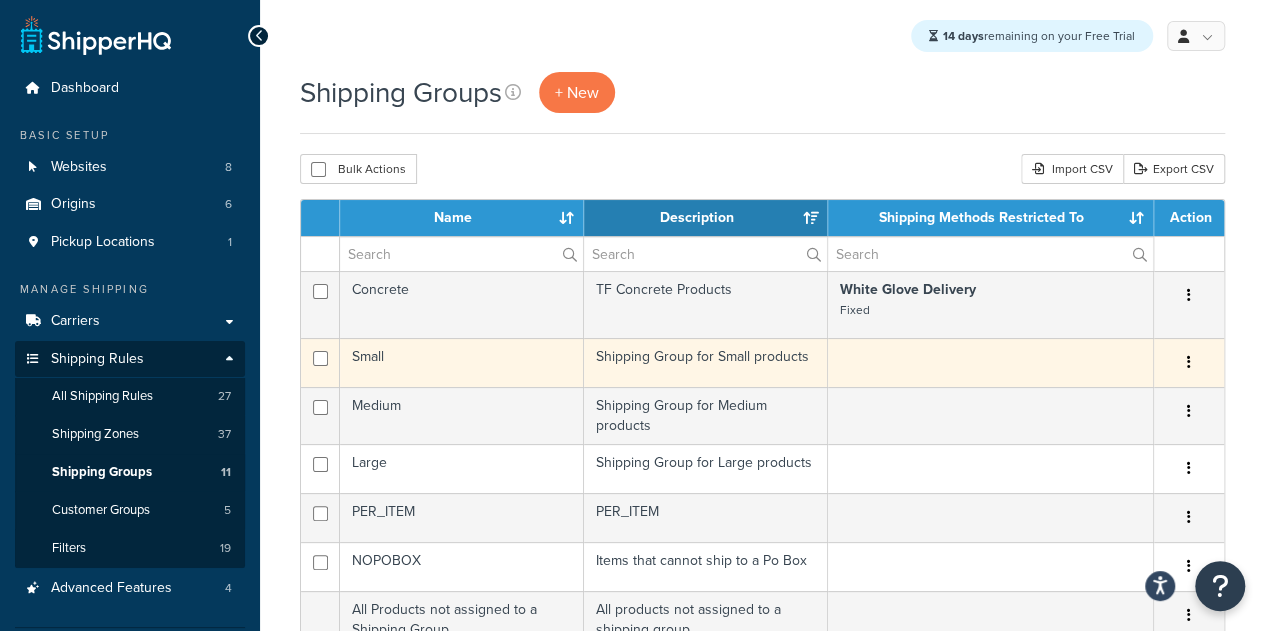 click on "Small" at bounding box center (462, 362) 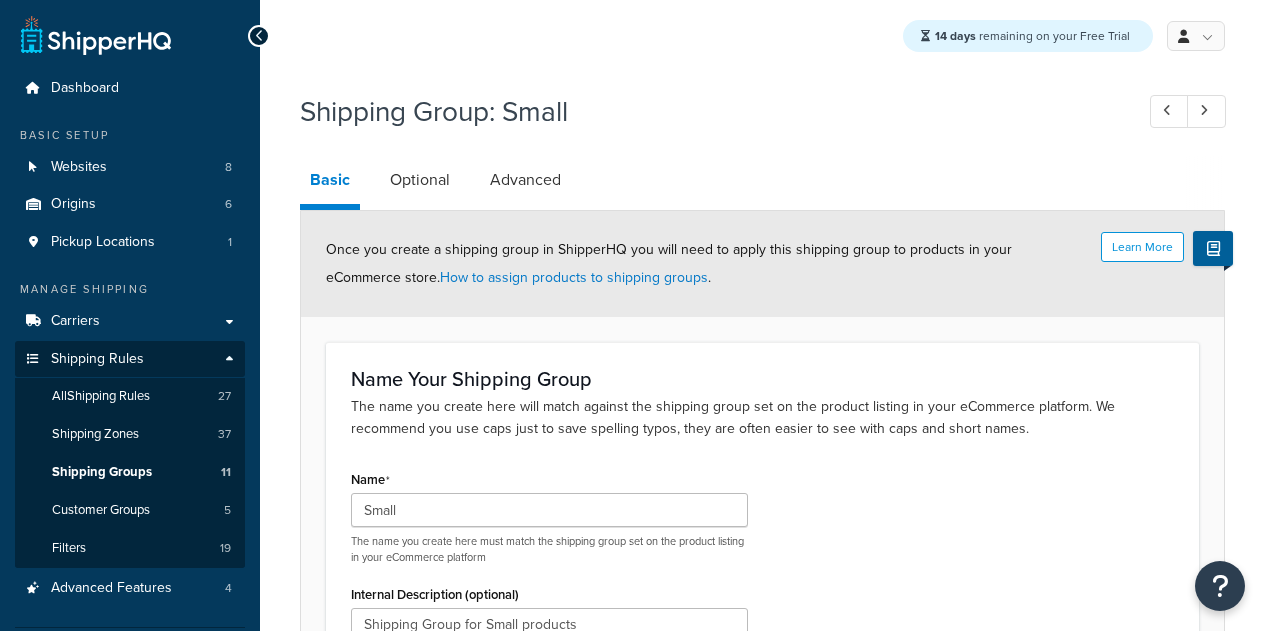 scroll, scrollTop: 0, scrollLeft: 0, axis: both 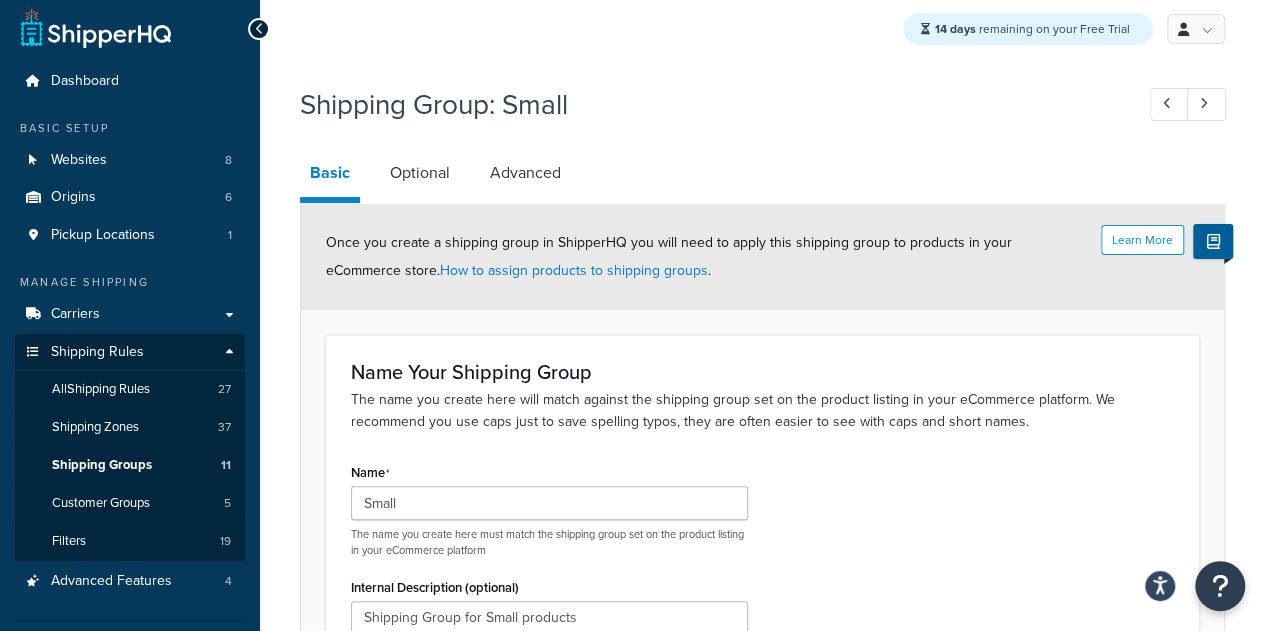 click on "Optional" at bounding box center (430, 173) 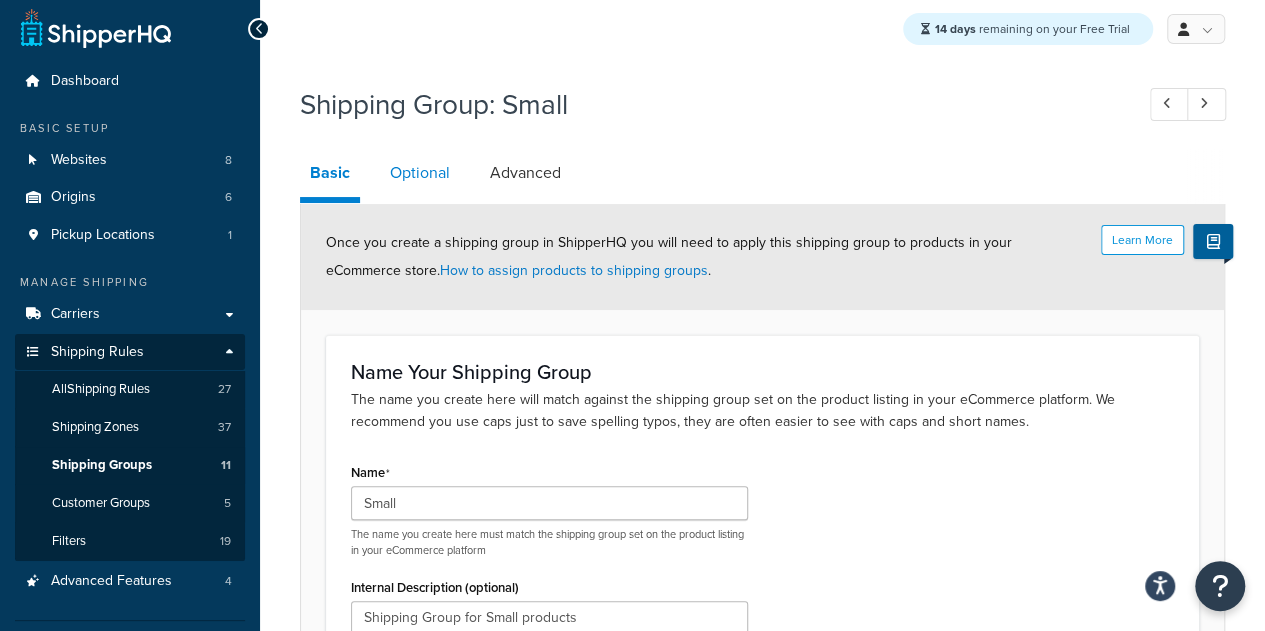 click on "Optional" at bounding box center (420, 173) 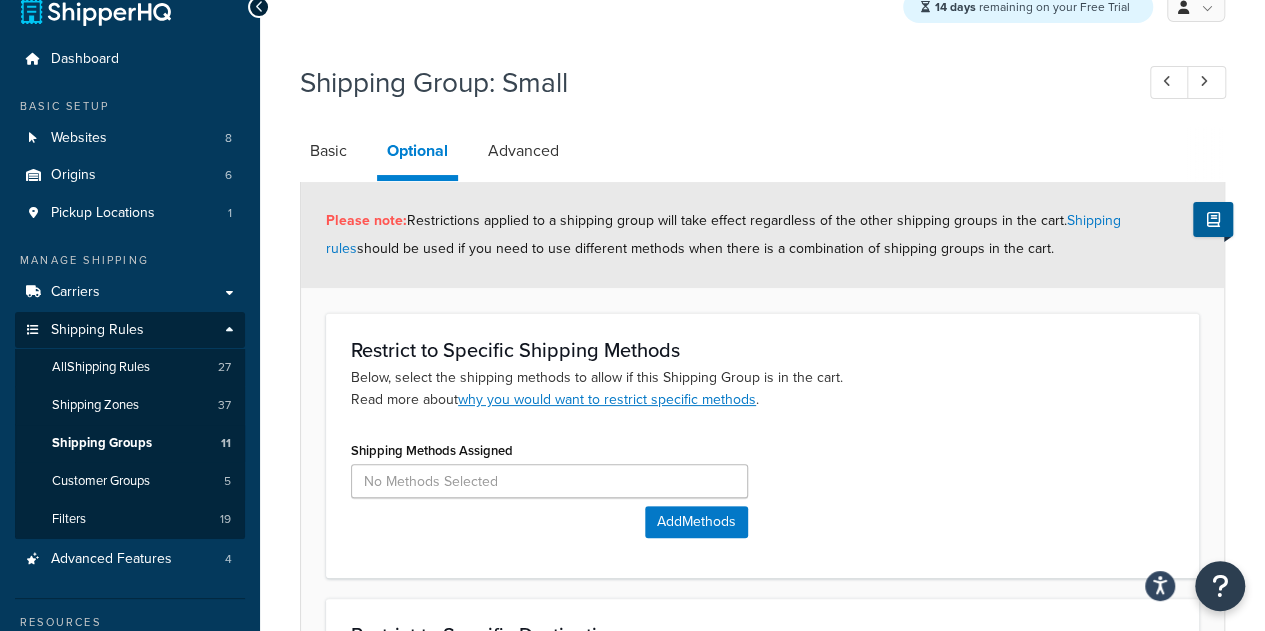 scroll, scrollTop: 20, scrollLeft: 0, axis: vertical 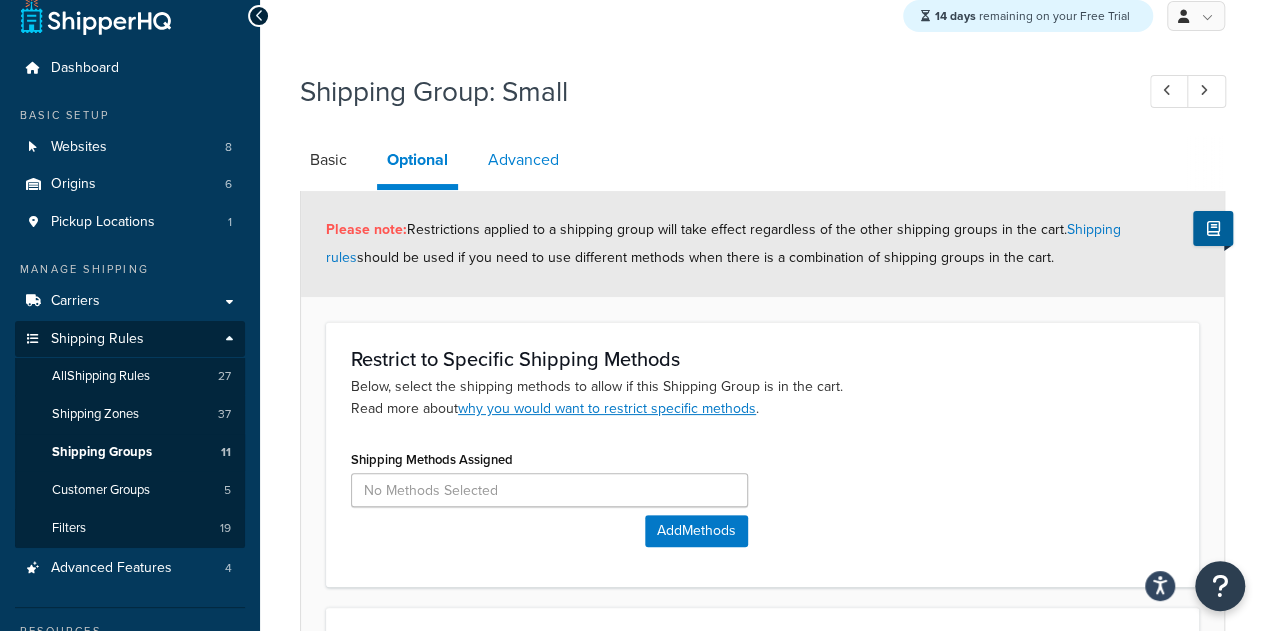 click on "Advanced" at bounding box center (523, 160) 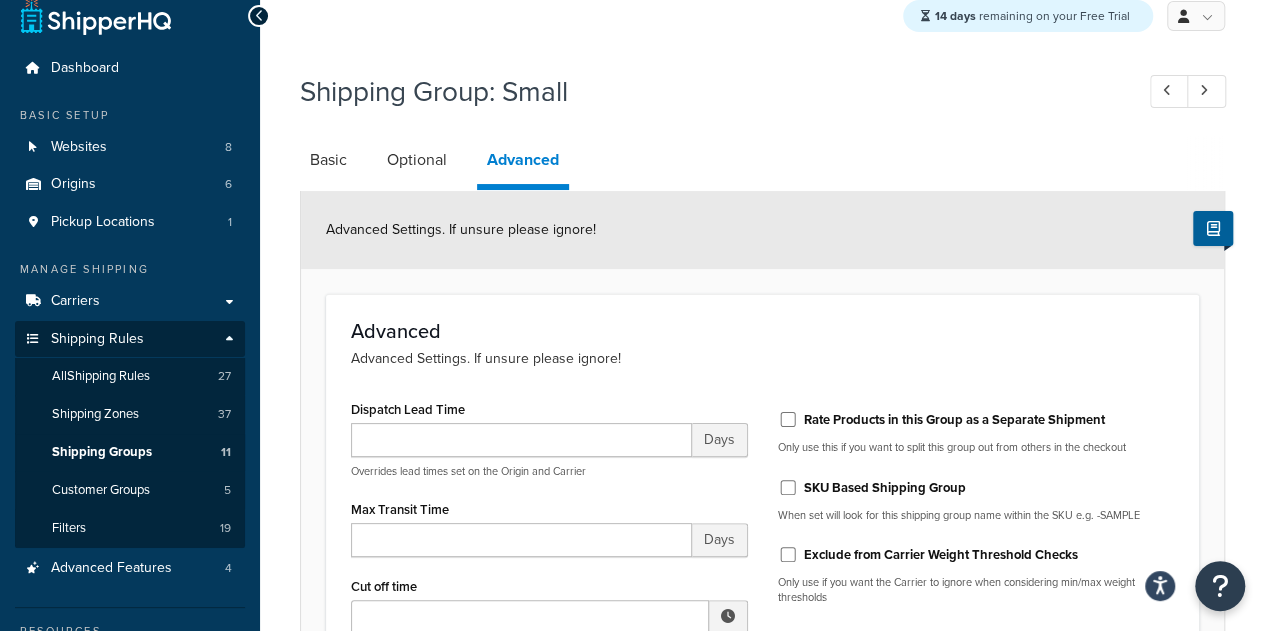scroll, scrollTop: 244, scrollLeft: 0, axis: vertical 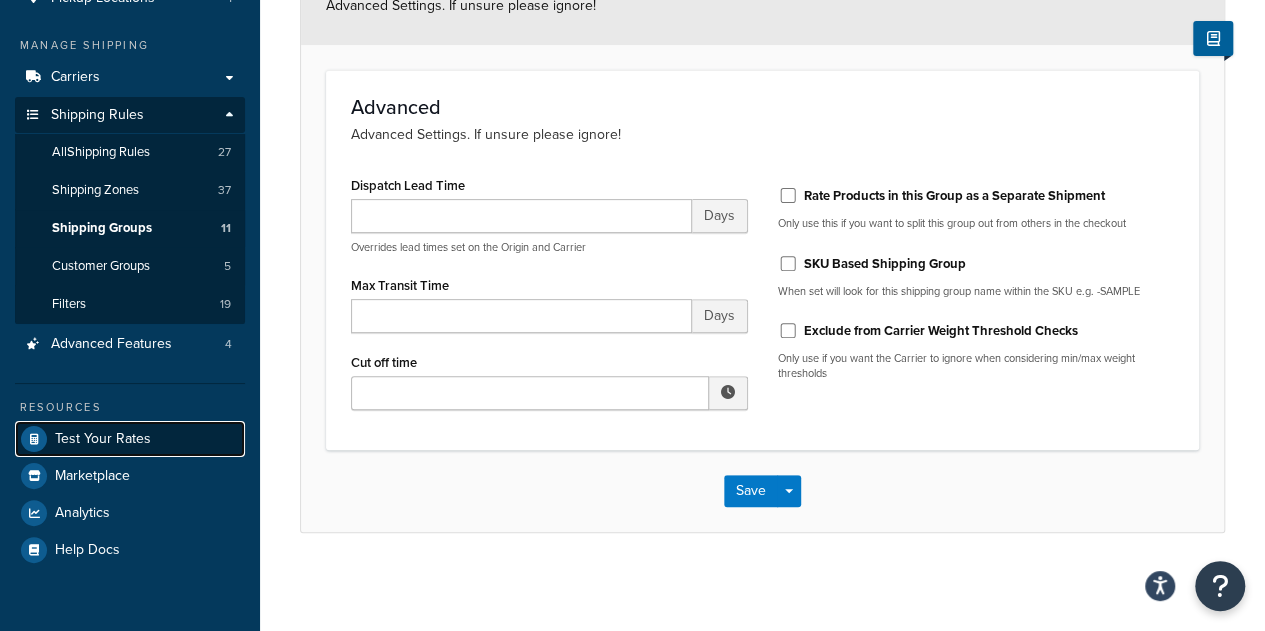 click on "Test Your Rates" at bounding box center (103, 439) 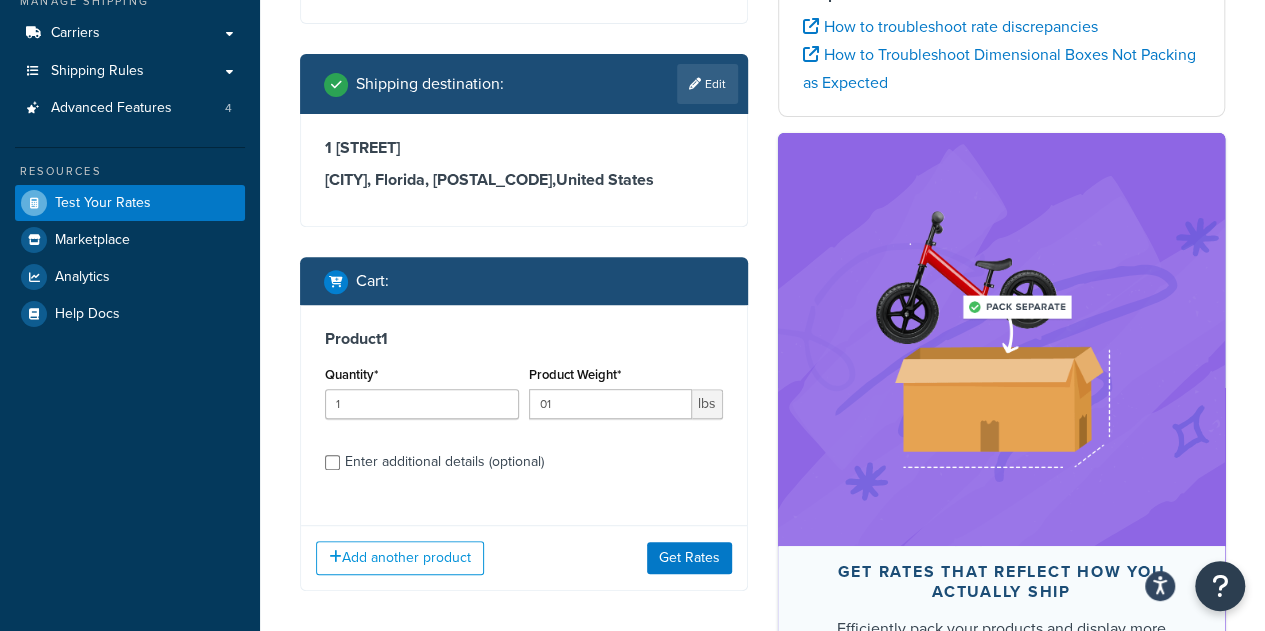 scroll, scrollTop: 290, scrollLeft: 0, axis: vertical 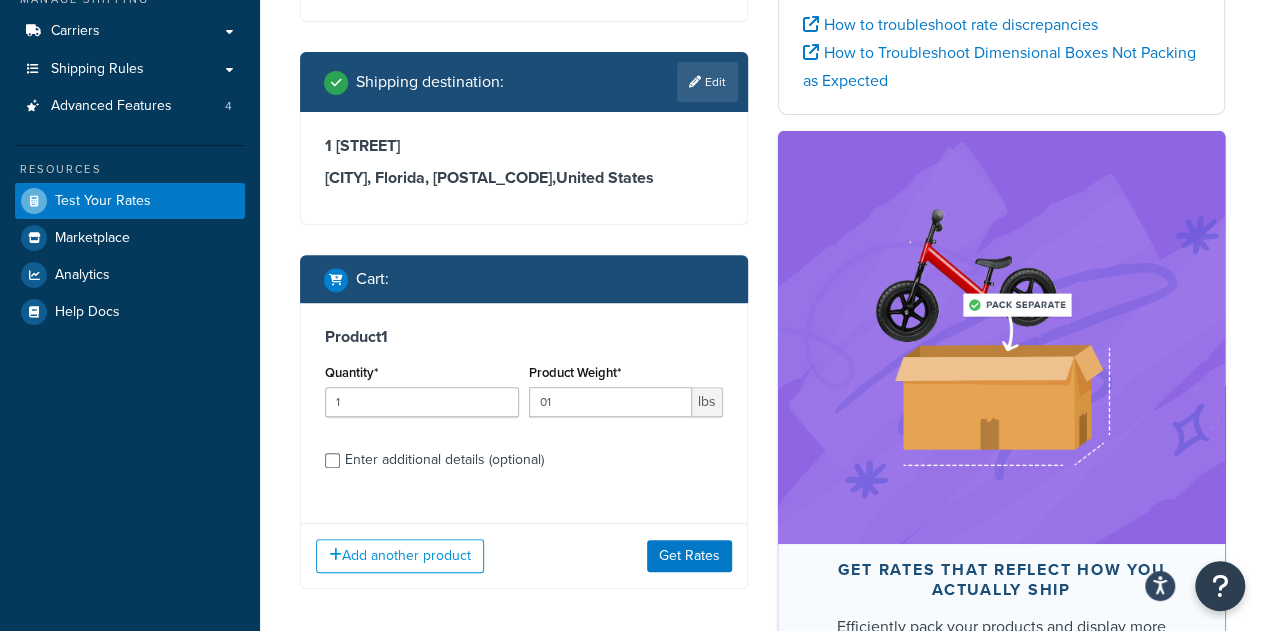 click on "Enter additional details (optional)" at bounding box center [444, 460] 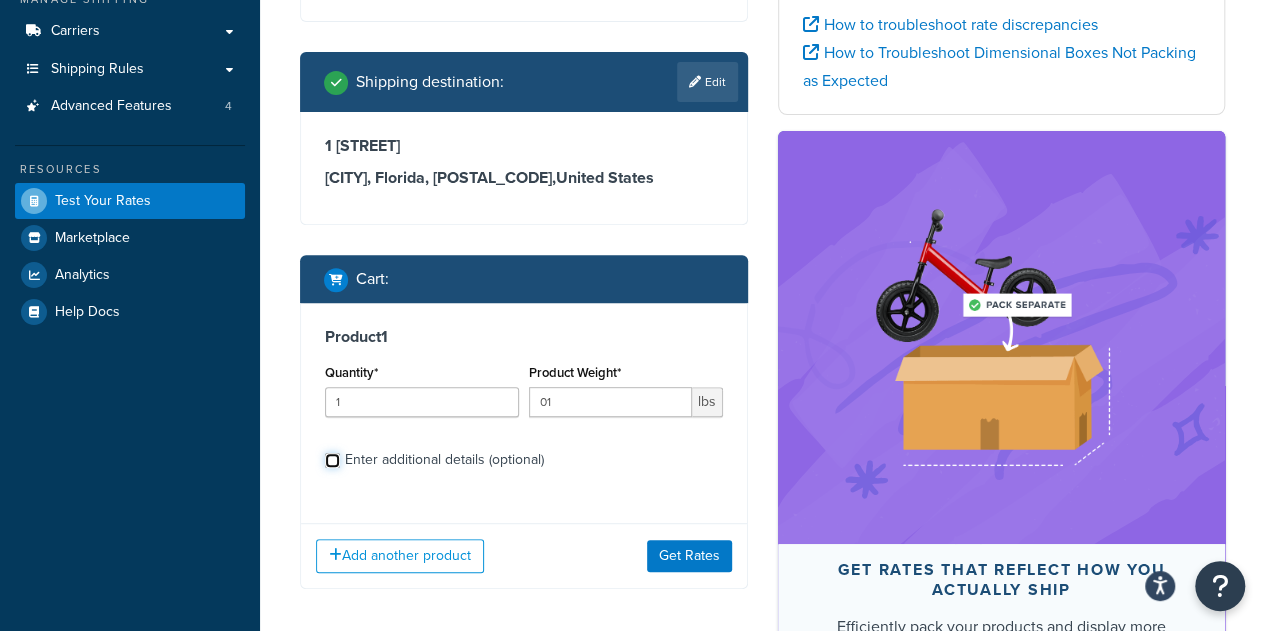 click on "Enter additional details (optional)" at bounding box center (332, 460) 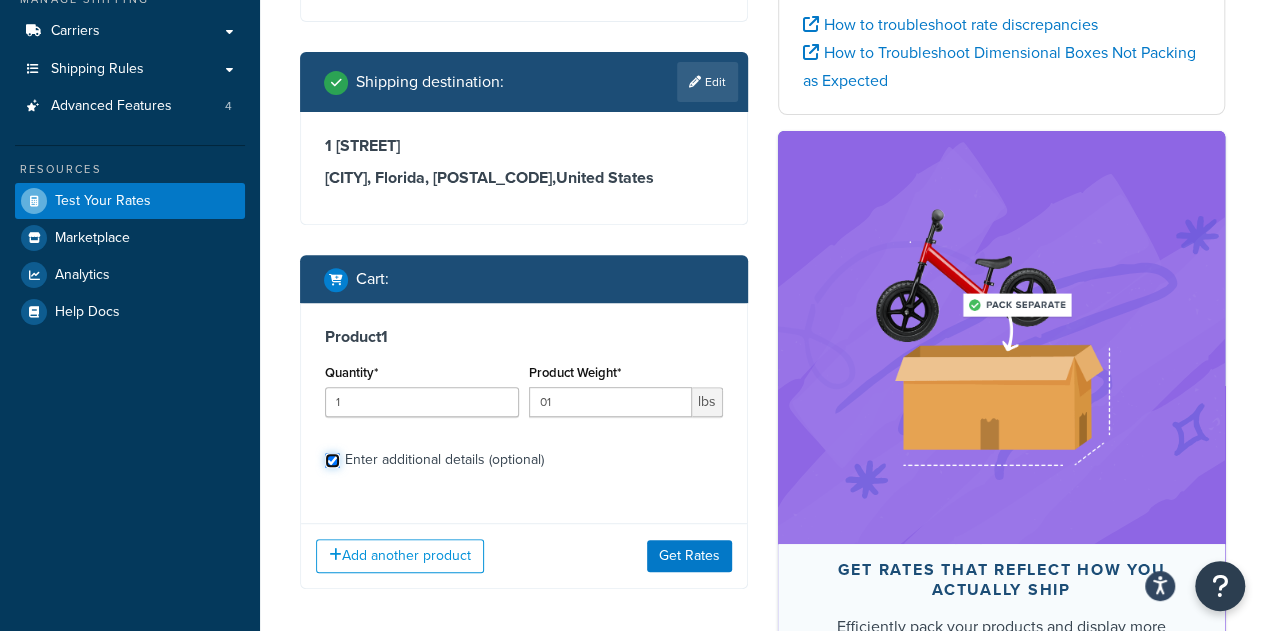 checkbox on "true" 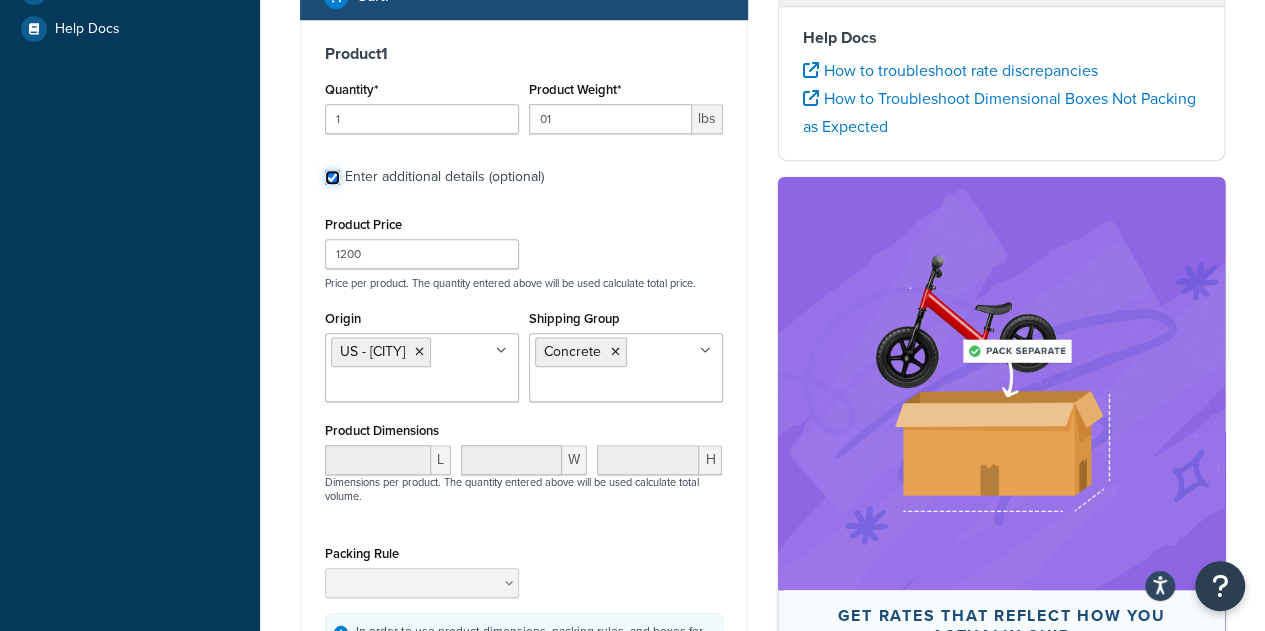scroll, scrollTop: 584, scrollLeft: 0, axis: vertical 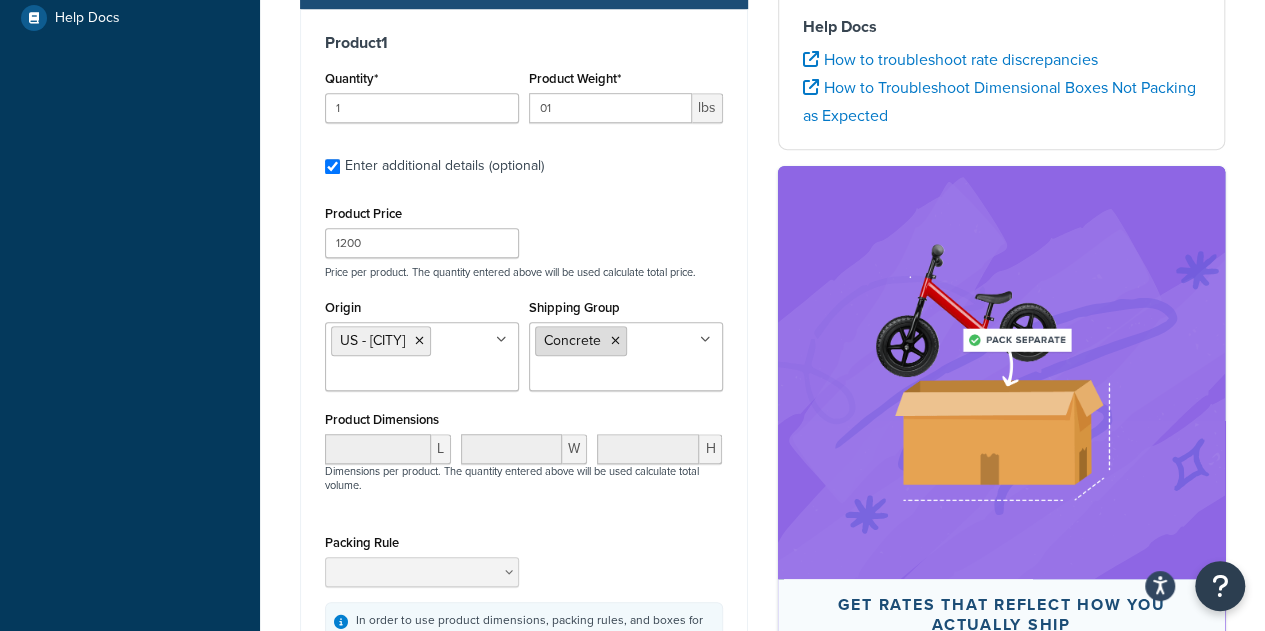 click on "Concrete" at bounding box center [581, 341] 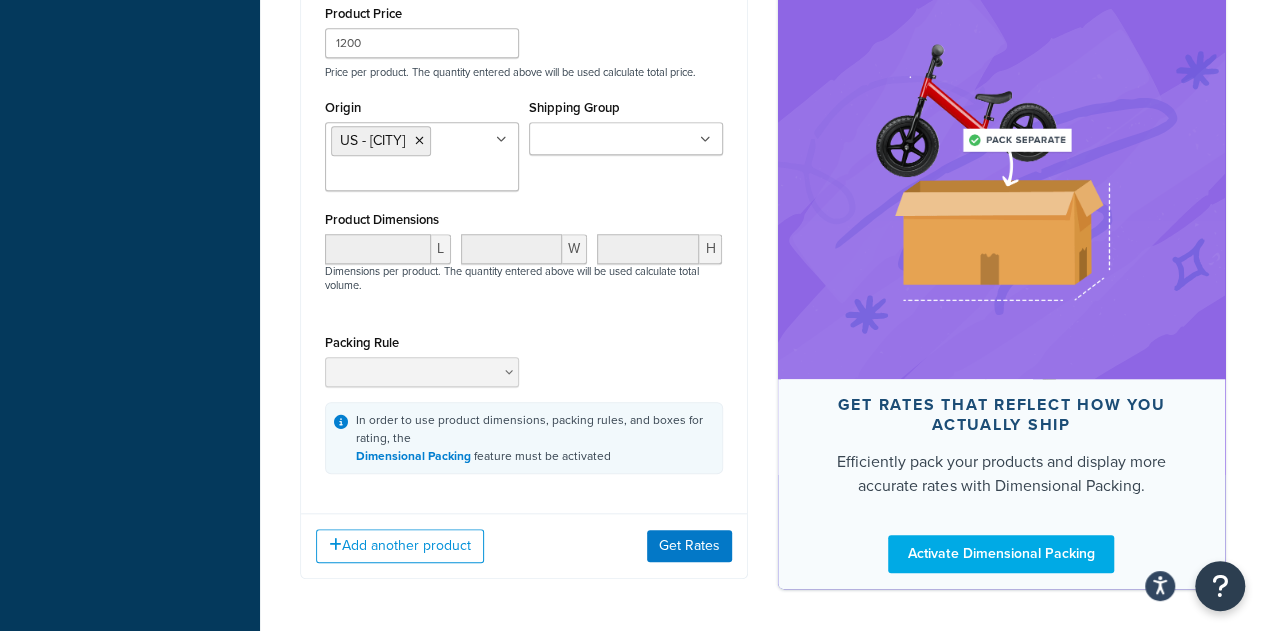 scroll, scrollTop: 812, scrollLeft: 0, axis: vertical 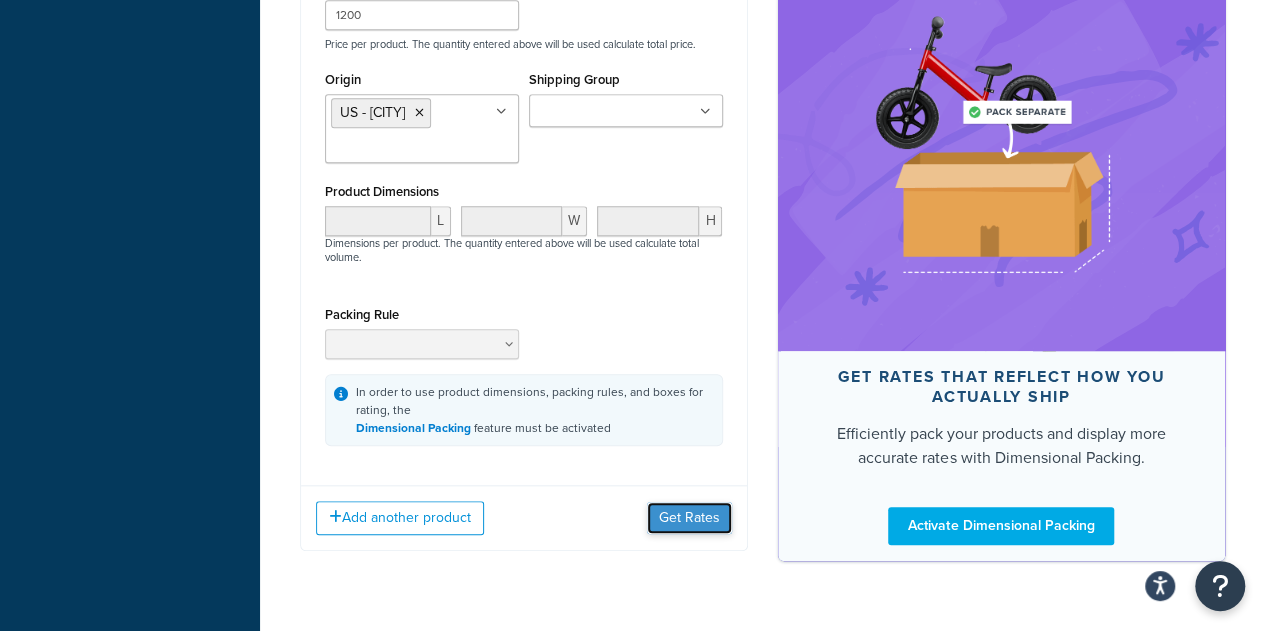 click on "Get Rates" at bounding box center [689, 518] 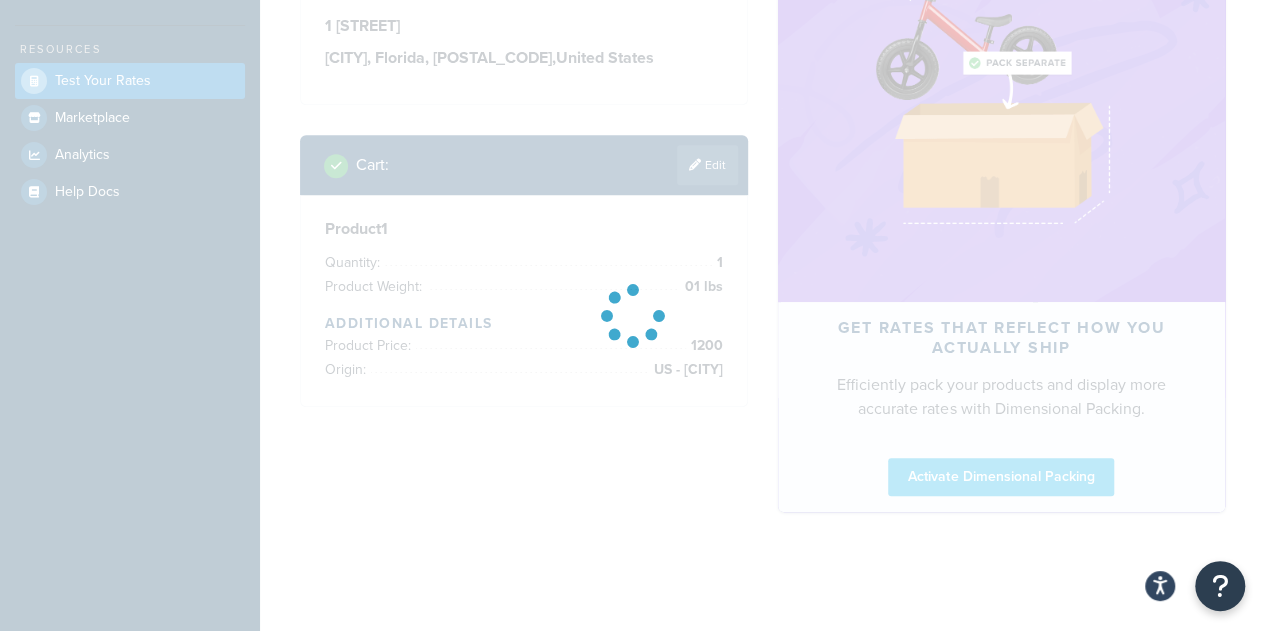 scroll, scrollTop: 812, scrollLeft: 0, axis: vertical 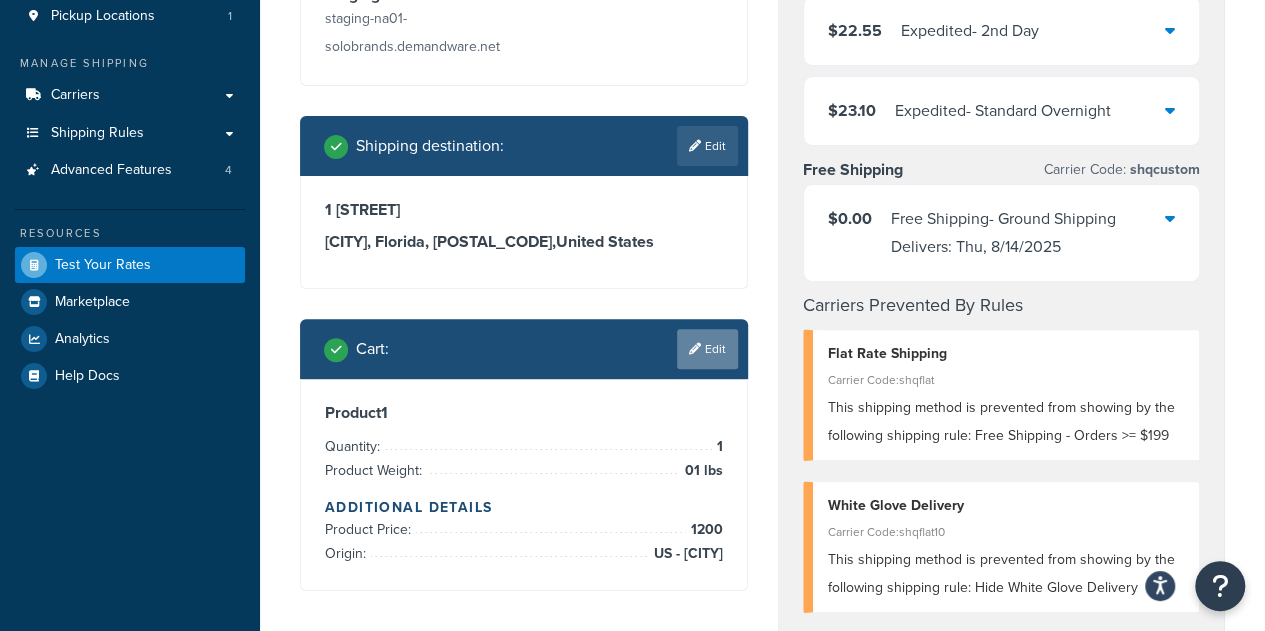 click on "Edit" at bounding box center (707, 349) 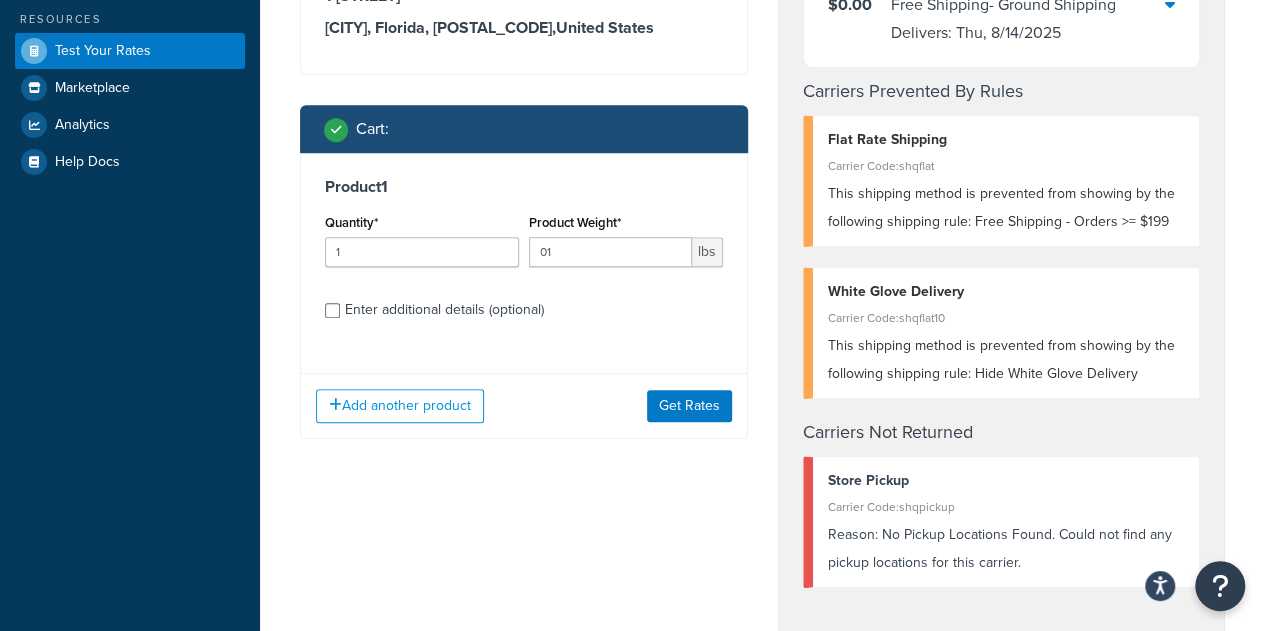 scroll, scrollTop: 482, scrollLeft: 0, axis: vertical 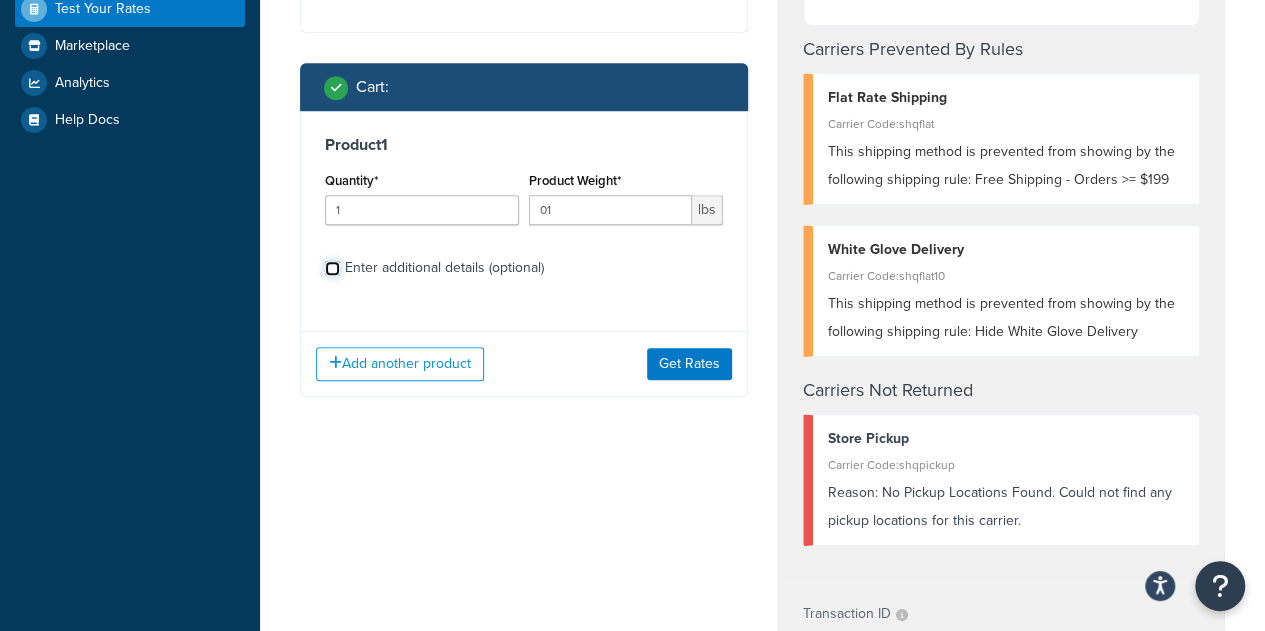 click on "Enter additional details (optional)" at bounding box center [332, 268] 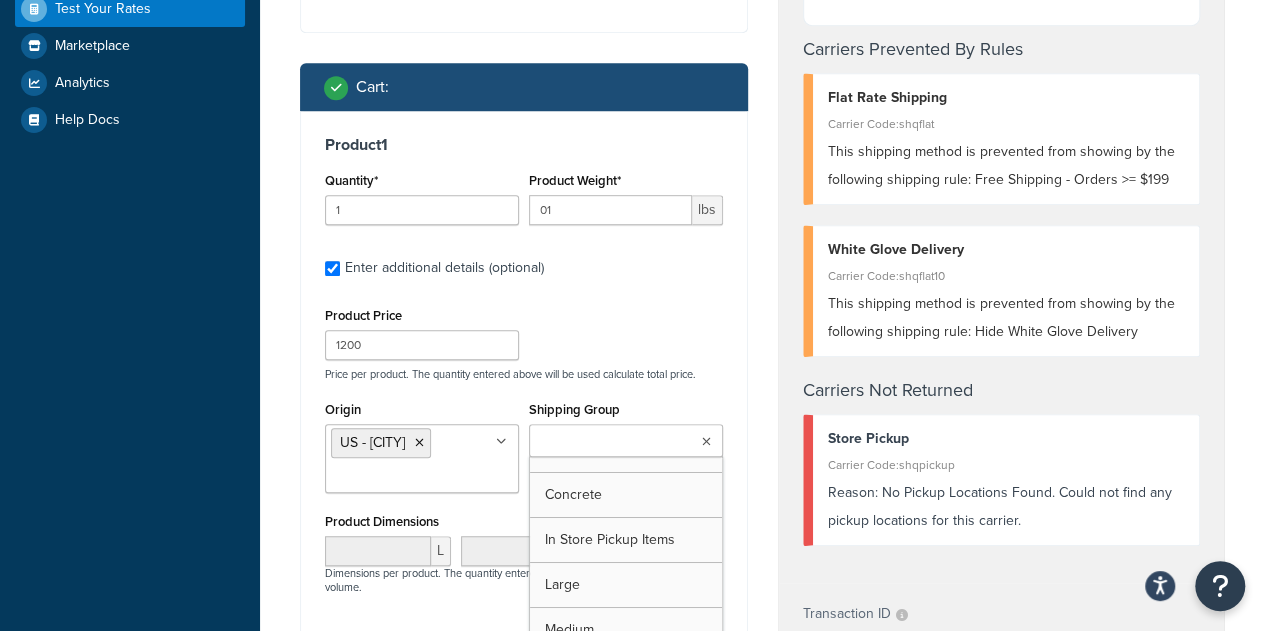 click on "Shipping Group" at bounding box center [623, 442] 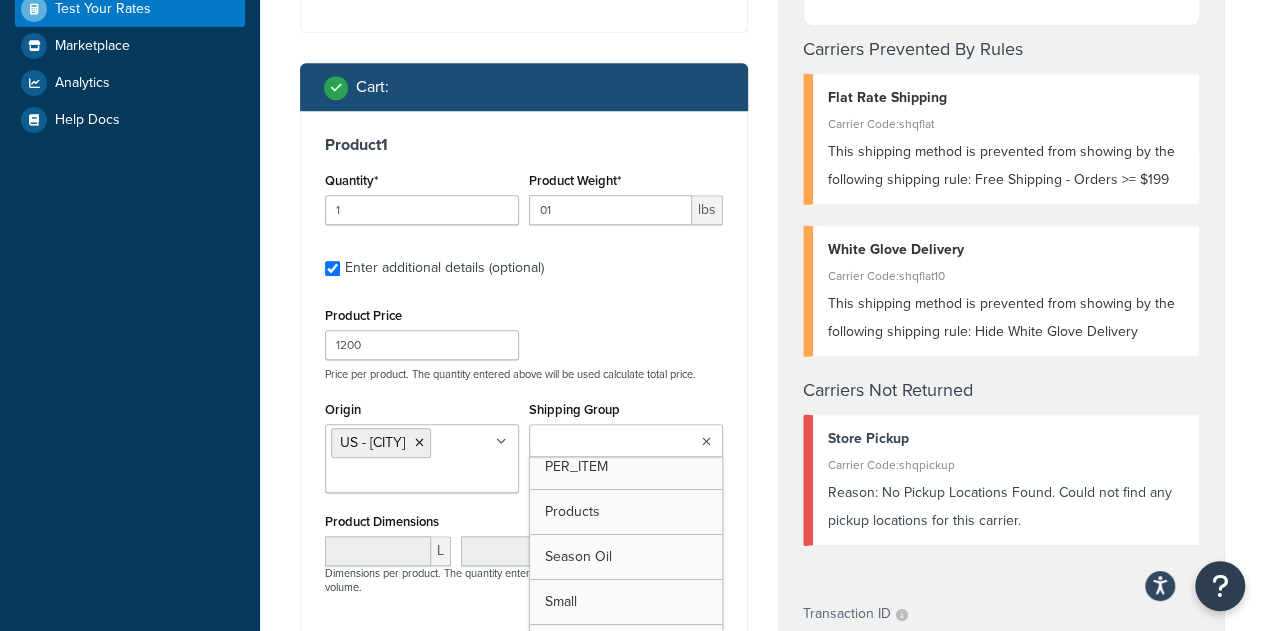 scroll, scrollTop: 264, scrollLeft: 0, axis: vertical 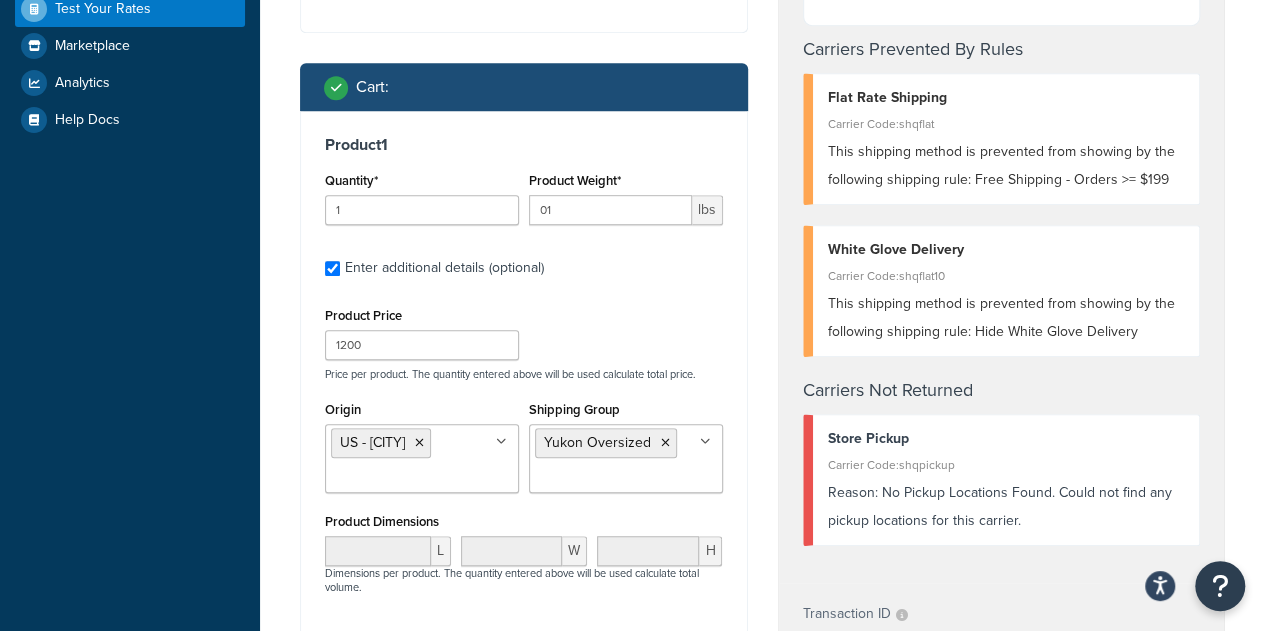click on "Enter additional details (optional)" at bounding box center [534, 266] 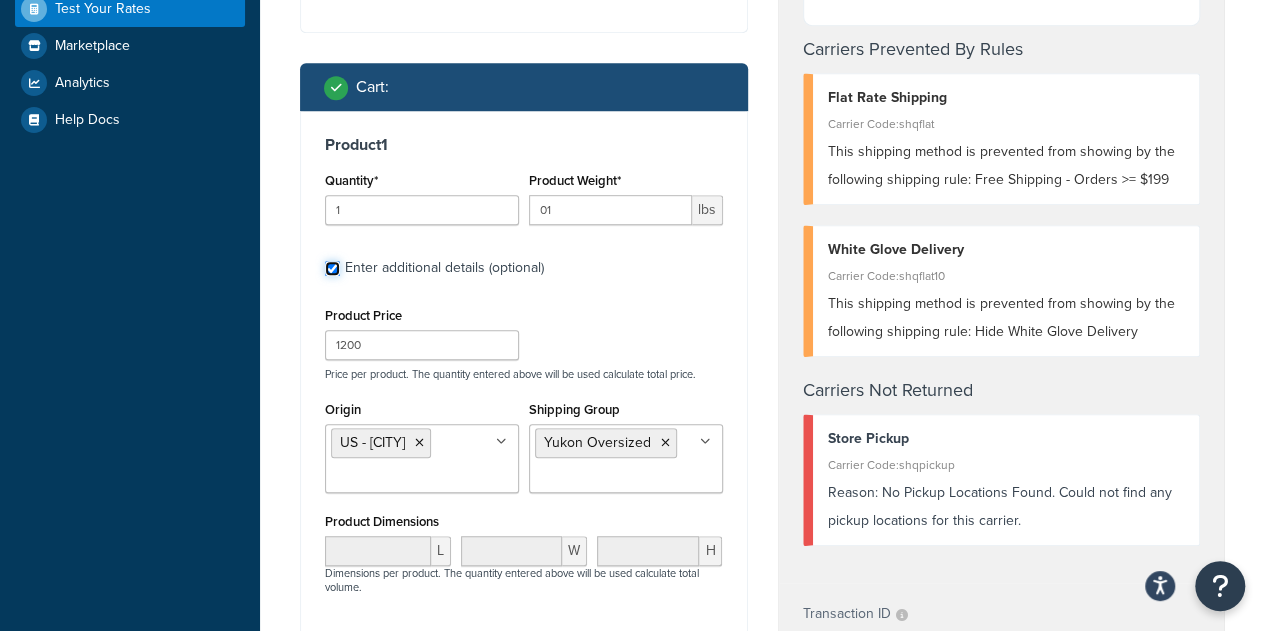 click on "Enter additional details (optional)" at bounding box center [332, 268] 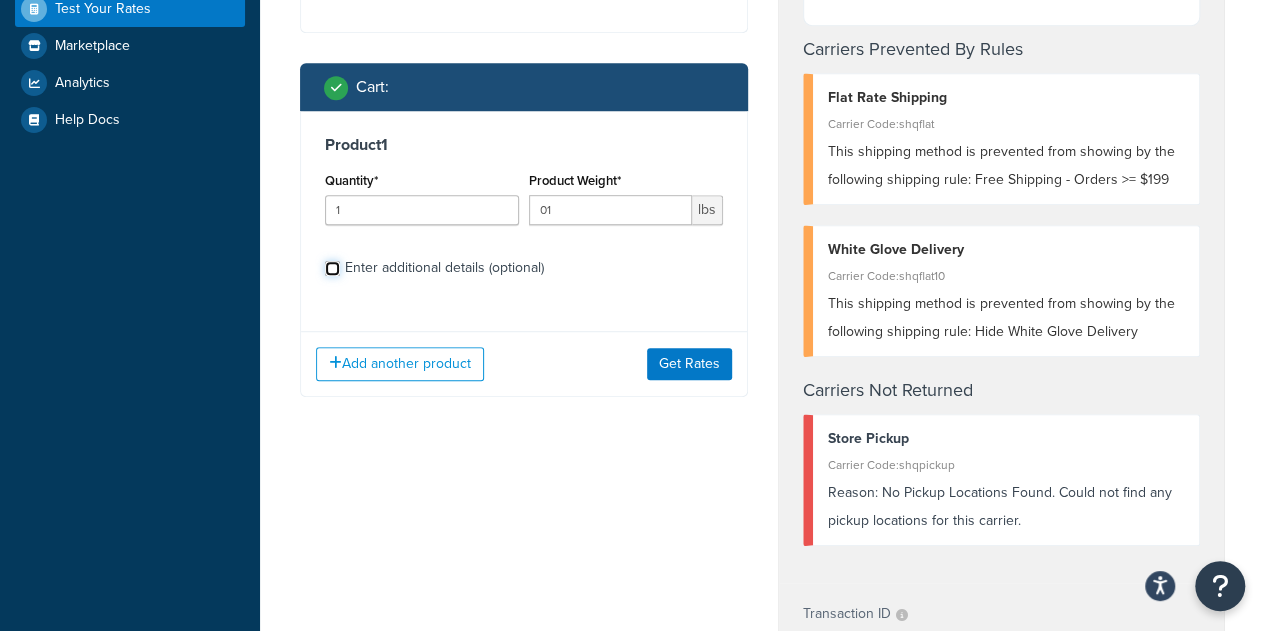 click on "Enter additional details (optional)" at bounding box center [332, 268] 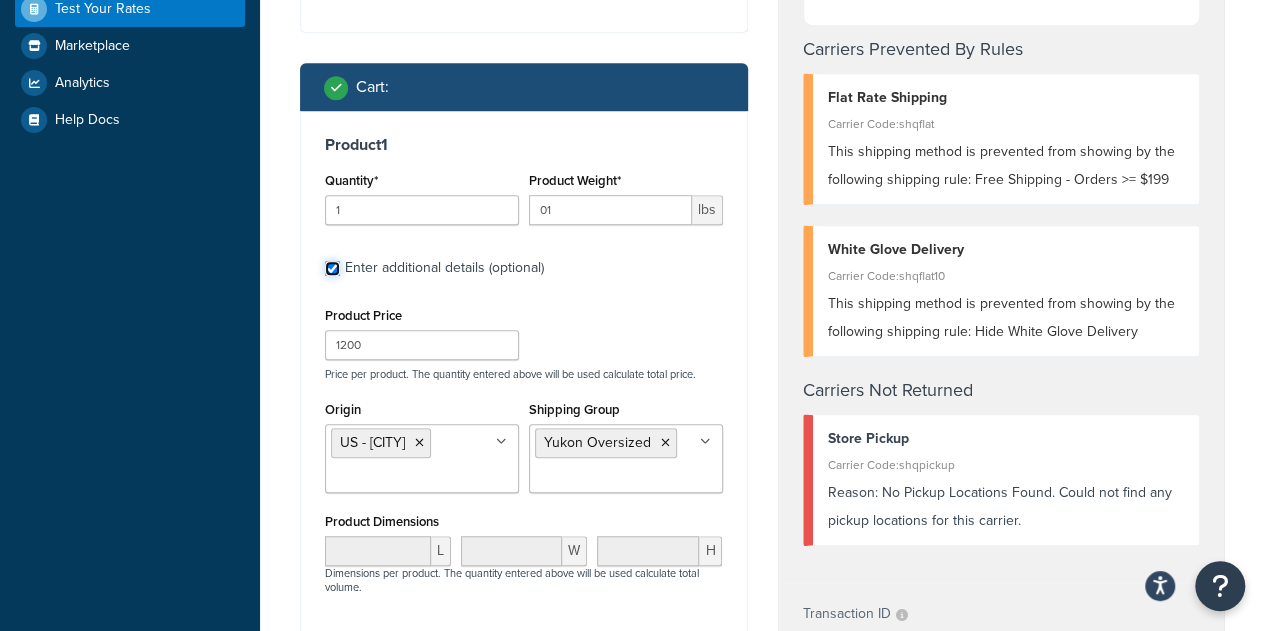 click on "Enter additional details (optional)" at bounding box center [332, 268] 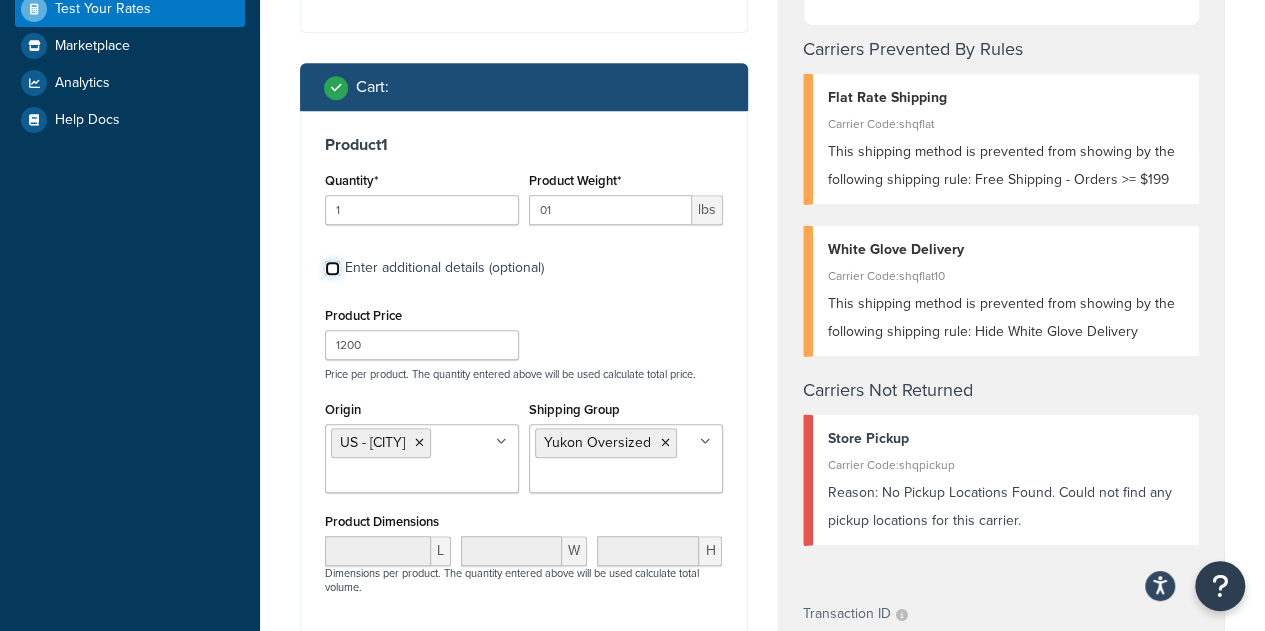checkbox on "false" 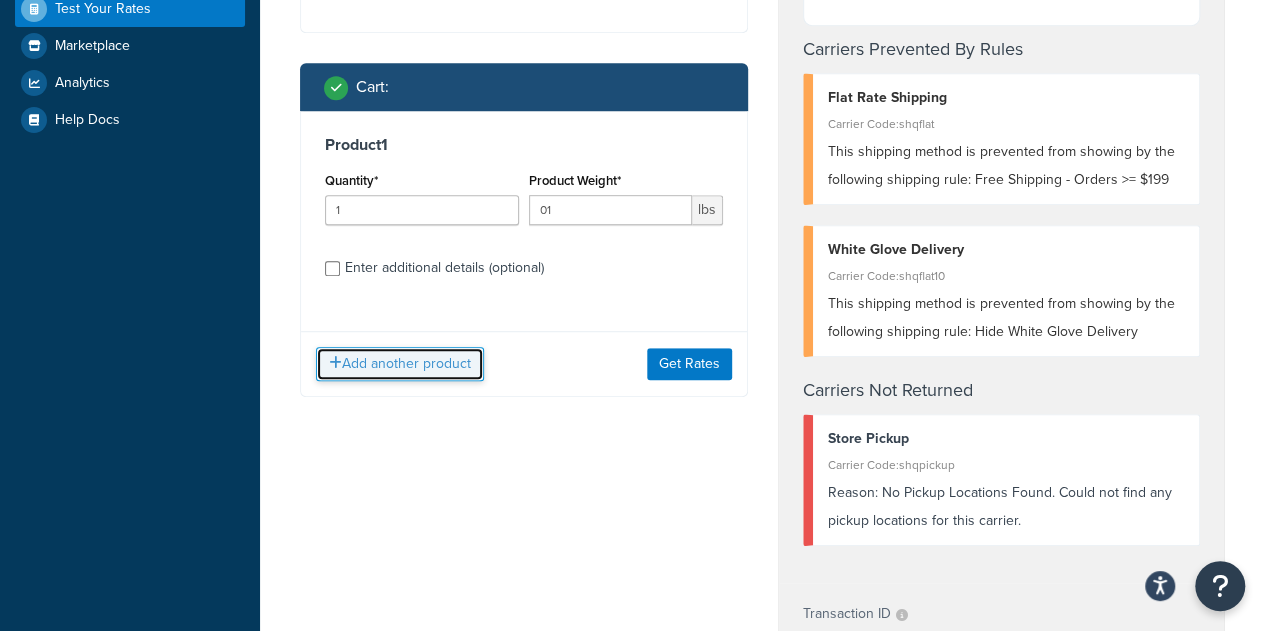 click on "Add another product" at bounding box center [400, 364] 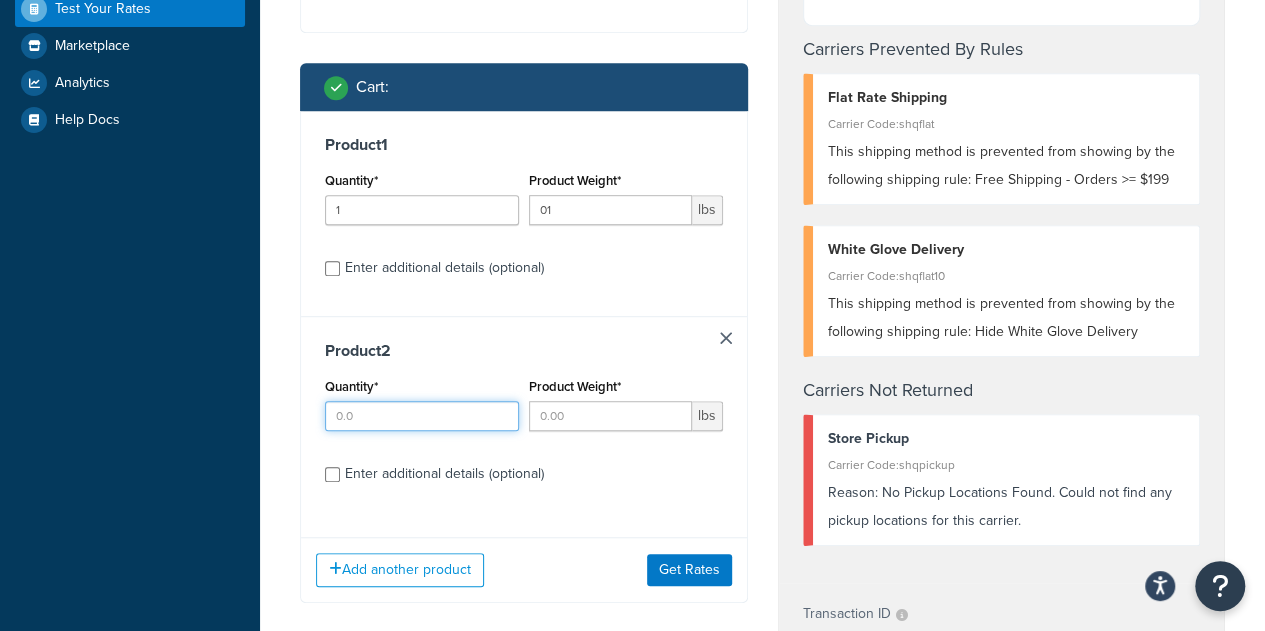 click on "Quantity*" at bounding box center [422, 416] 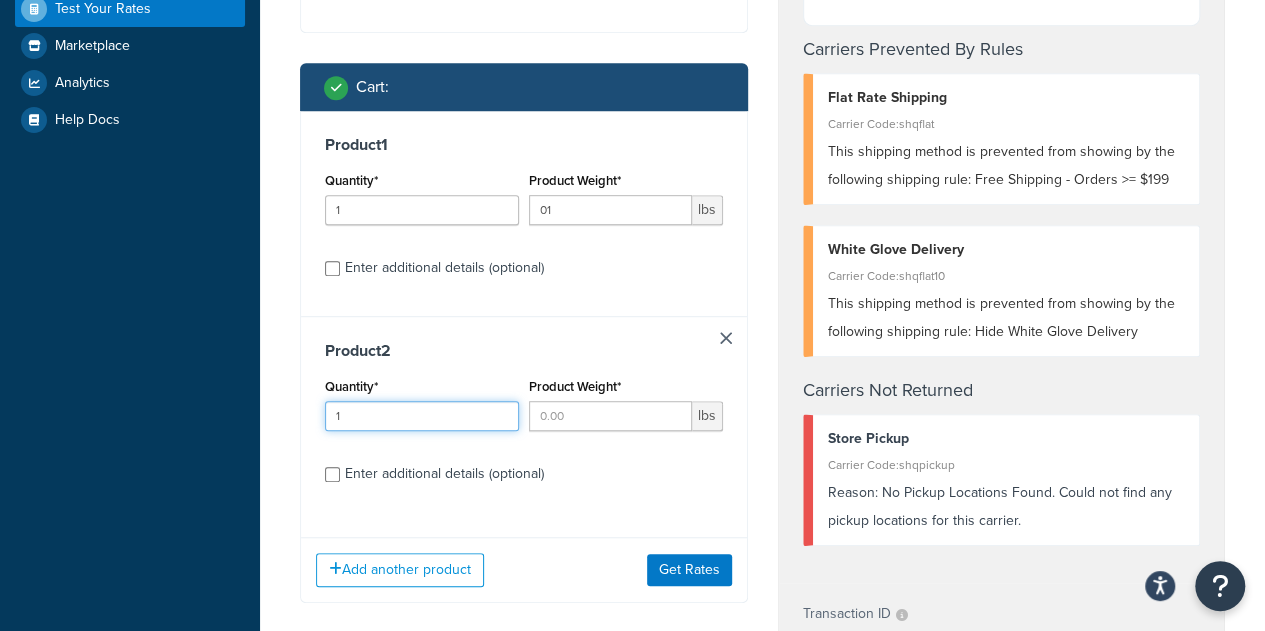 type on "1" 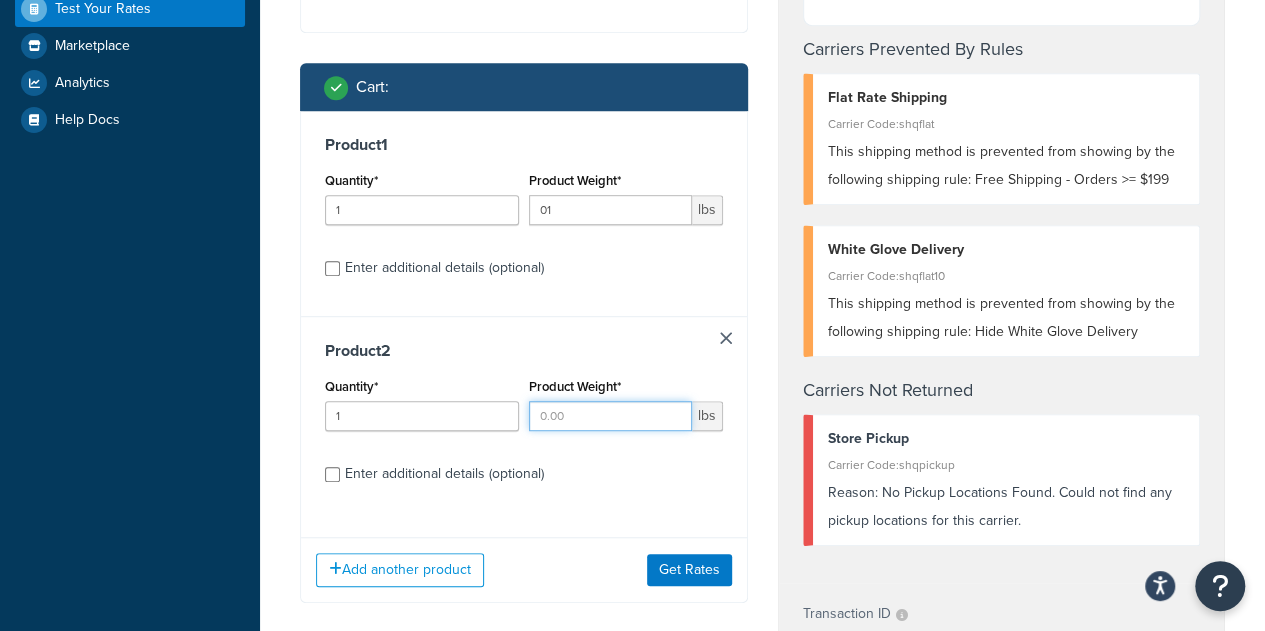 click on "Product Weight*" at bounding box center (610, 416) 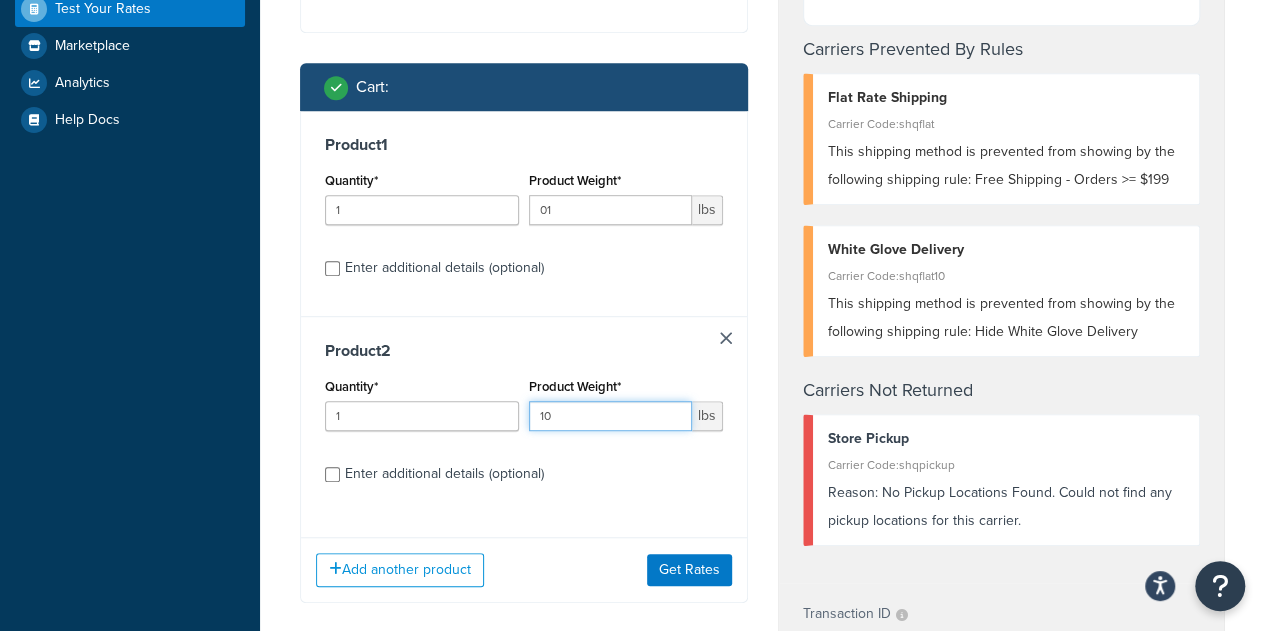 type on "10" 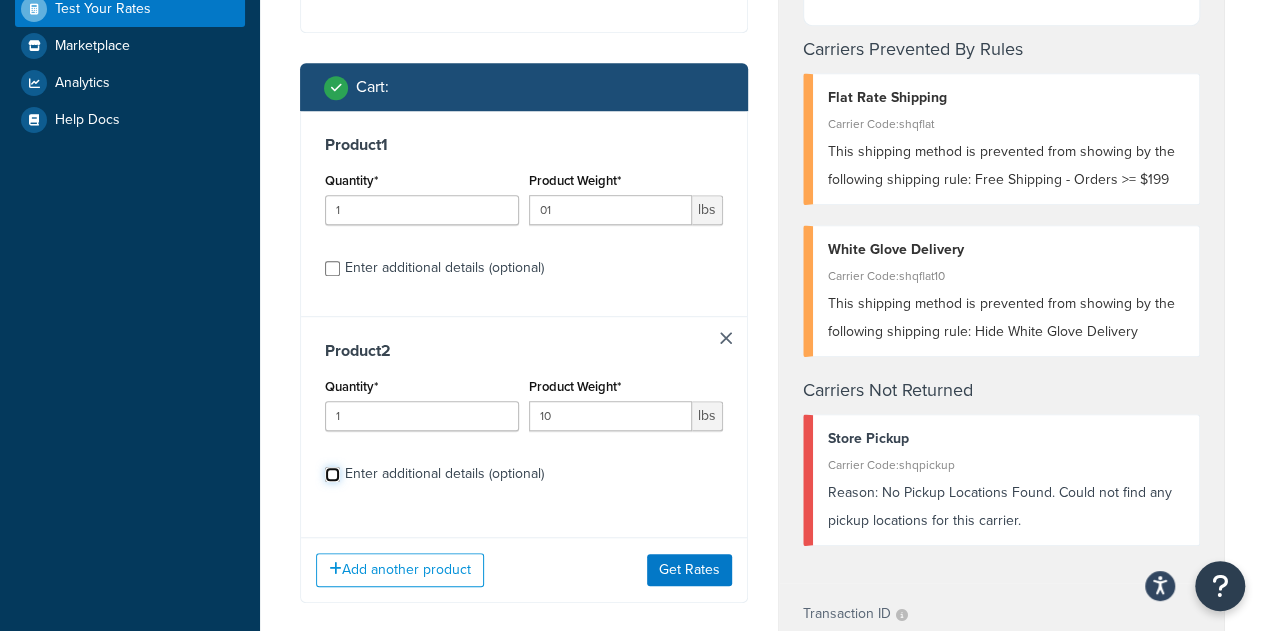 click on "Enter additional details (optional)" at bounding box center (332, 474) 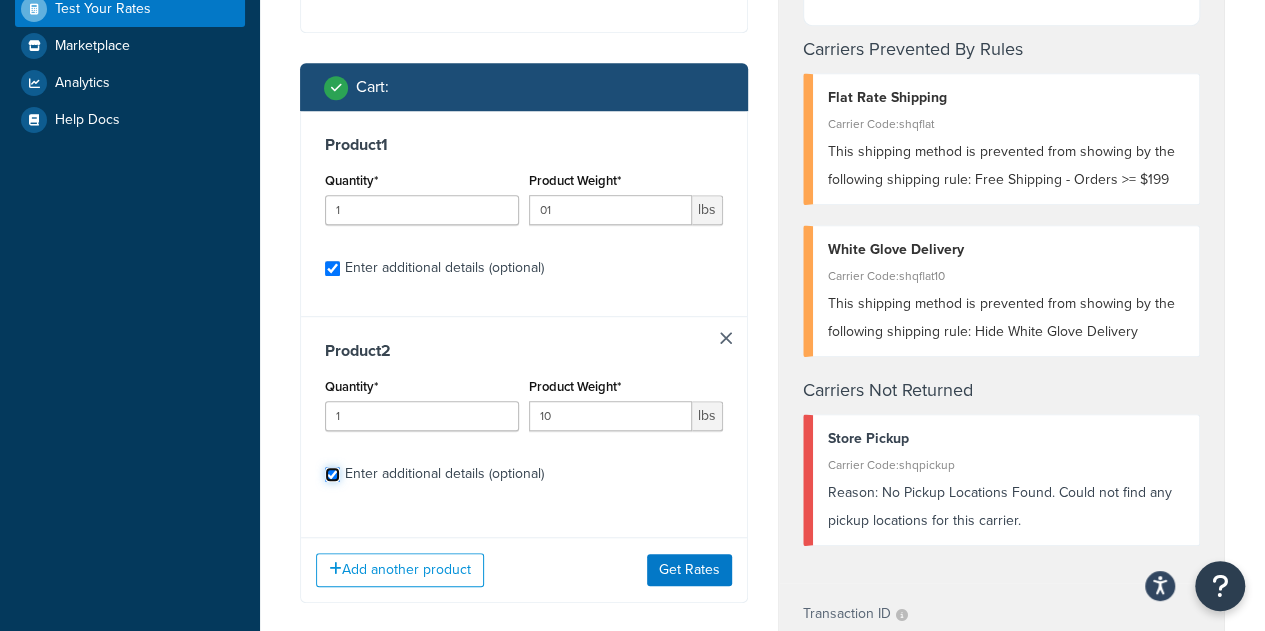 checkbox on "true" 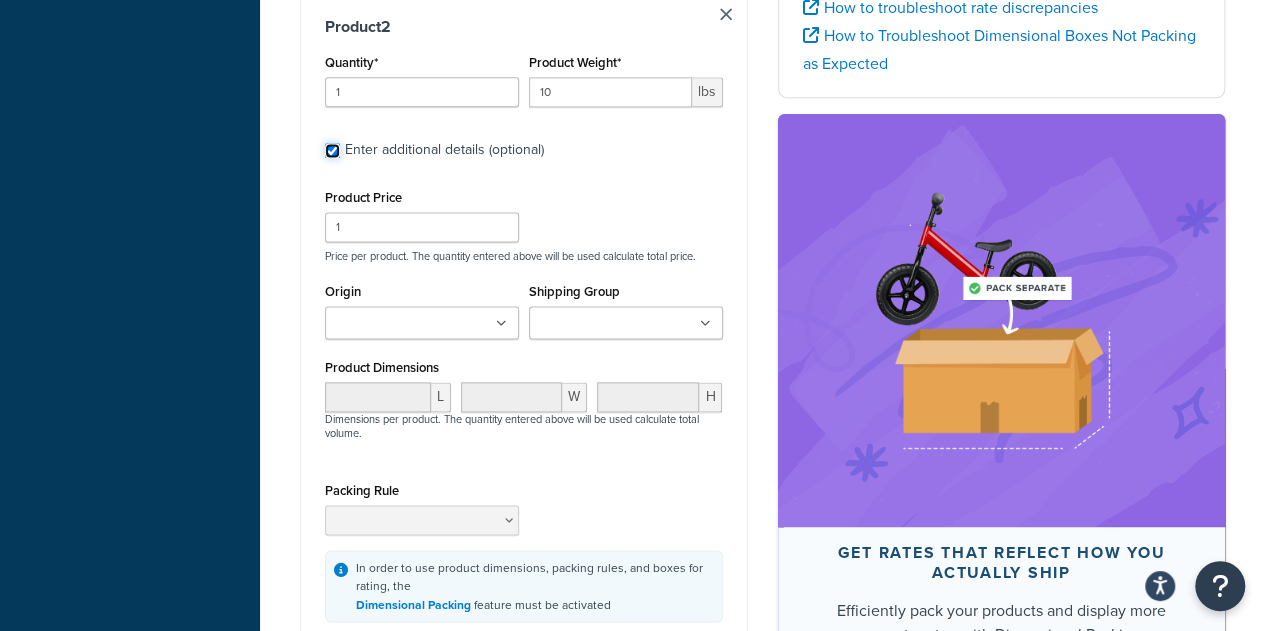 scroll, scrollTop: 1510, scrollLeft: 0, axis: vertical 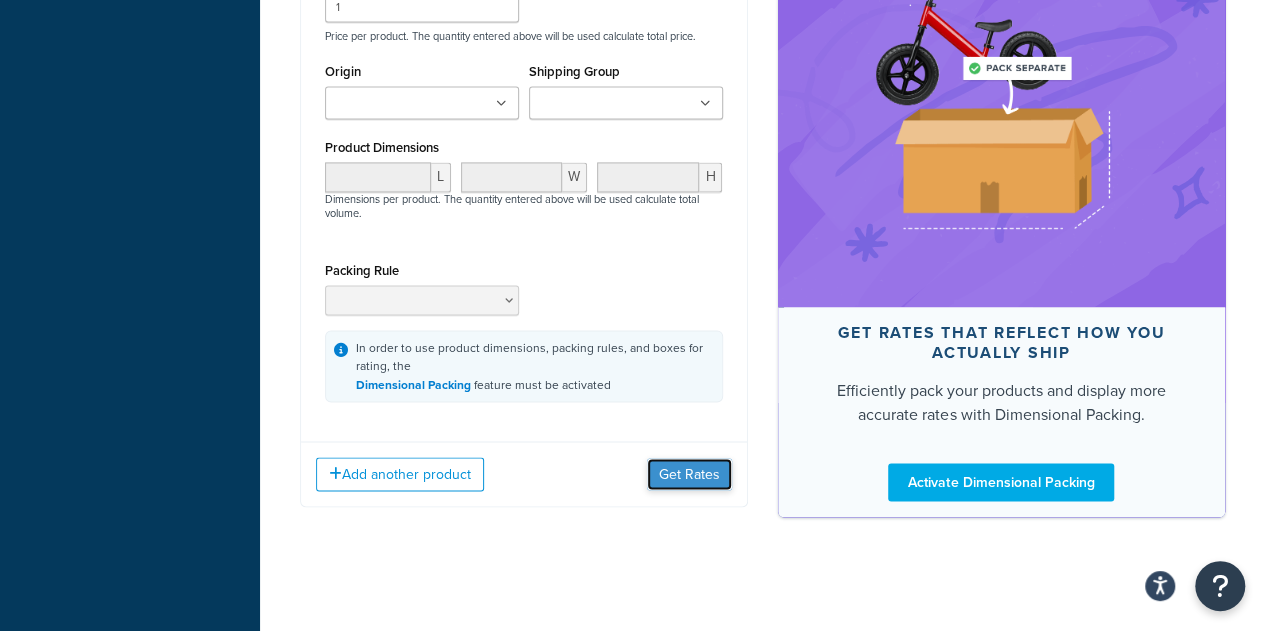 click on "Get Rates" at bounding box center [689, 474] 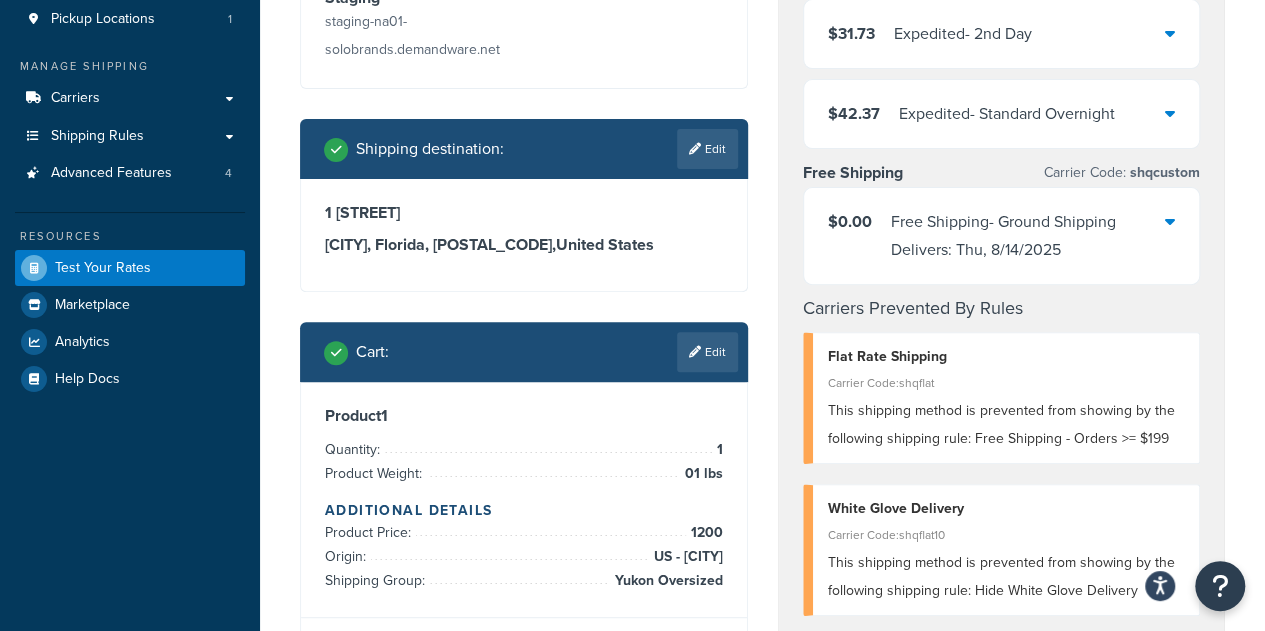 scroll, scrollTop: 212, scrollLeft: 0, axis: vertical 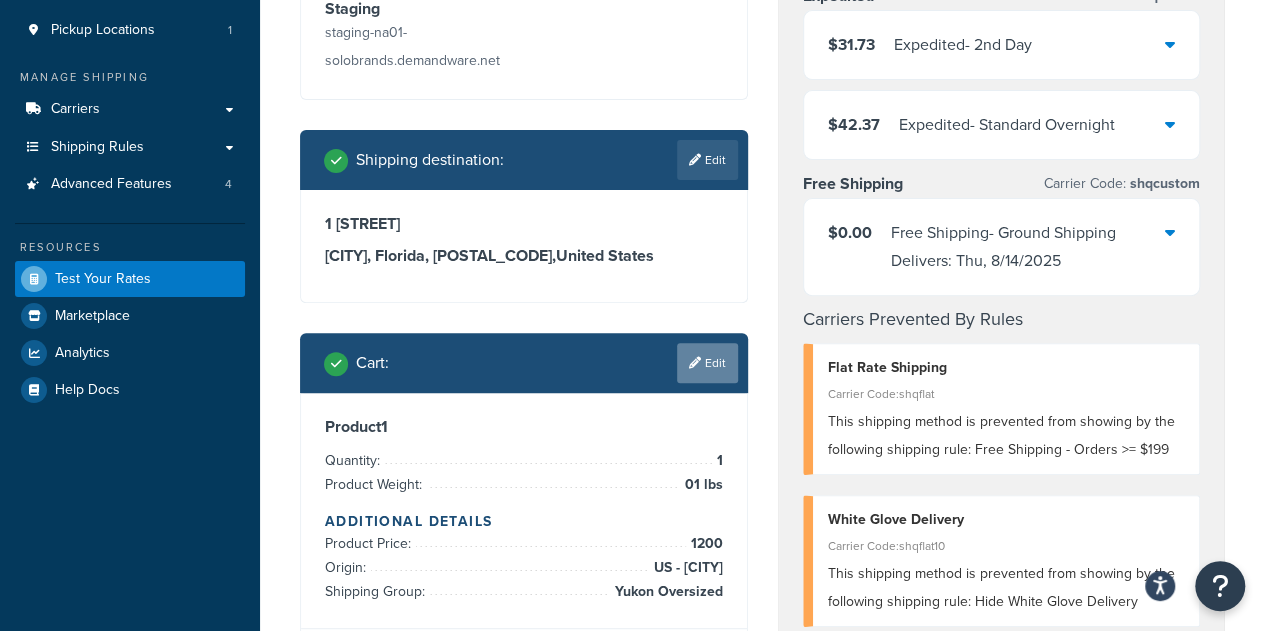 click on "Edit" at bounding box center (707, 363) 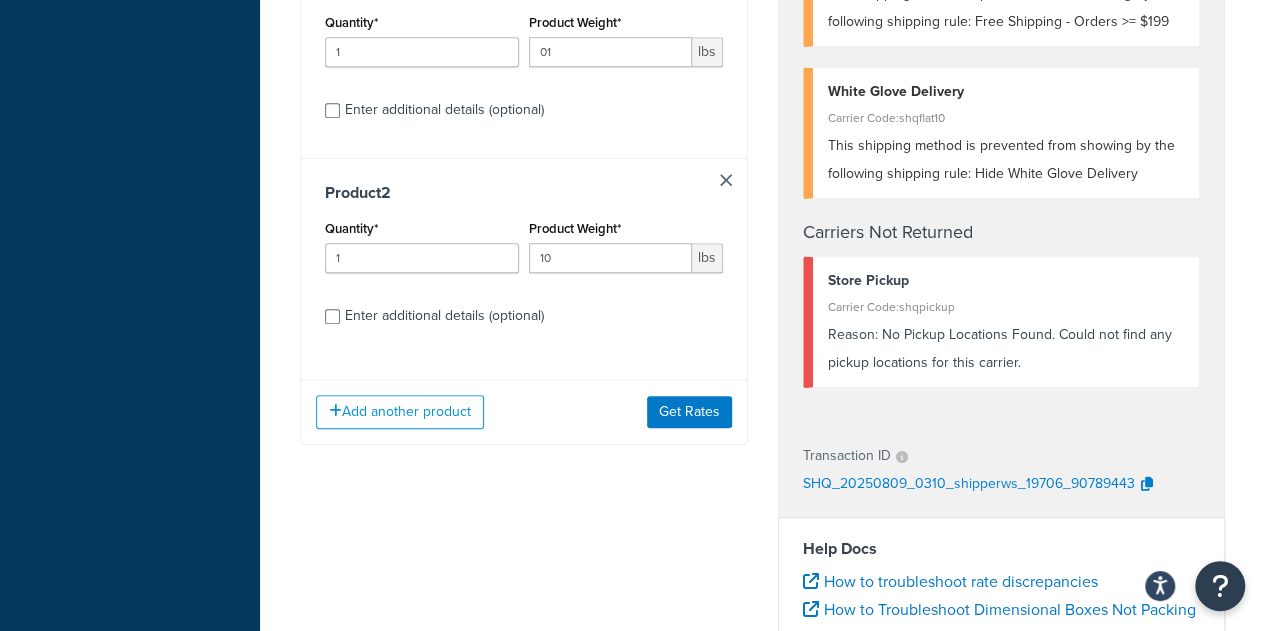 scroll, scrollTop: 624, scrollLeft: 0, axis: vertical 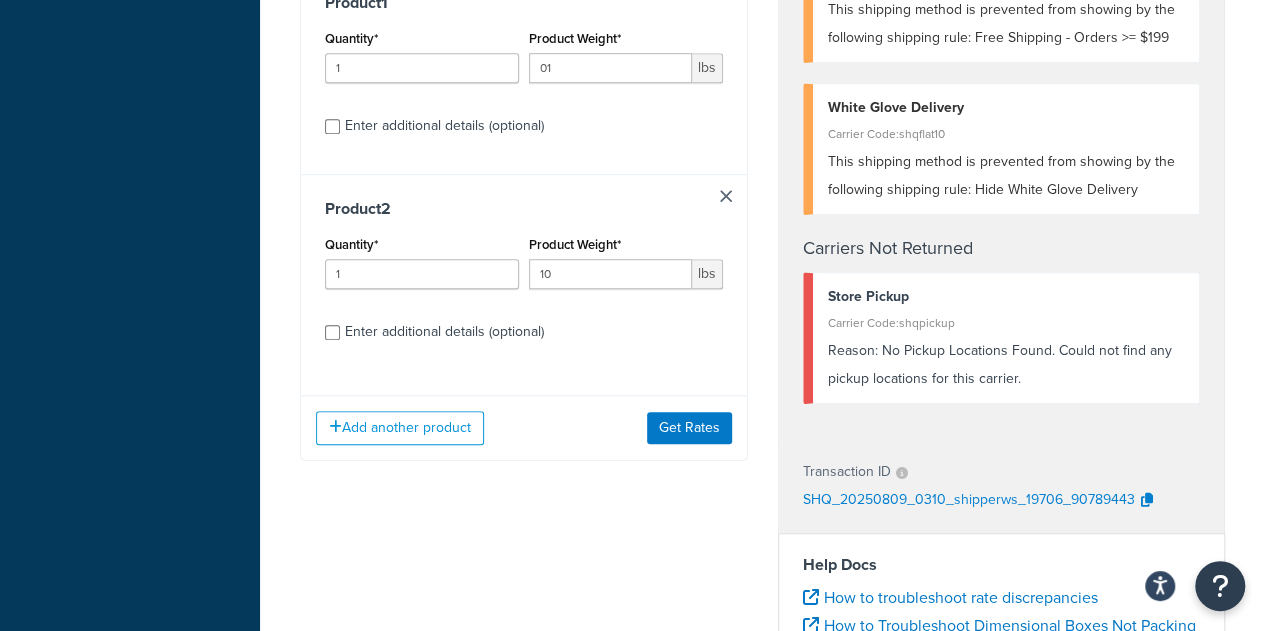 click at bounding box center (726, 196) 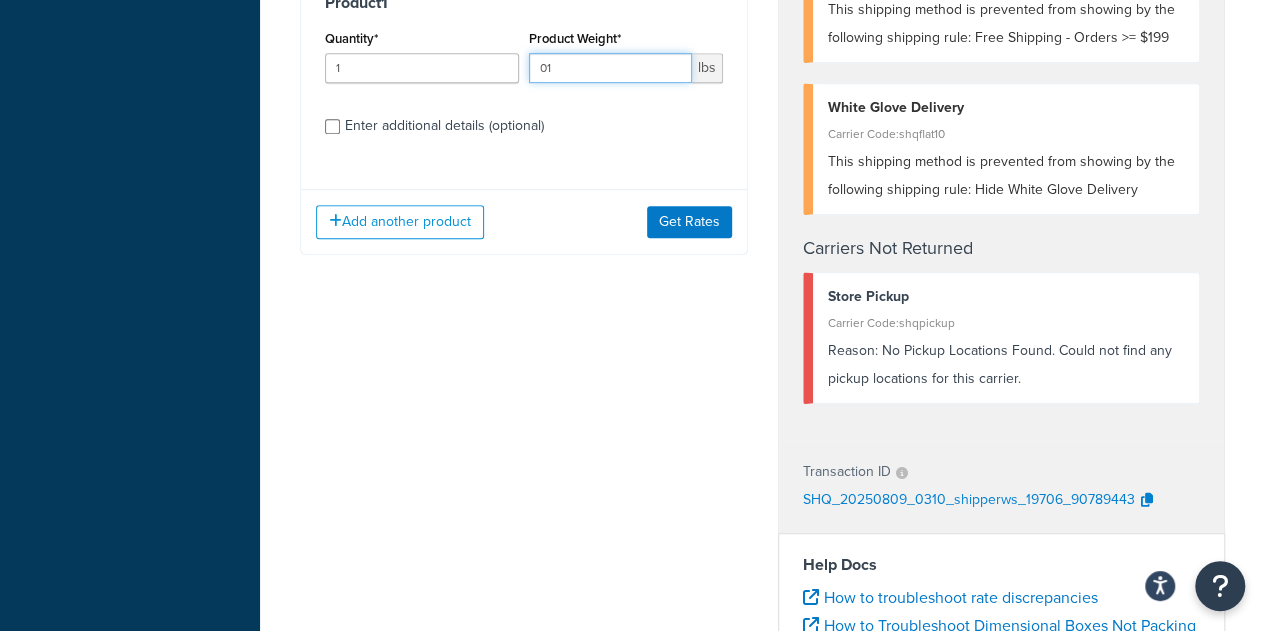 click on "01" at bounding box center (610, 68) 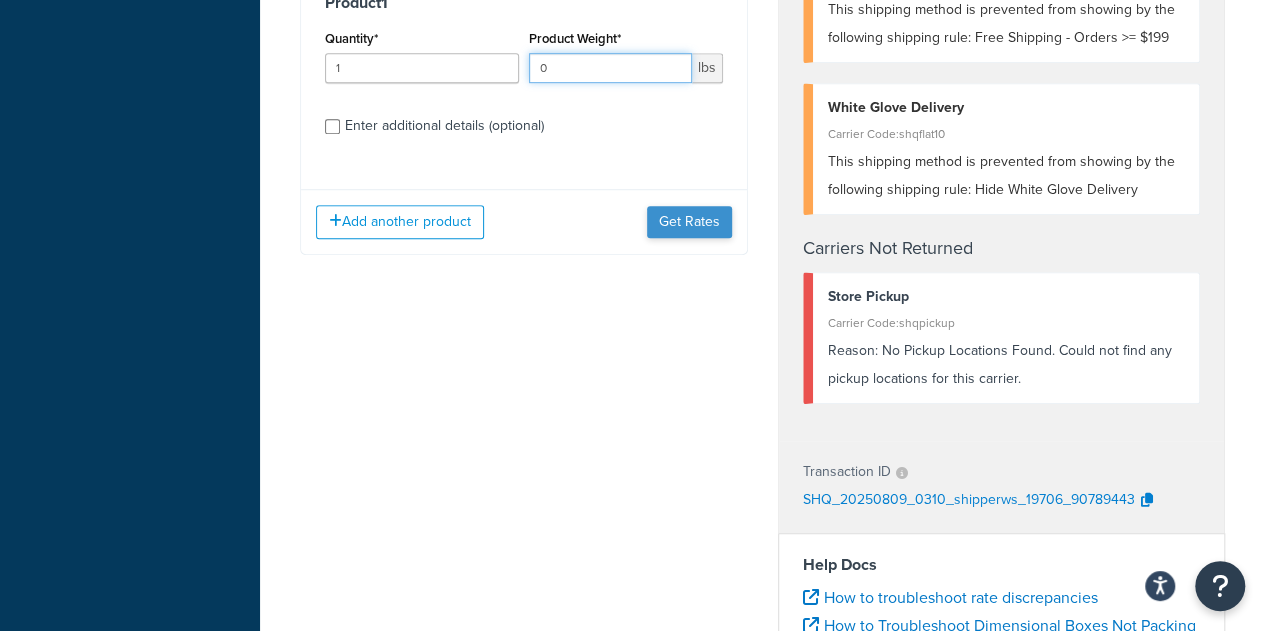 type on "0" 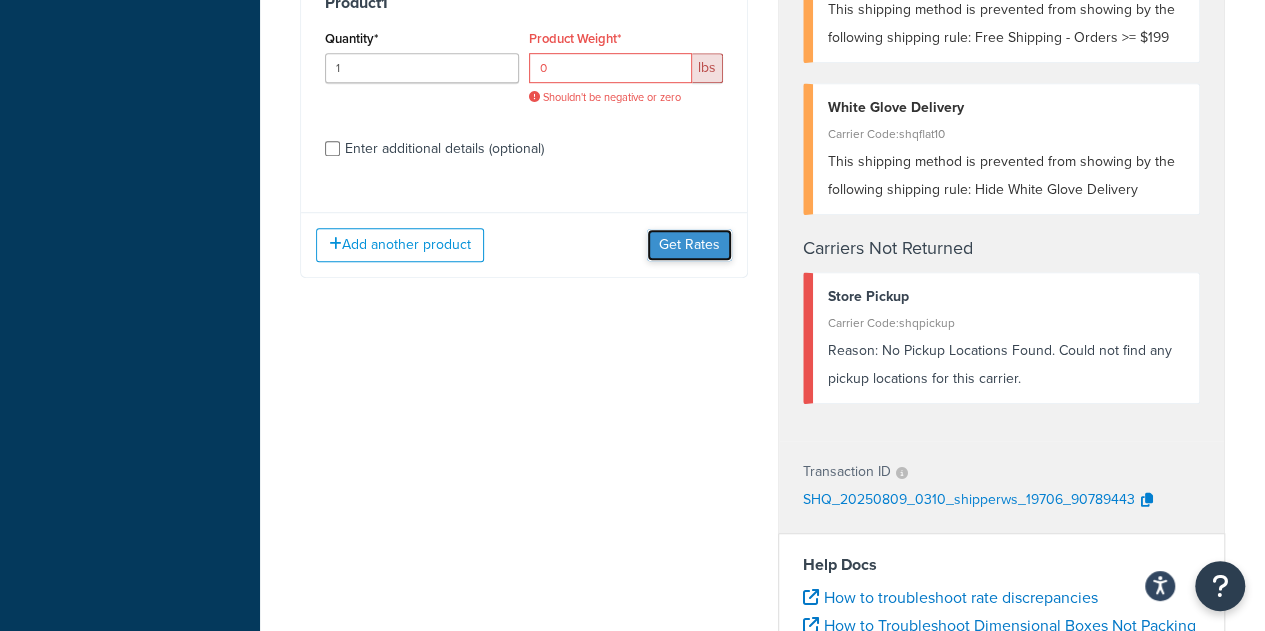 click on "Add another product Get Rates" at bounding box center (524, 244) 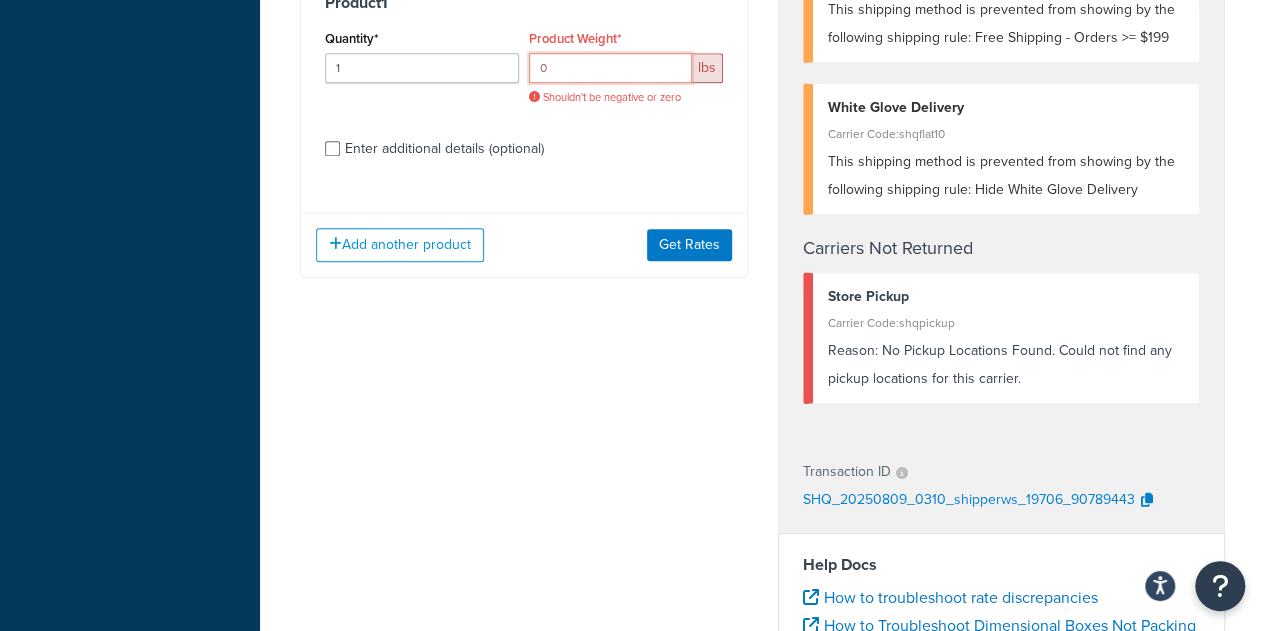 click on "0" at bounding box center (610, 68) 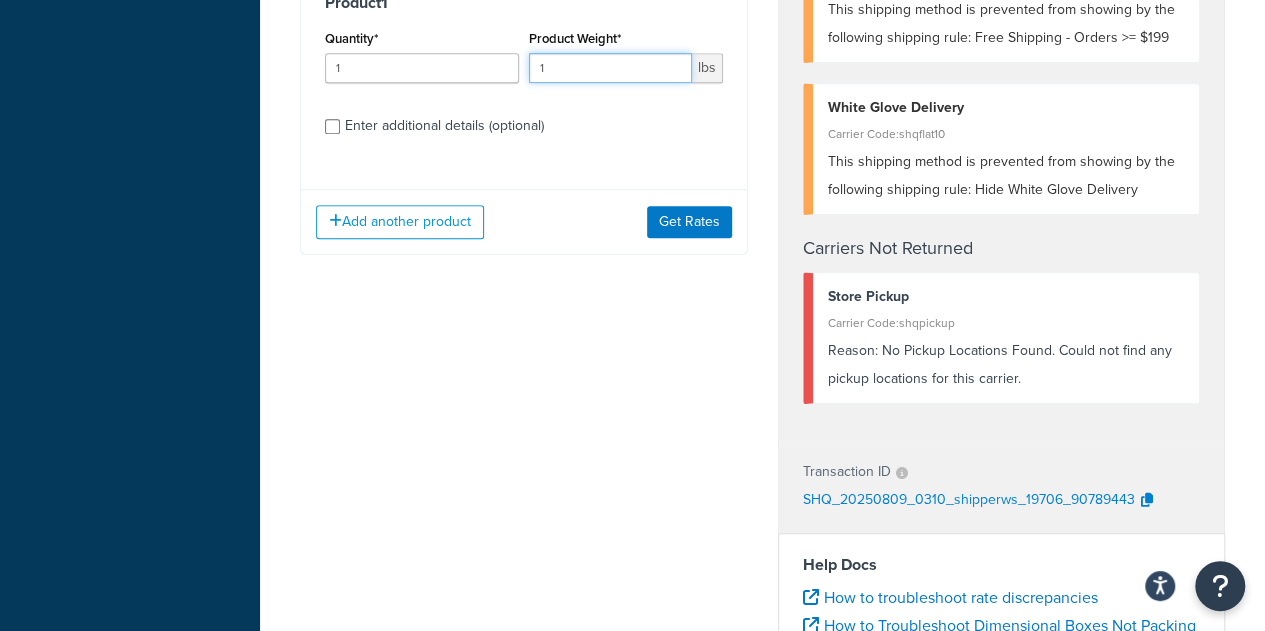 type on "1" 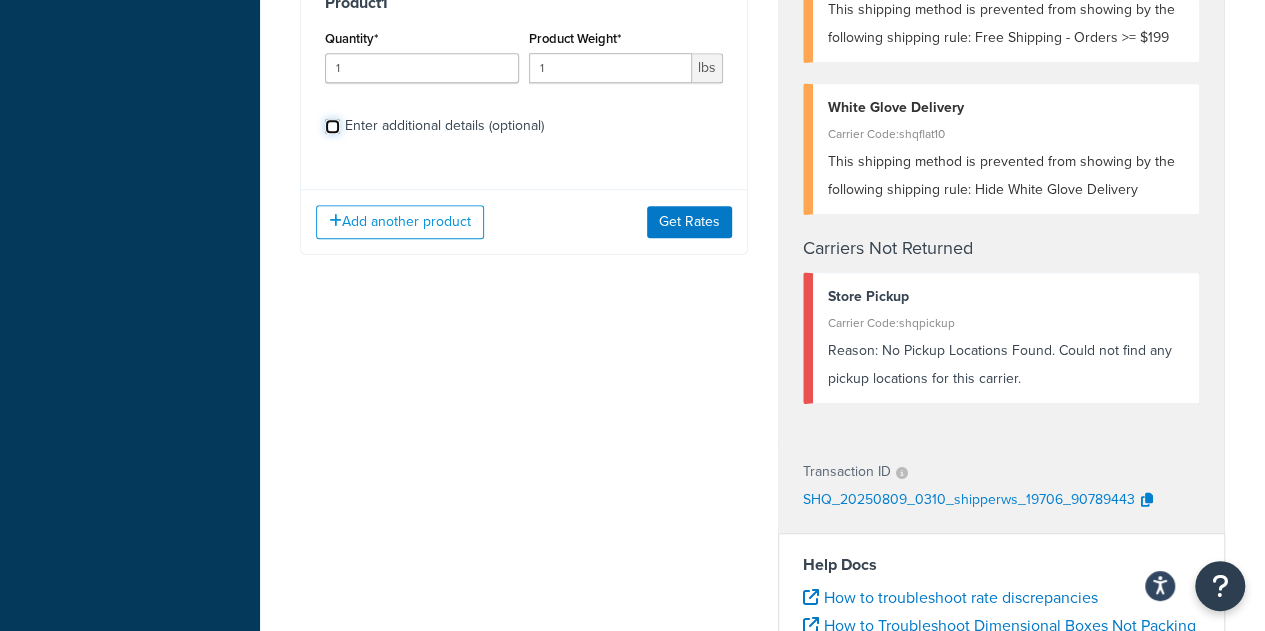 click on "Enter additional details (optional)" at bounding box center [332, 126] 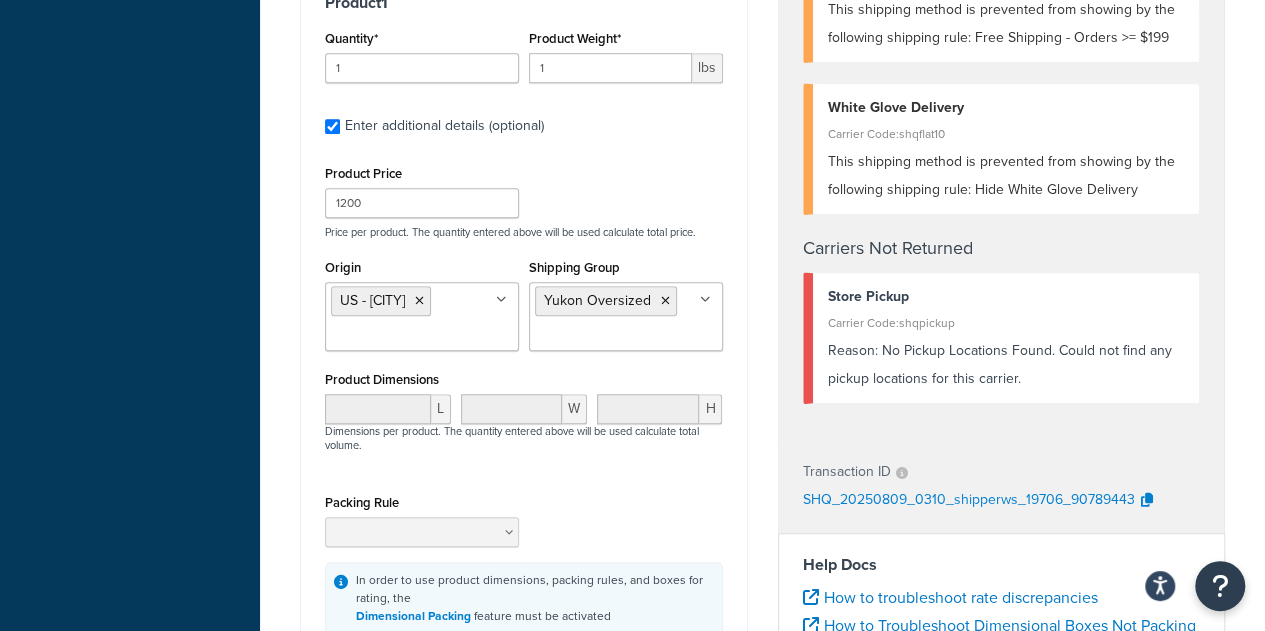 click on "Product  1 Quantity*   1 Product Weight*   1 lbs   Enter additional details (optional) Product Price   1200 Price per product. The quantity entered above will be used calculate total price. Origin   US - Grapevine   Australia 3PL B2B-US Canada EU US - Pennsylvania Shipping Group   Yukon Oversized   Concrete In Store Pickup Items Large Medium NOPOBOX PER_ITEM Products Season Oil Small Product Dimensions   L   W   H Dimensions per product. The quantity entered above will be used calculate total volume. Packing Rule     In order to use product dimensions, packing rules, and boxes for rating, the Dimensional Packing   feature must be activated" at bounding box center [524, 313] 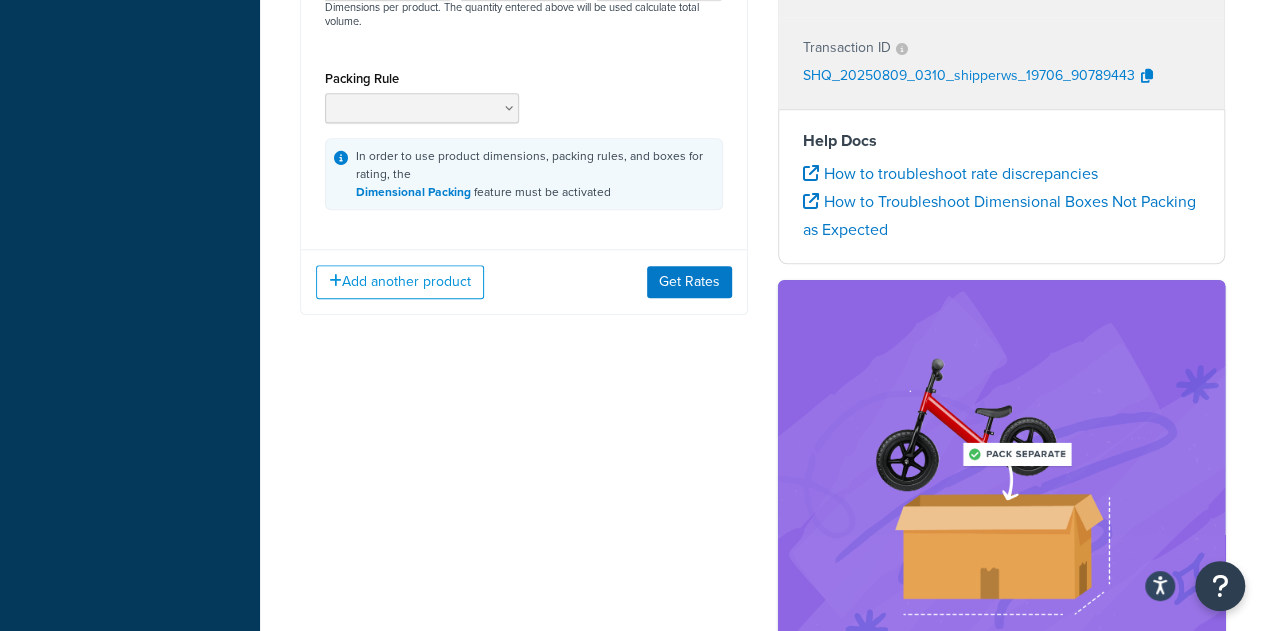scroll, scrollTop: 1224, scrollLeft: 0, axis: vertical 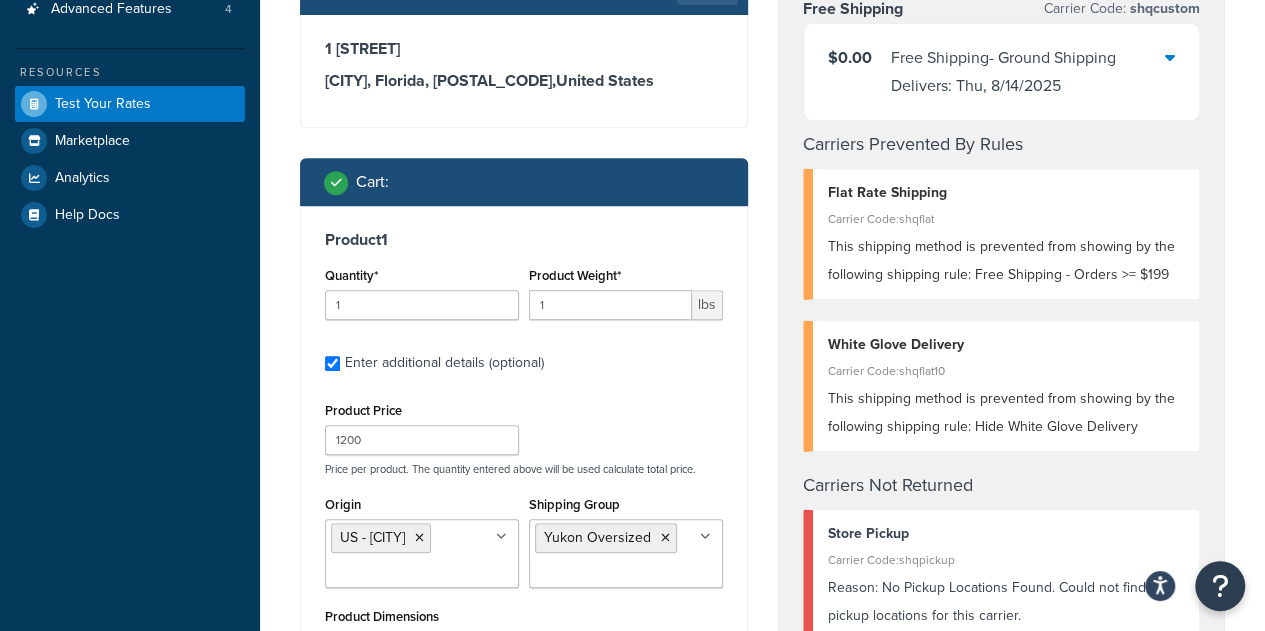 click on "Product  1" at bounding box center [524, 240] 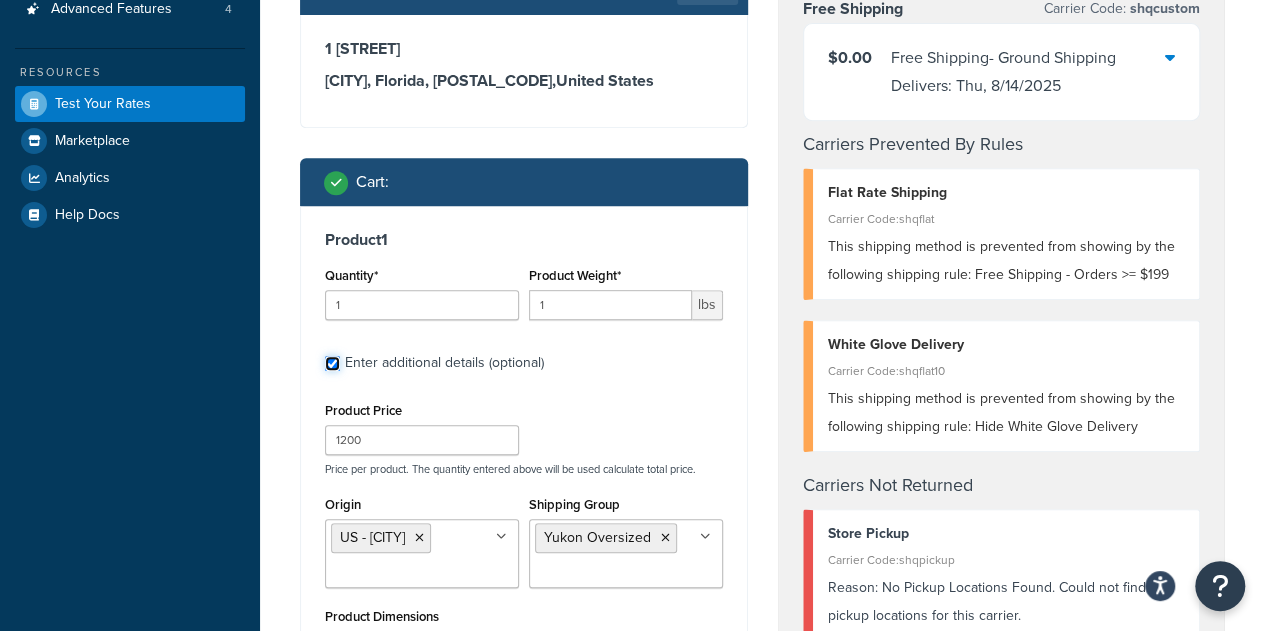 click on "Enter additional details (optional)" at bounding box center [332, 363] 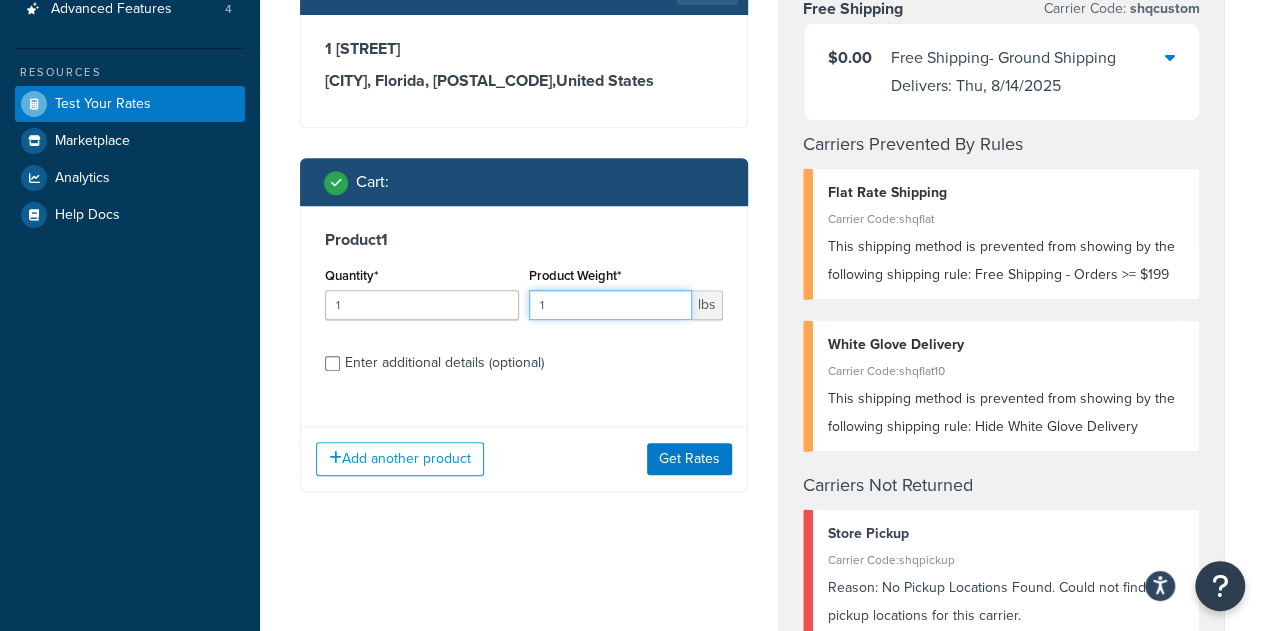 click on "1" at bounding box center (610, 305) 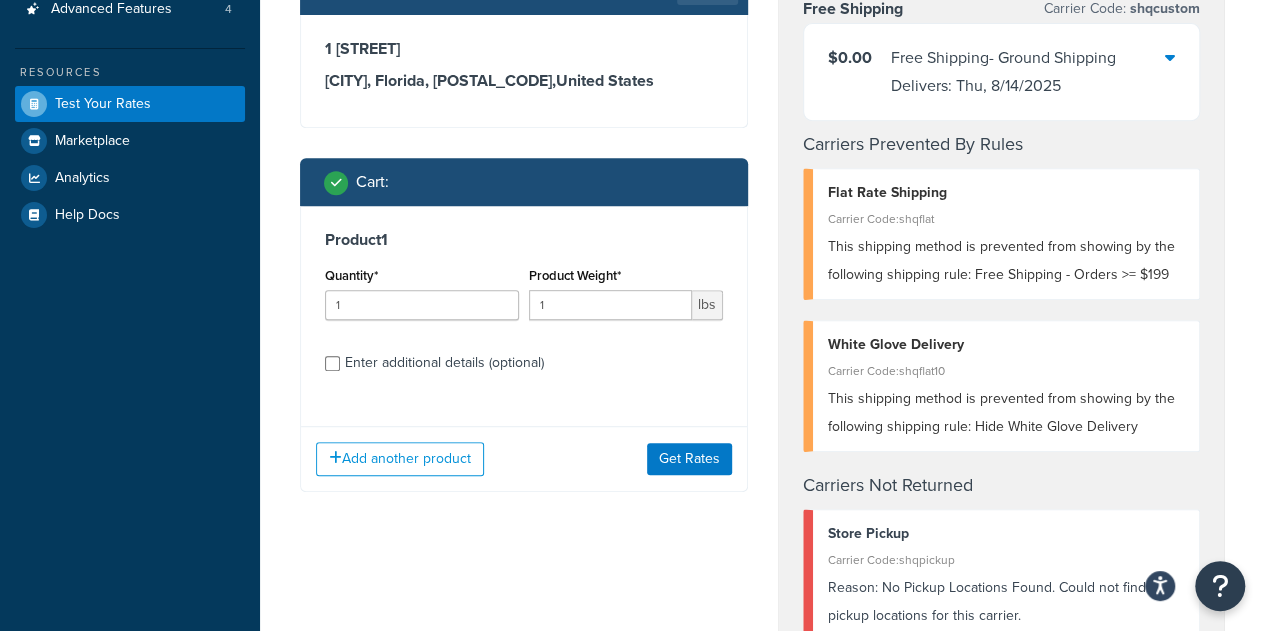 click on "White Glove Delivery Carrier Code:  shqflat10 This shipping method is prevented from showing by the following
shipping rule: Hide White Glove Delivery" at bounding box center [1002, 386] 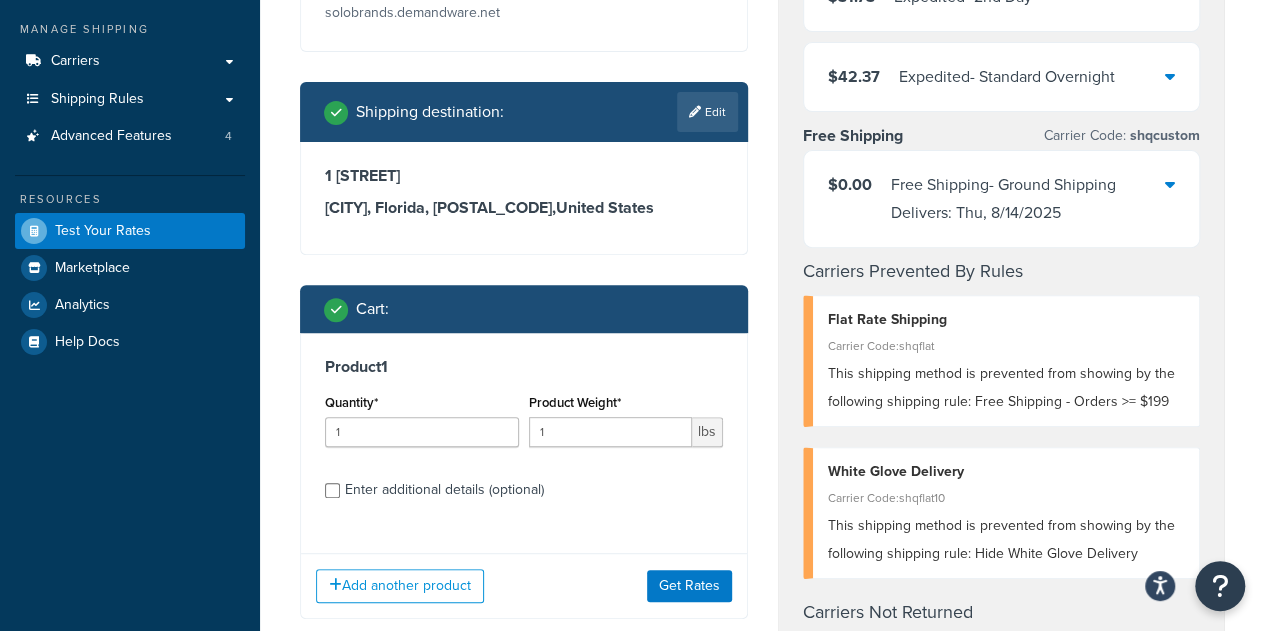 scroll, scrollTop: 258, scrollLeft: 0, axis: vertical 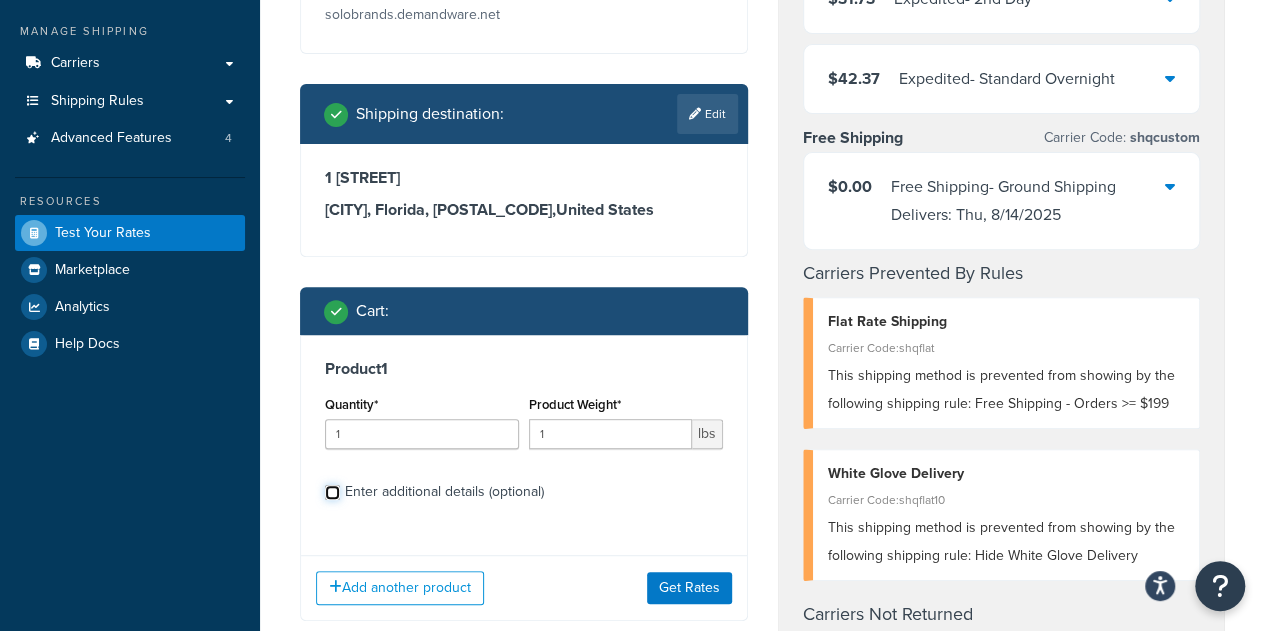 click on "Enter additional details (optional)" at bounding box center [332, 492] 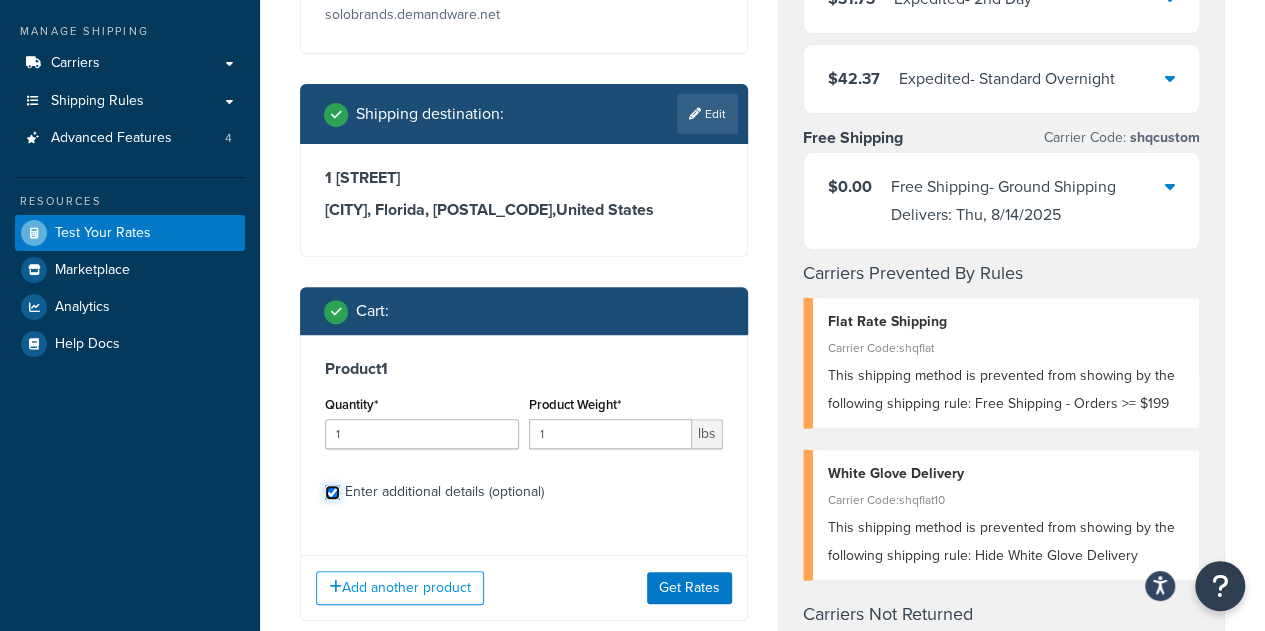 checkbox on "true" 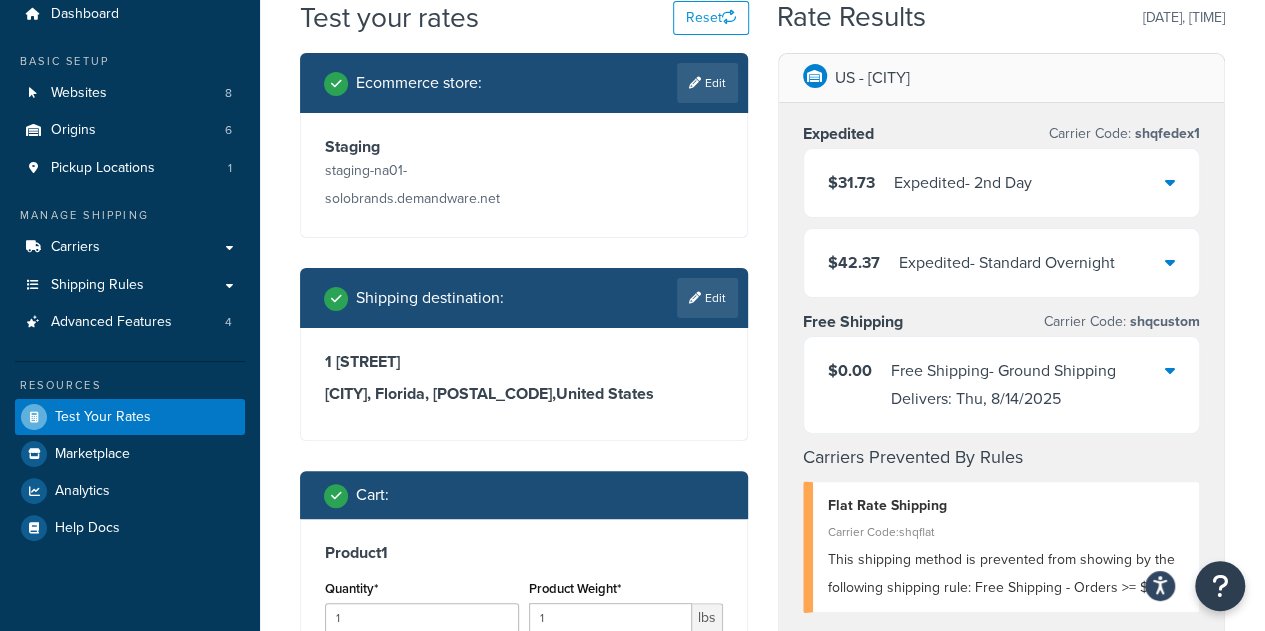 scroll, scrollTop: 68, scrollLeft: 0, axis: vertical 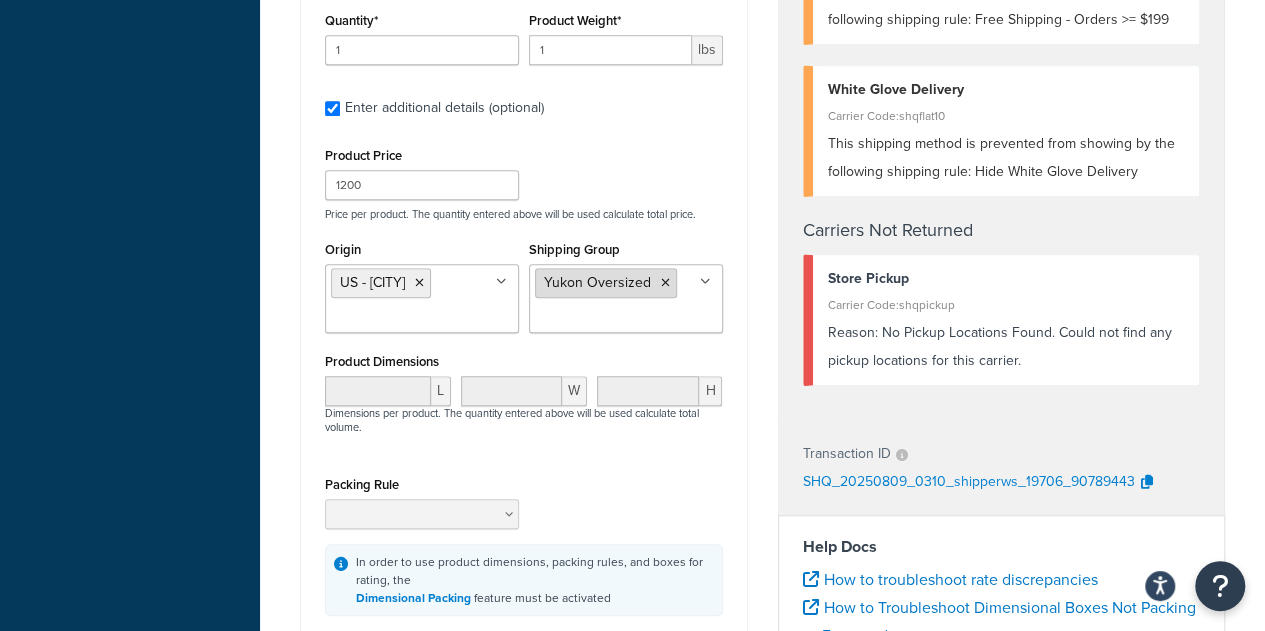click on "Yukon Oversized" at bounding box center (606, 283) 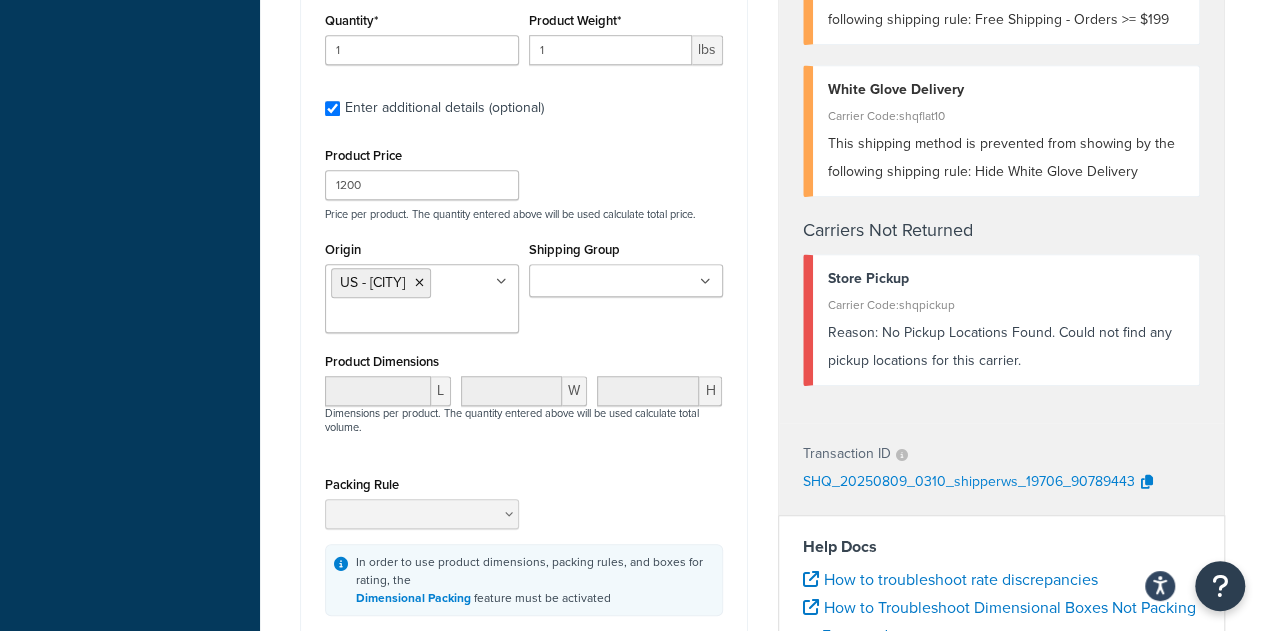 click on "Product Price   1200 Price per product. The quantity entered above will be used calculate total price. Origin   US - Grapevine   Australia 3PL B2B-US Canada EU US - Pennsylvania Shipping Group   Concrete In Store Pickup Items Large Medium NOPOBOX PER_ITEM Products Season Oil Small Yukon Oversized Product Dimensions   L   W   H Dimensions per product. The quantity entered above will be used calculate total volume. Packing Rule     In order to use product dimensions, packing rules, and boxes for rating, the Dimensional Packing   feature must be activated" at bounding box center [524, 379] 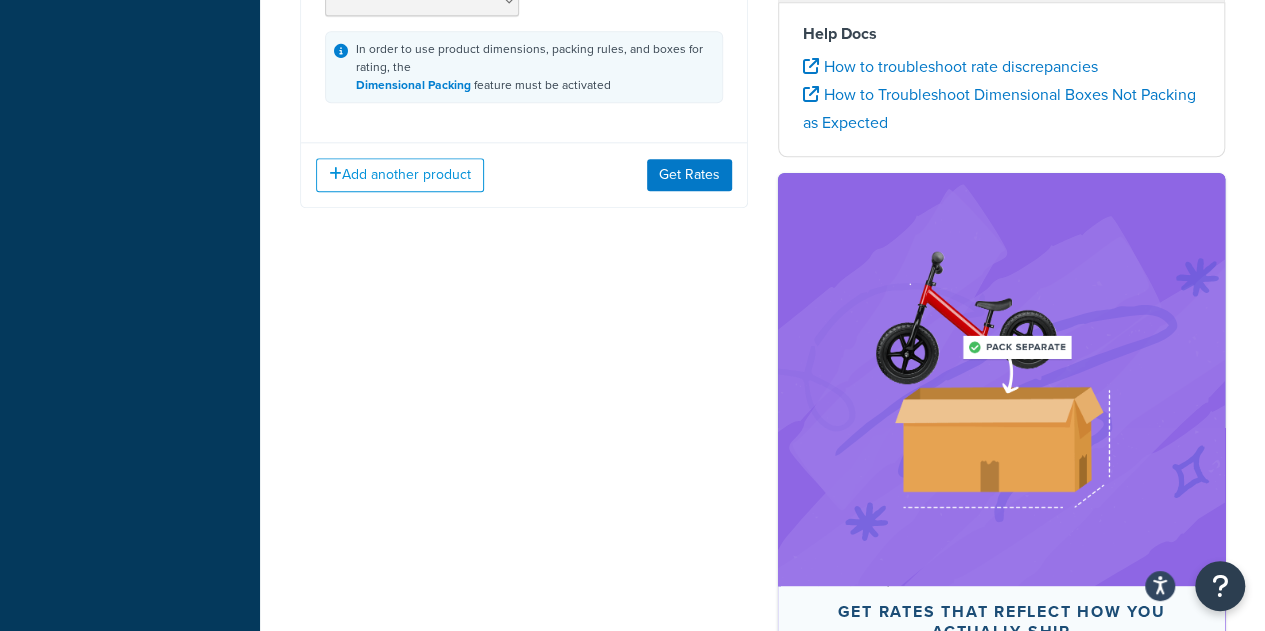 scroll, scrollTop: 1201, scrollLeft: 0, axis: vertical 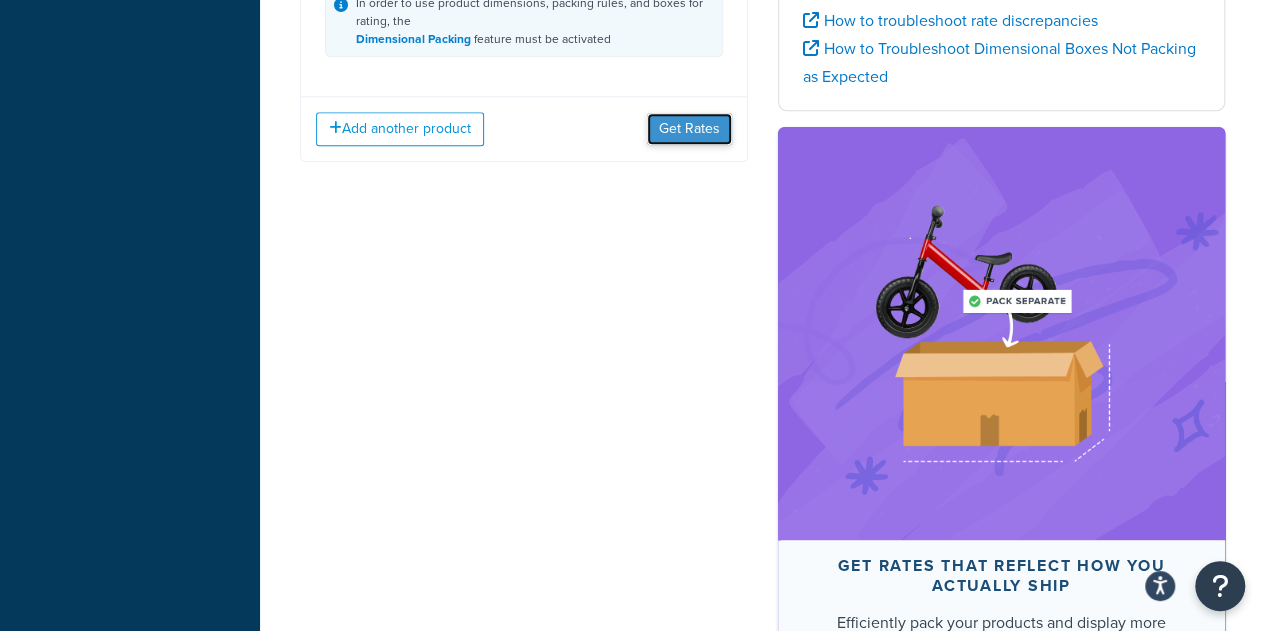 click on "Get Rates" at bounding box center (689, 129) 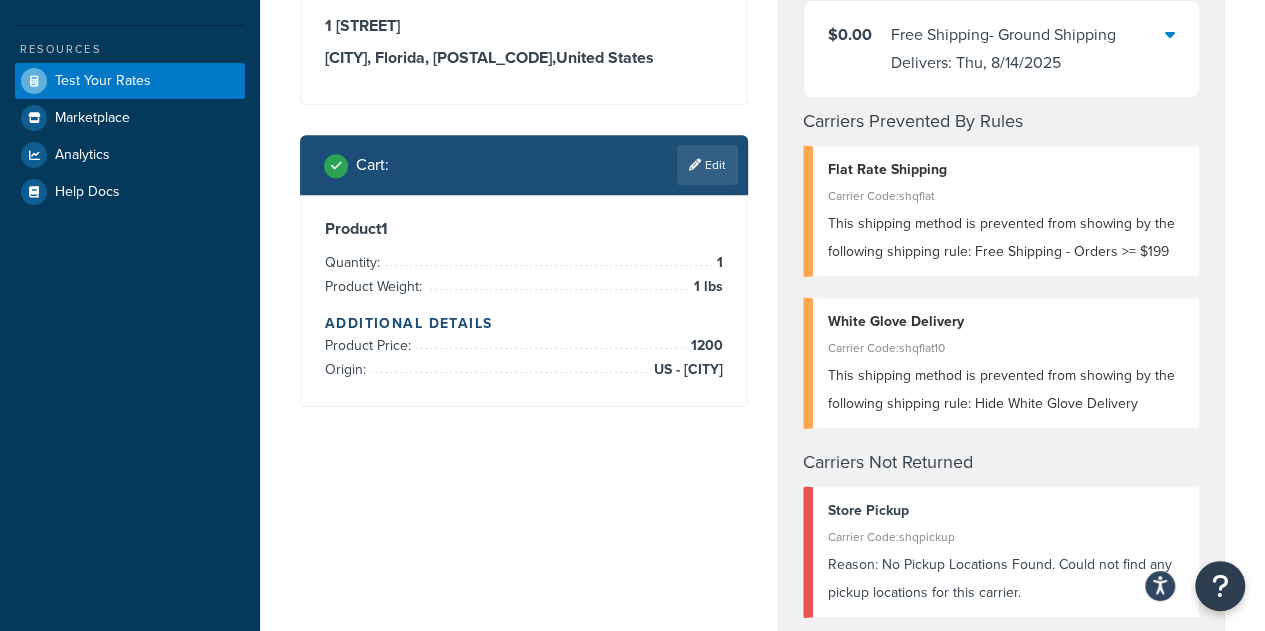 scroll, scrollTop: 1201, scrollLeft: 0, axis: vertical 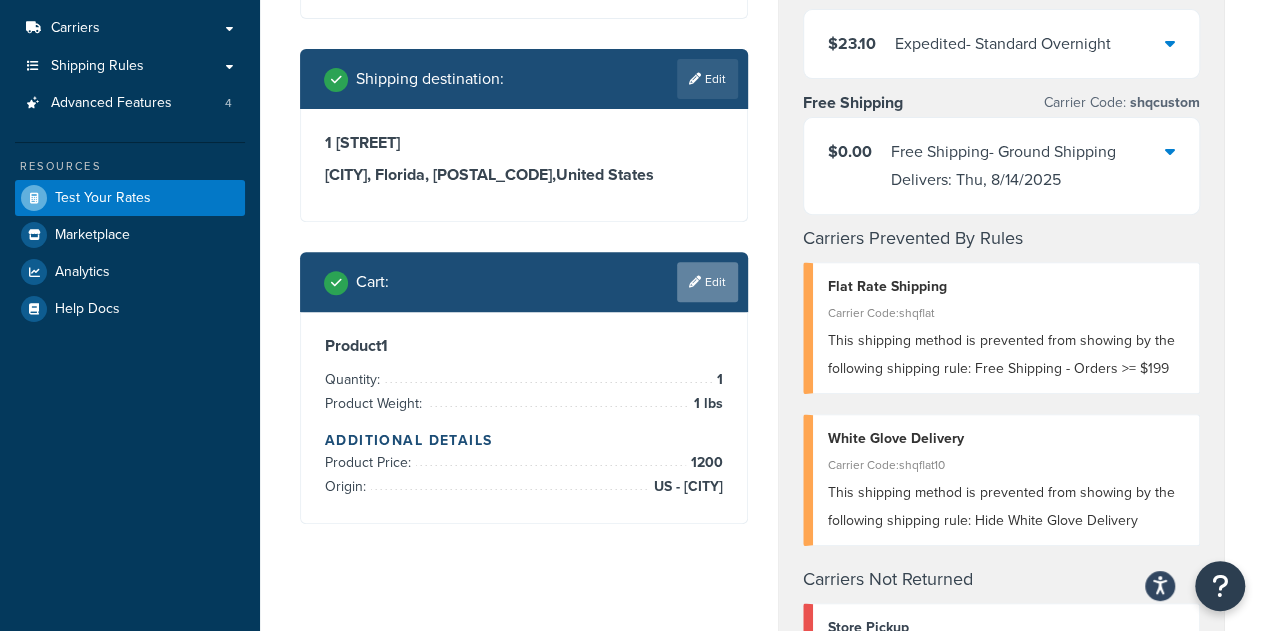 click on "Edit" at bounding box center [707, 282] 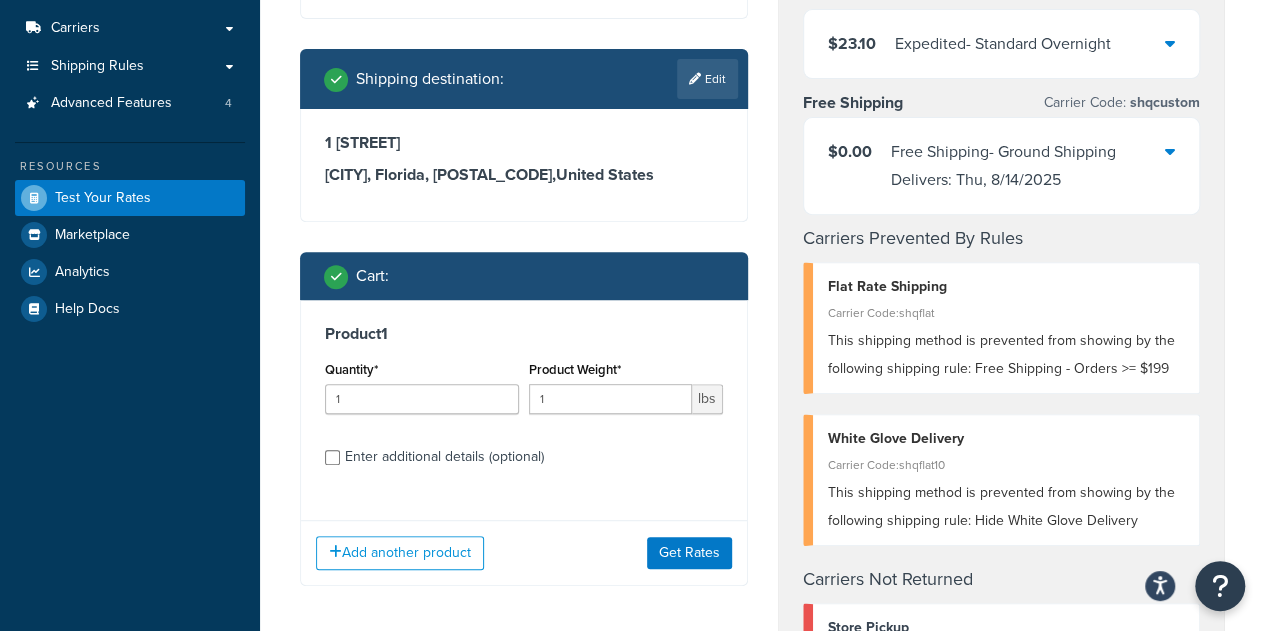 click on "Enter additional details (optional)" at bounding box center [444, 457] 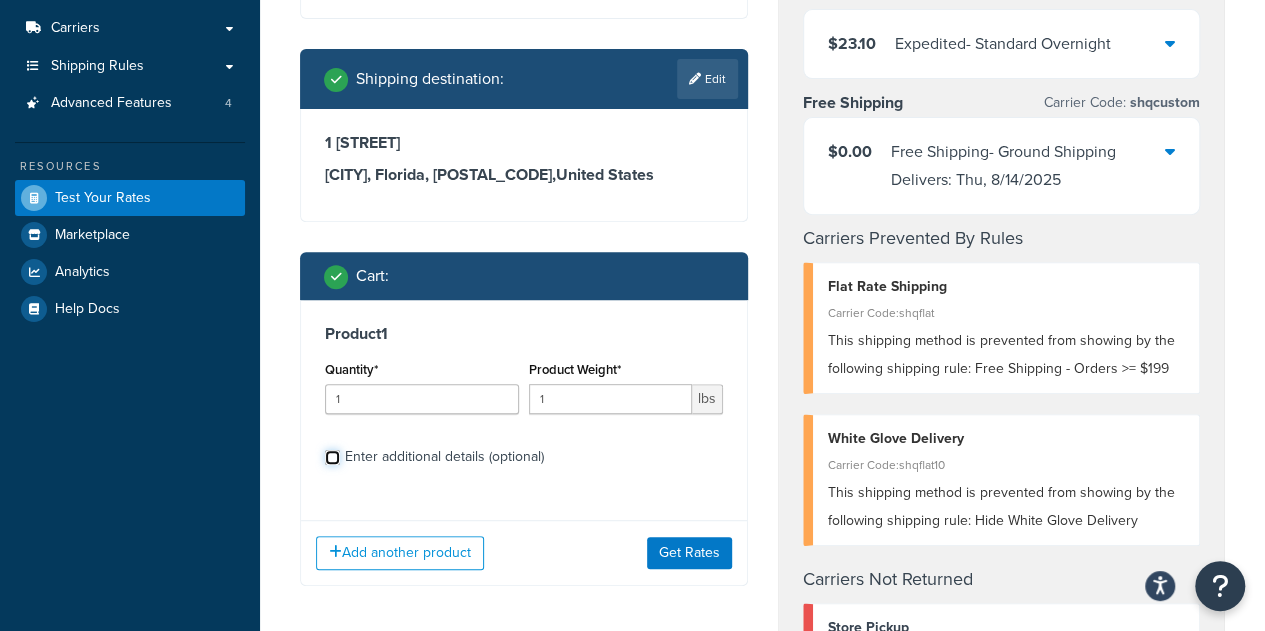 click on "Enter additional details (optional)" at bounding box center (332, 457) 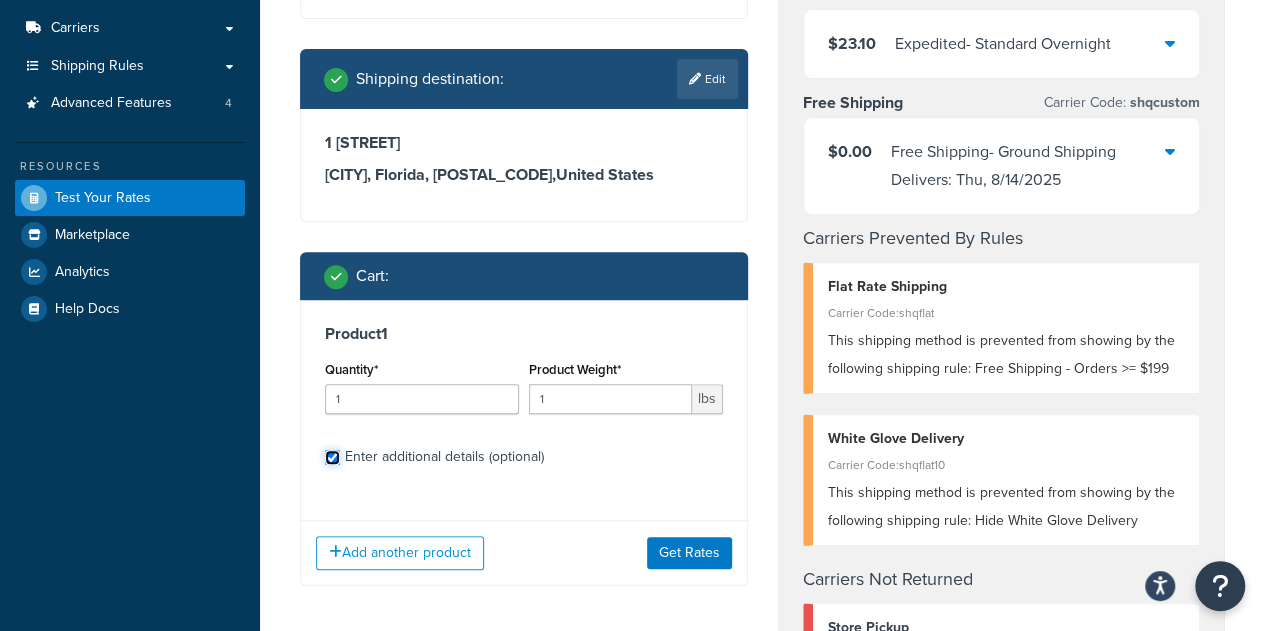 checkbox on "true" 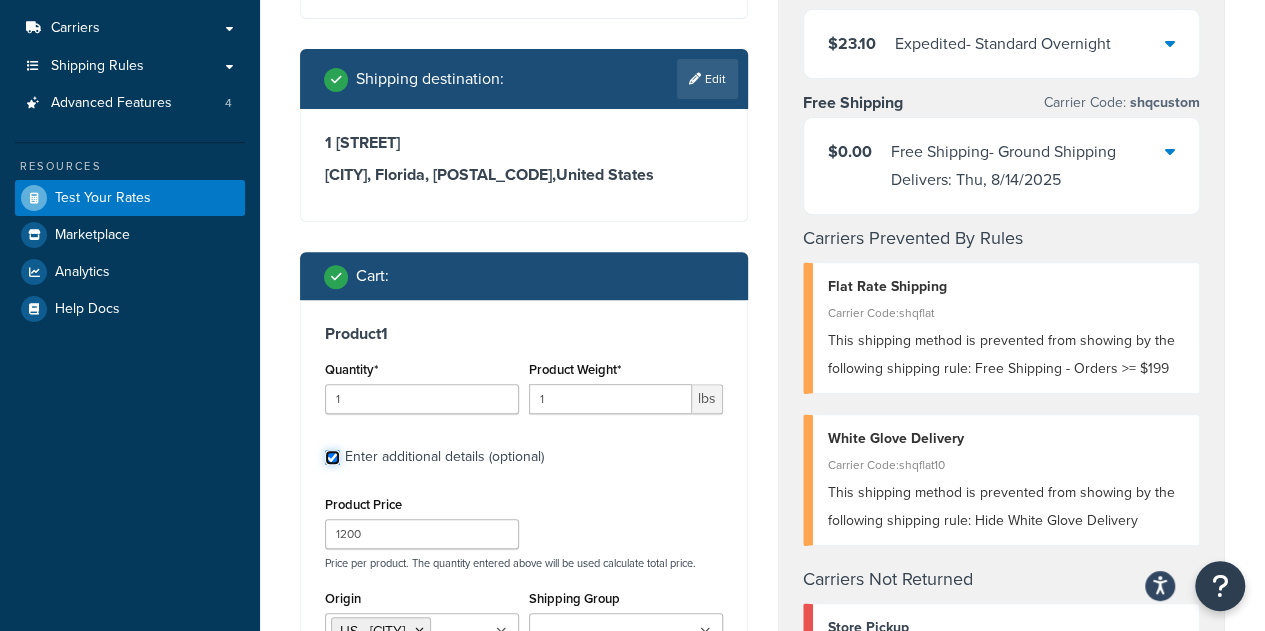 scroll, scrollTop: 845, scrollLeft: 0, axis: vertical 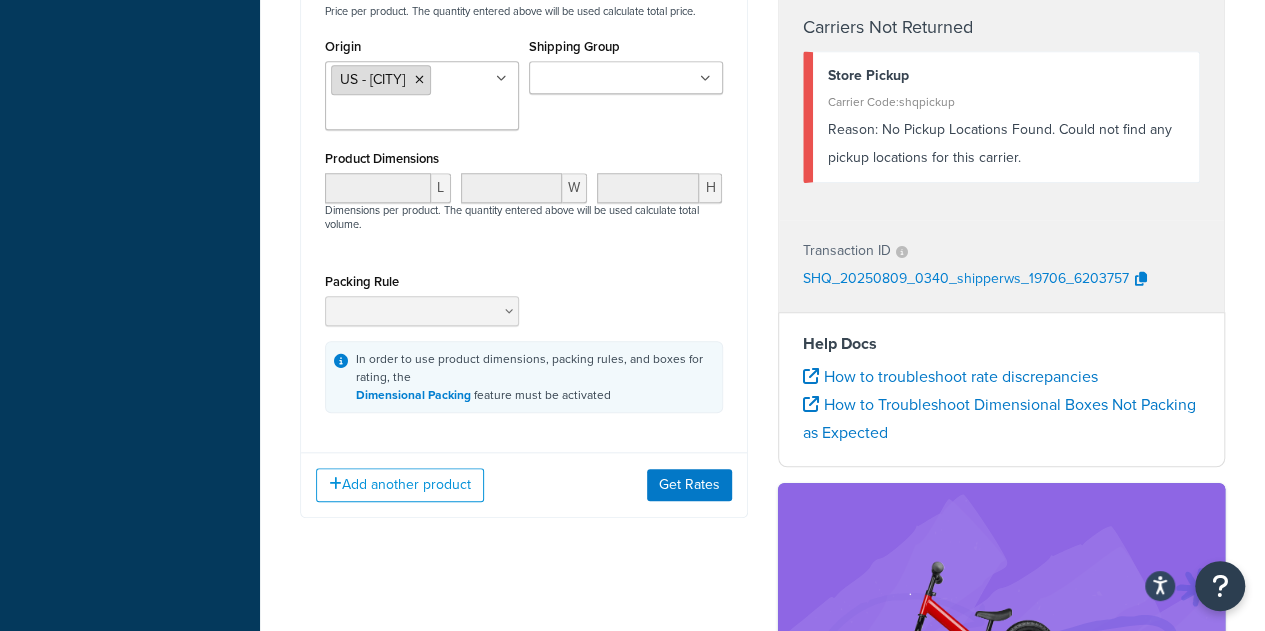 click on "US - Grapevine" at bounding box center (381, 80) 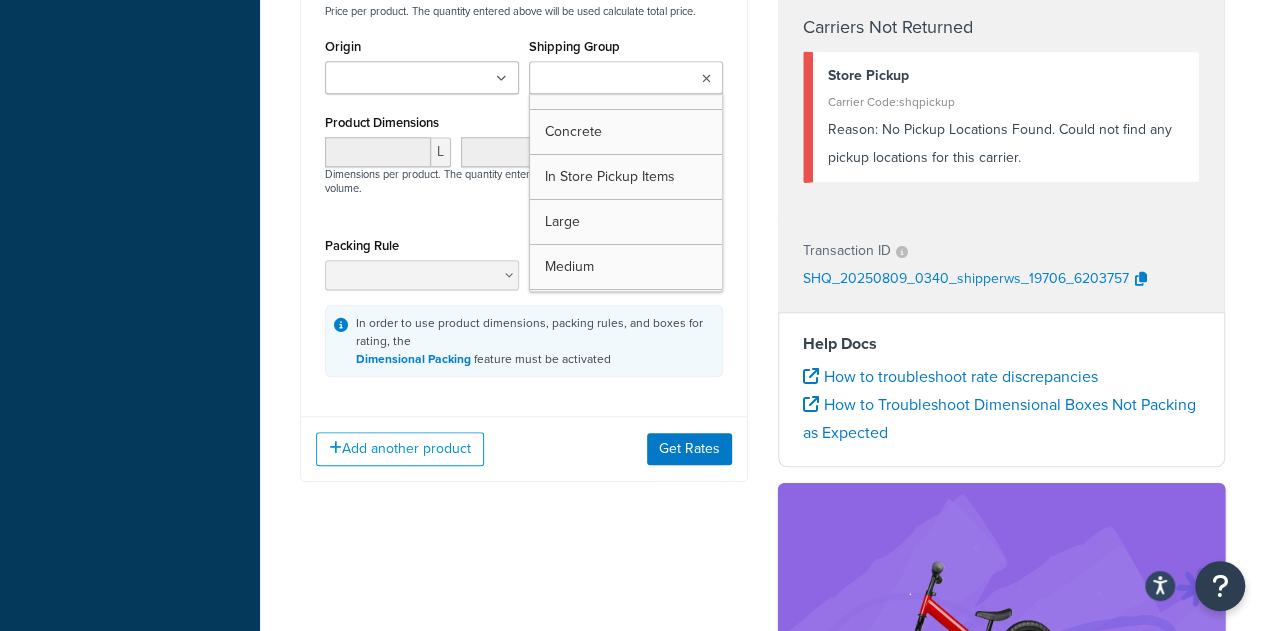 click on "Shipping Group" at bounding box center [623, 79] 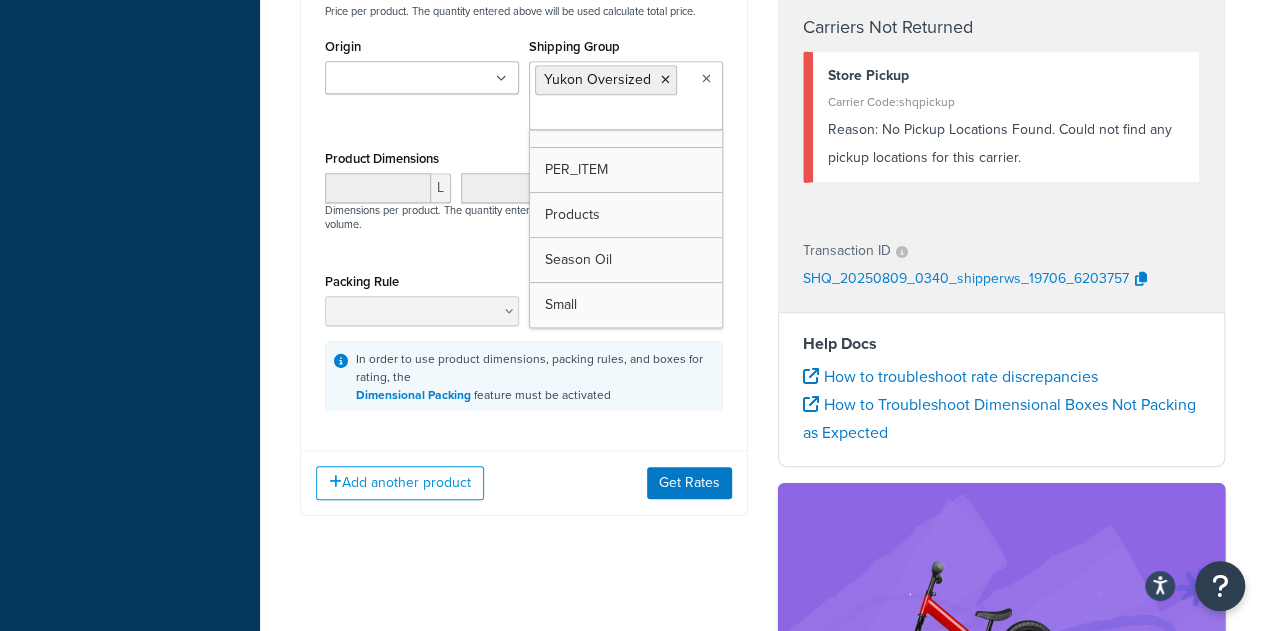 scroll, scrollTop: 202, scrollLeft: 0, axis: vertical 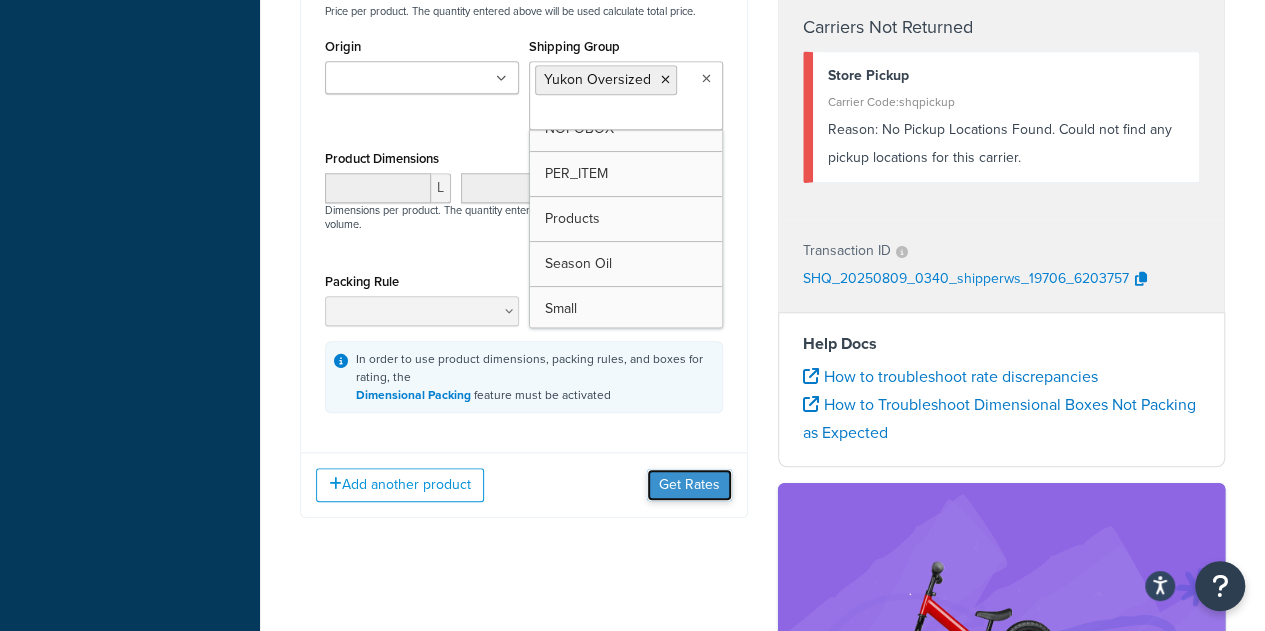 click on "Get Rates" at bounding box center [689, 485] 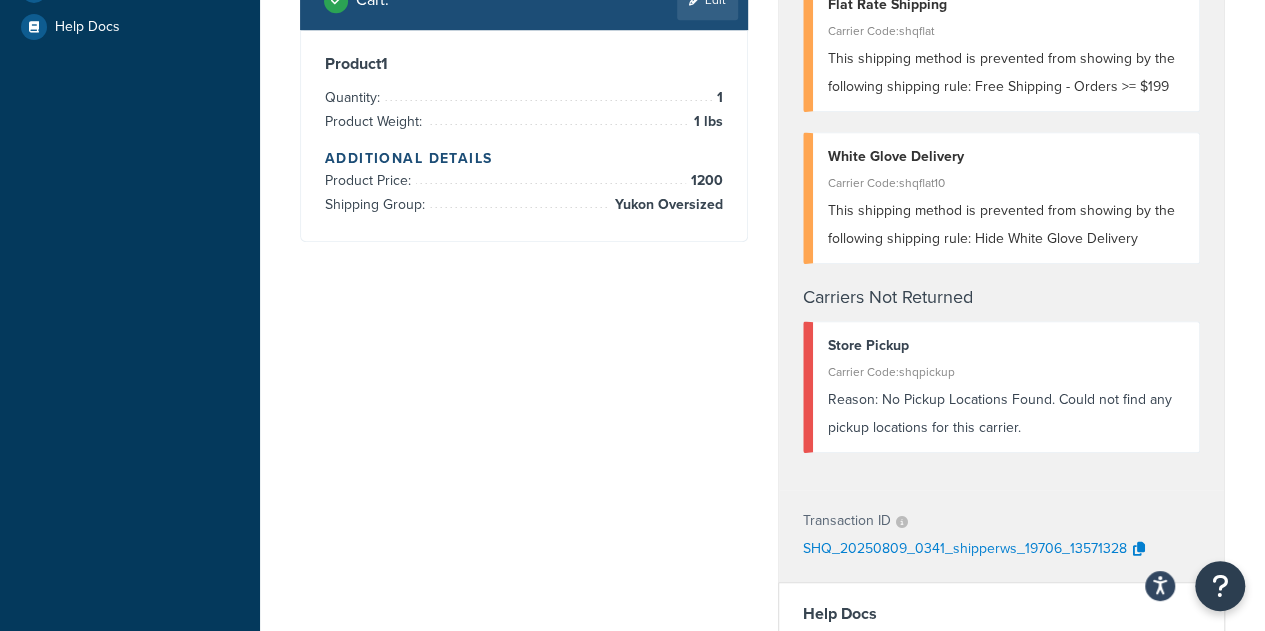 scroll, scrollTop: 559, scrollLeft: 0, axis: vertical 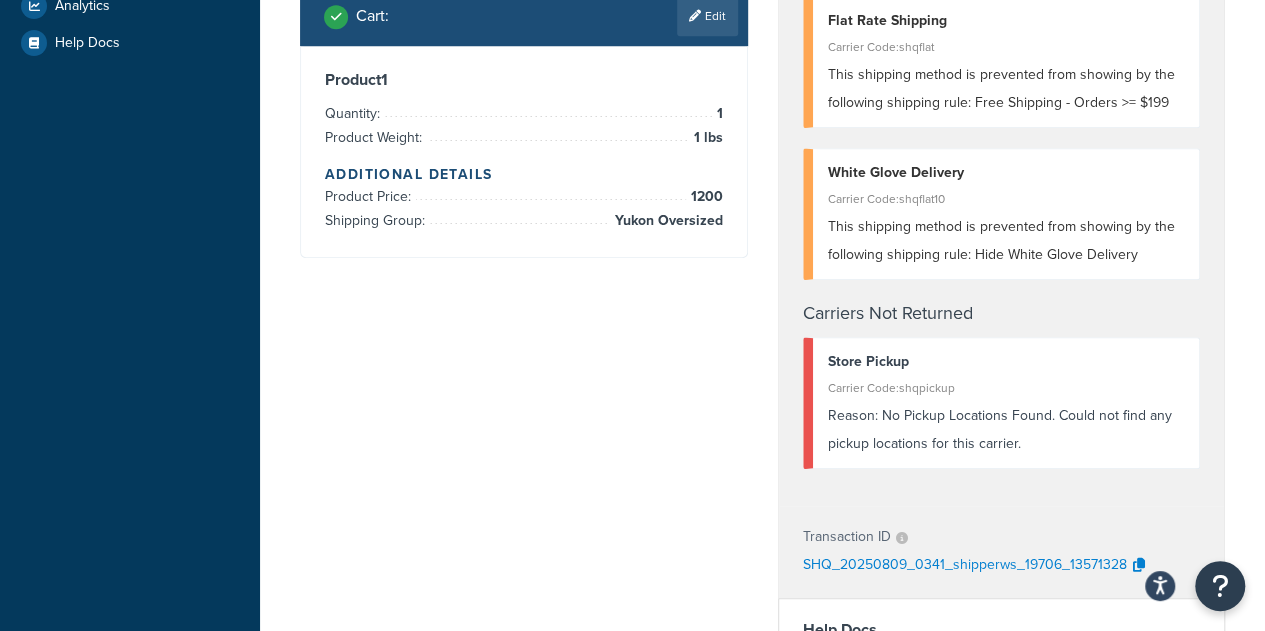 click on "Ecommerce store :  Edit Staging staging-na01-solobrands.demandware.net Shipping destination :  Edit 1 E Broward Blvd Fl 1 Fort Lauderdale,    Florida,    33316 ,  United States Cart :  Edit Product  1 Quantity: 1 Product Weight: 1   lbs Additional Details Product Price: 1200 Shipping Group: Yukon Oversized US - Grapevine Expedited Carrier Code:   shqfedex1 $22.55 Expedited  -   2nd Day $23.10 Expedited  -   Standard Overnight Free Shipping Carrier Code:   shqcustom $0.00 Free Shipping  -   Ground Shipping Delivers: Thu, 8/14/2025 Carriers Prevented By Rules Flat Rate Shipping Carrier Code:  shqflat This shipping method is prevented from showing by the following
shipping rule: Free Shipping - Orders >= $199 White Glove Delivery Carrier Code:  shqflat10 This shipping method is prevented from showing by the following
shipping rule: Hide White Glove Delivery Carriers Not Returned Store Pickup Carrier Code:  shqpickup Reason:   Transaction ID  SHQ_20250809_0341_shipperws_19706_13571328 Help Docs" at bounding box center (762, 490) 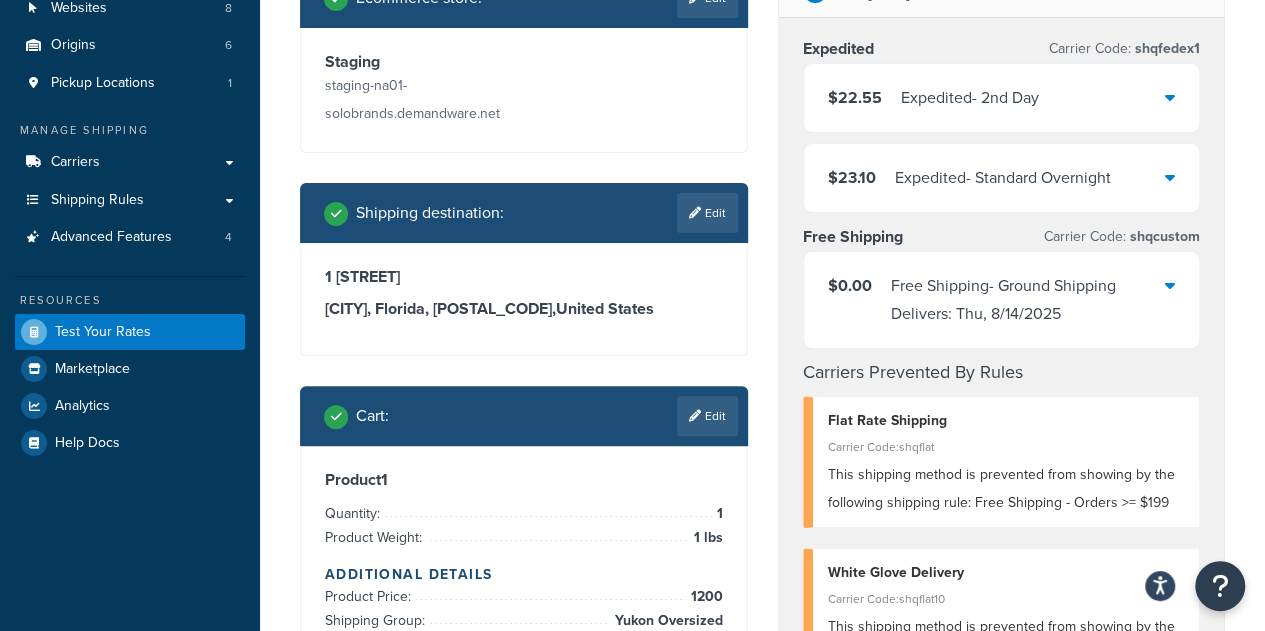 scroll, scrollTop: 199, scrollLeft: 0, axis: vertical 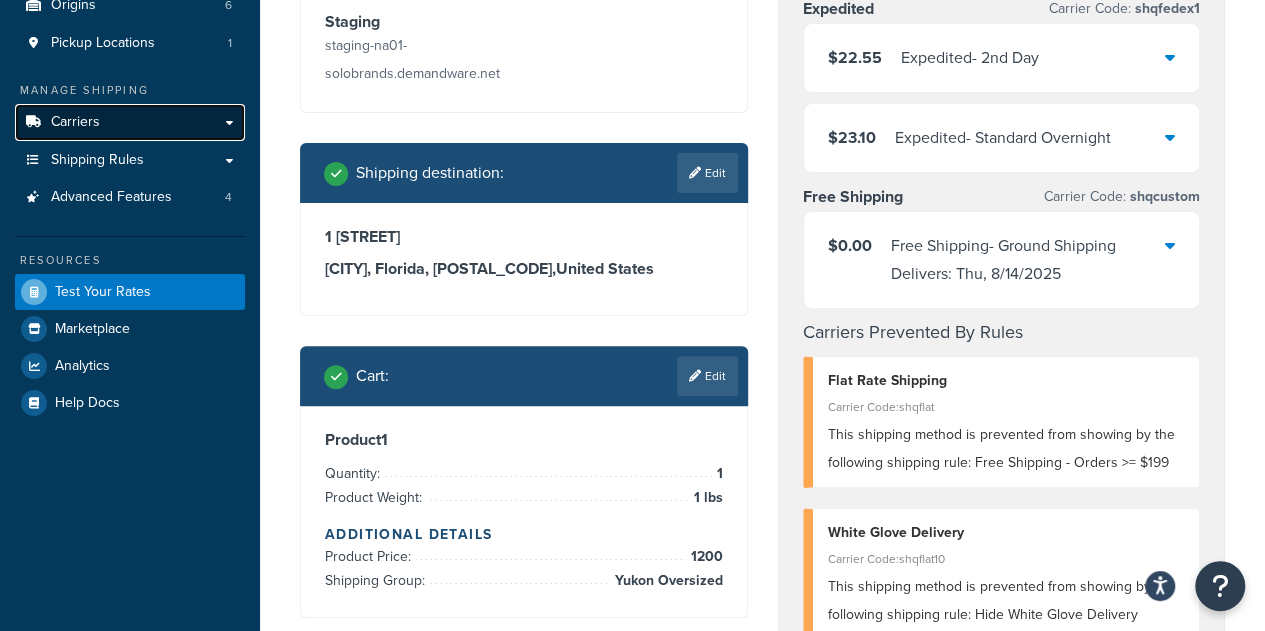 click on "Carriers" at bounding box center (130, 122) 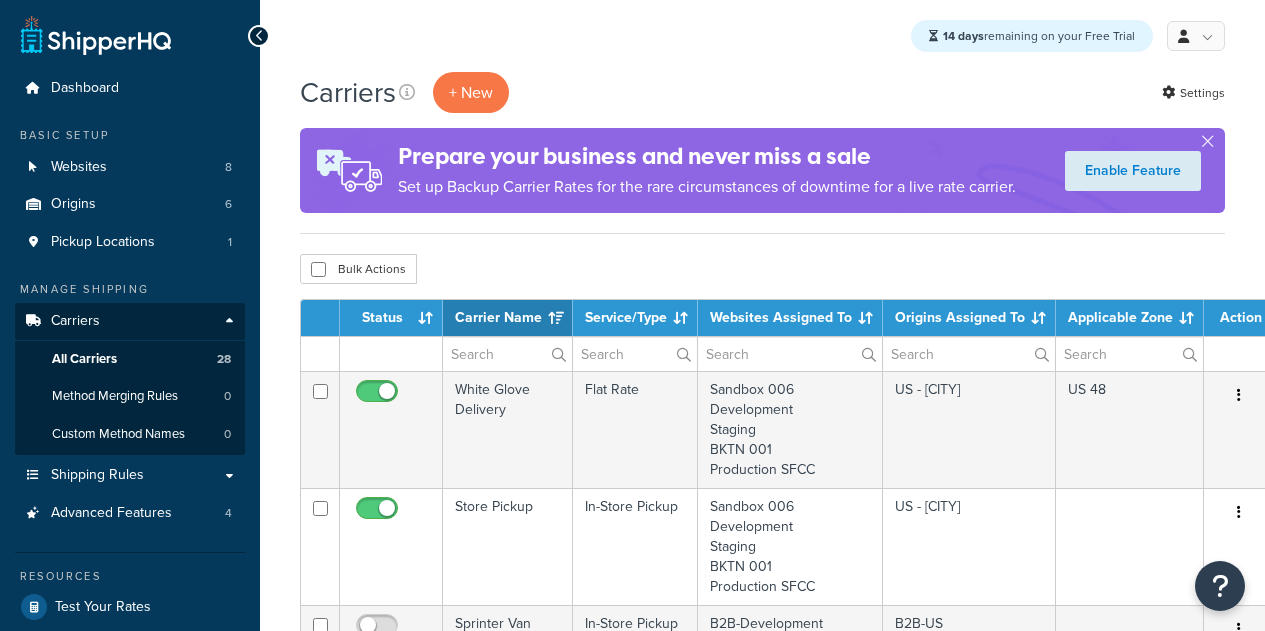 select on "15" 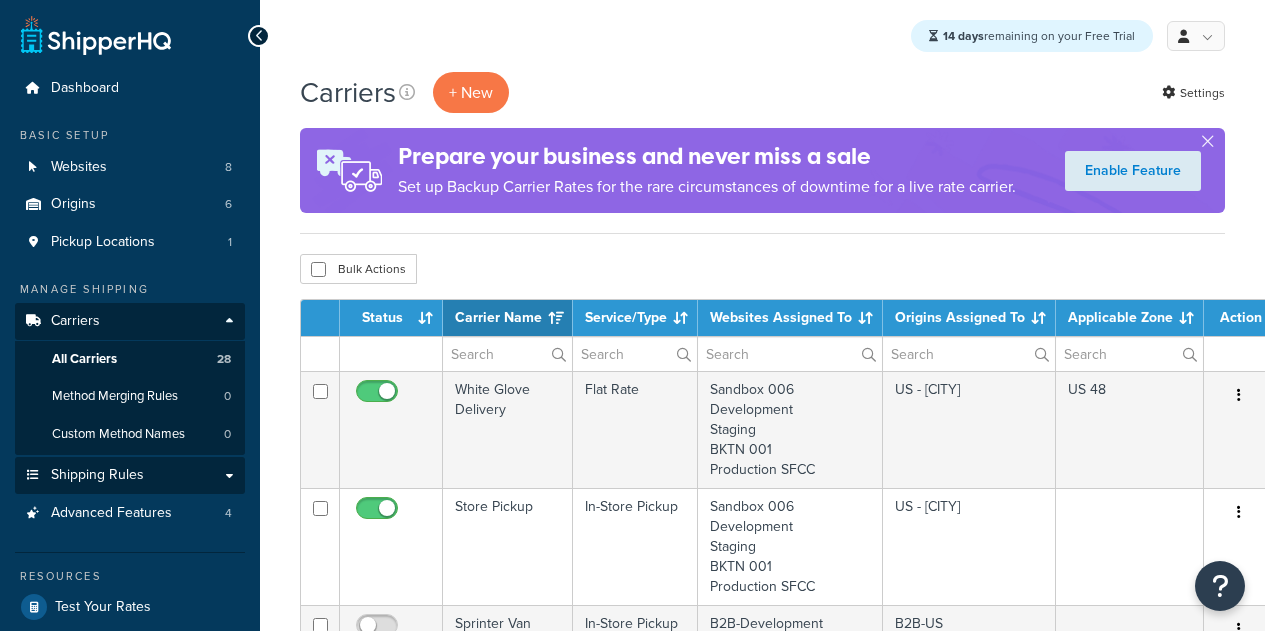 scroll, scrollTop: 0, scrollLeft: 0, axis: both 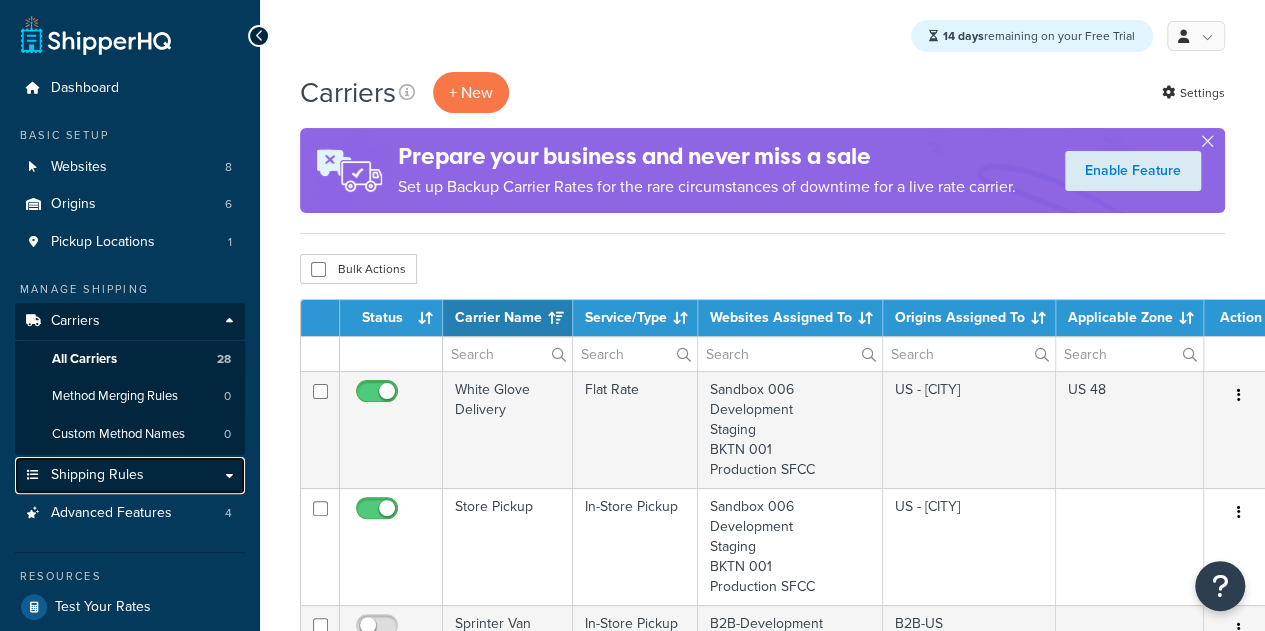 click on "Shipping Rules" at bounding box center [130, 475] 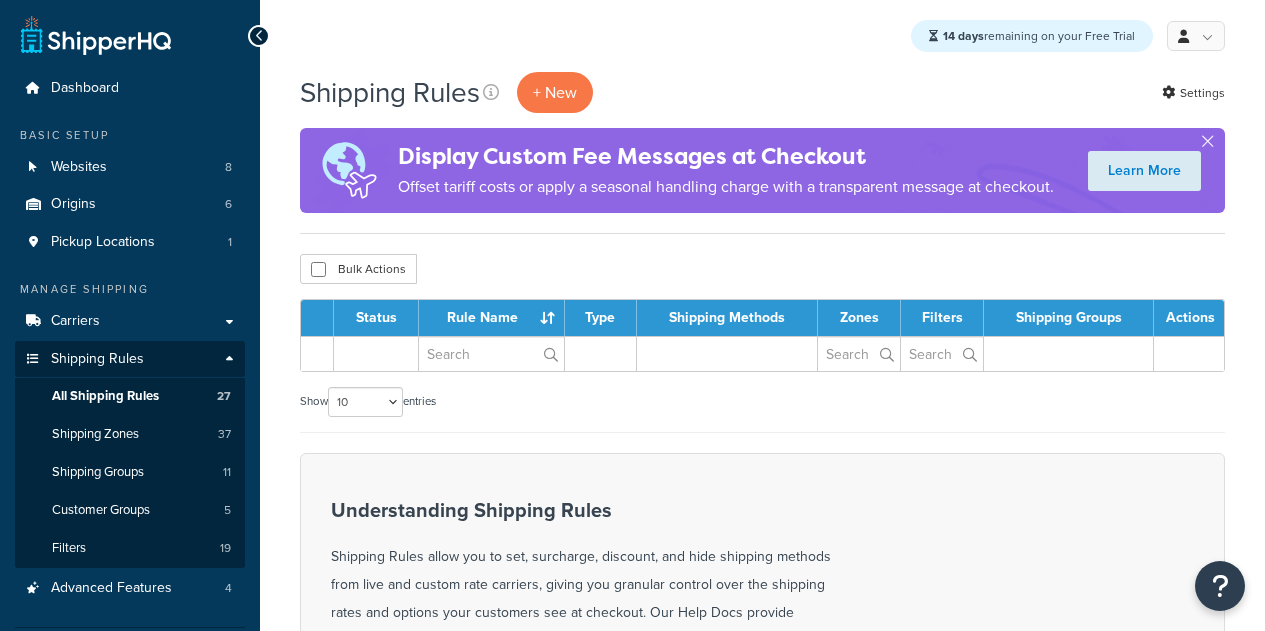 scroll, scrollTop: 0, scrollLeft: 0, axis: both 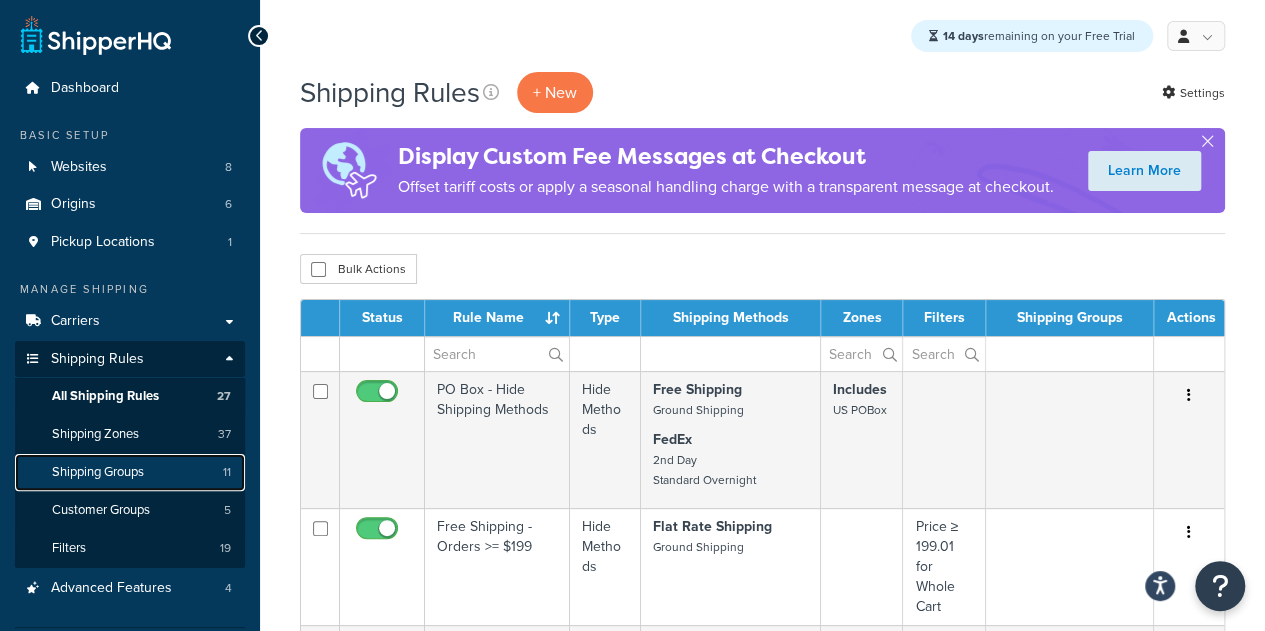 click on "Shipping Groups" at bounding box center (98, 472) 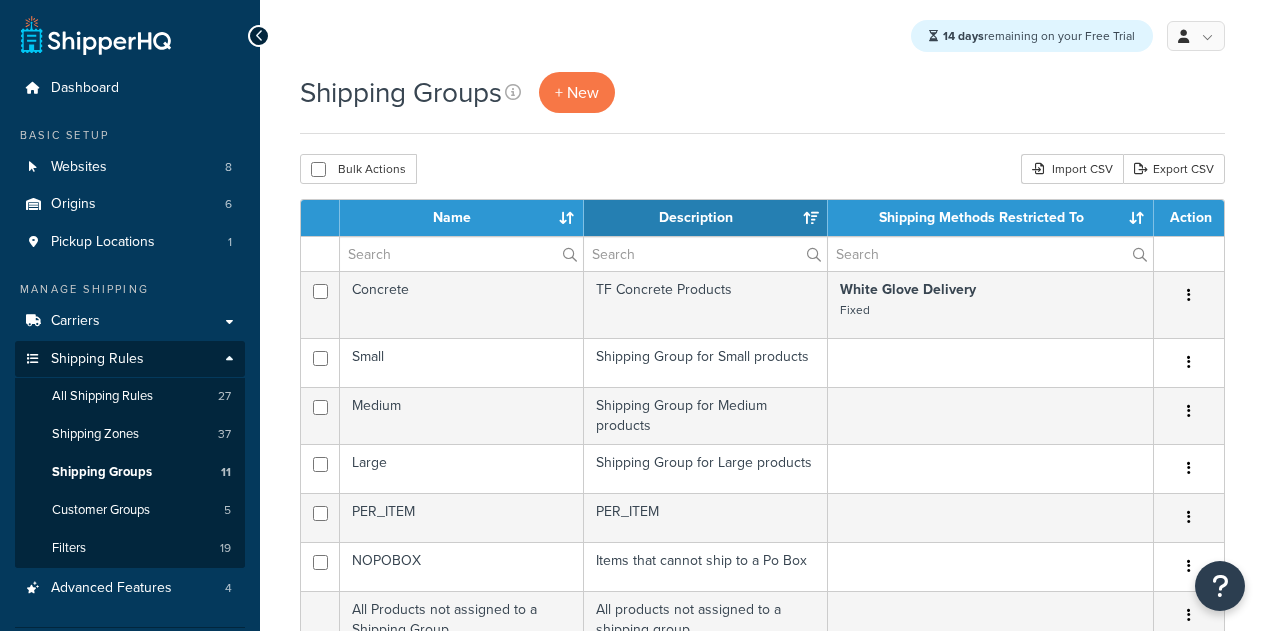select on "15" 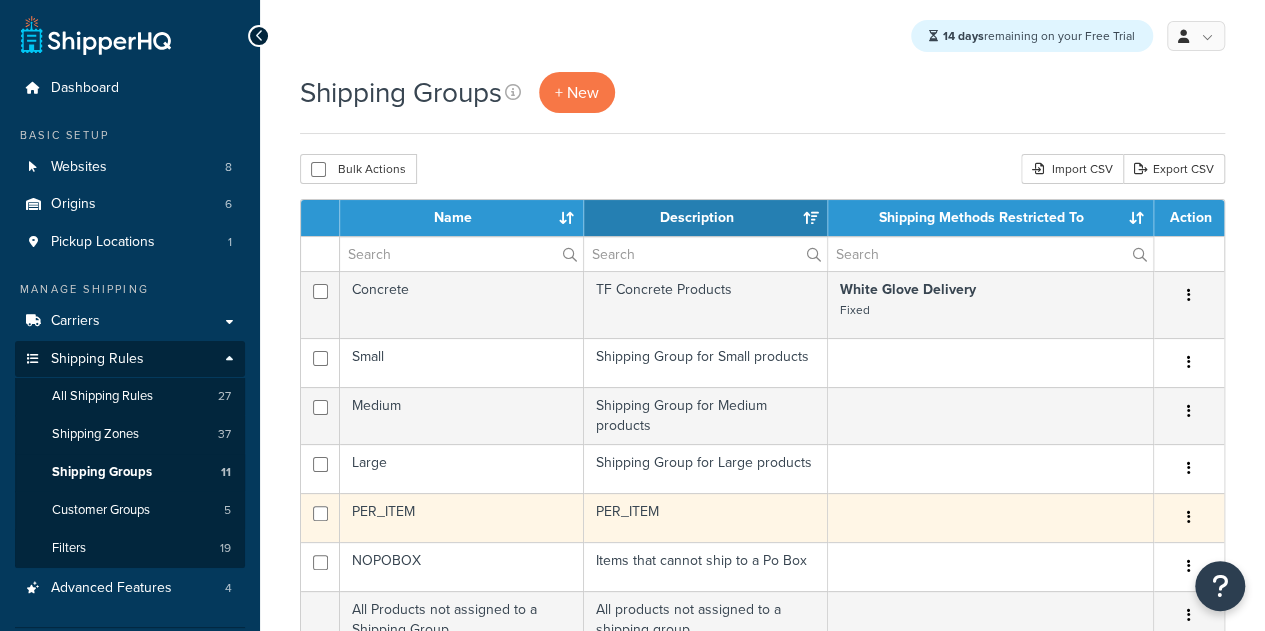 scroll, scrollTop: 0, scrollLeft: 0, axis: both 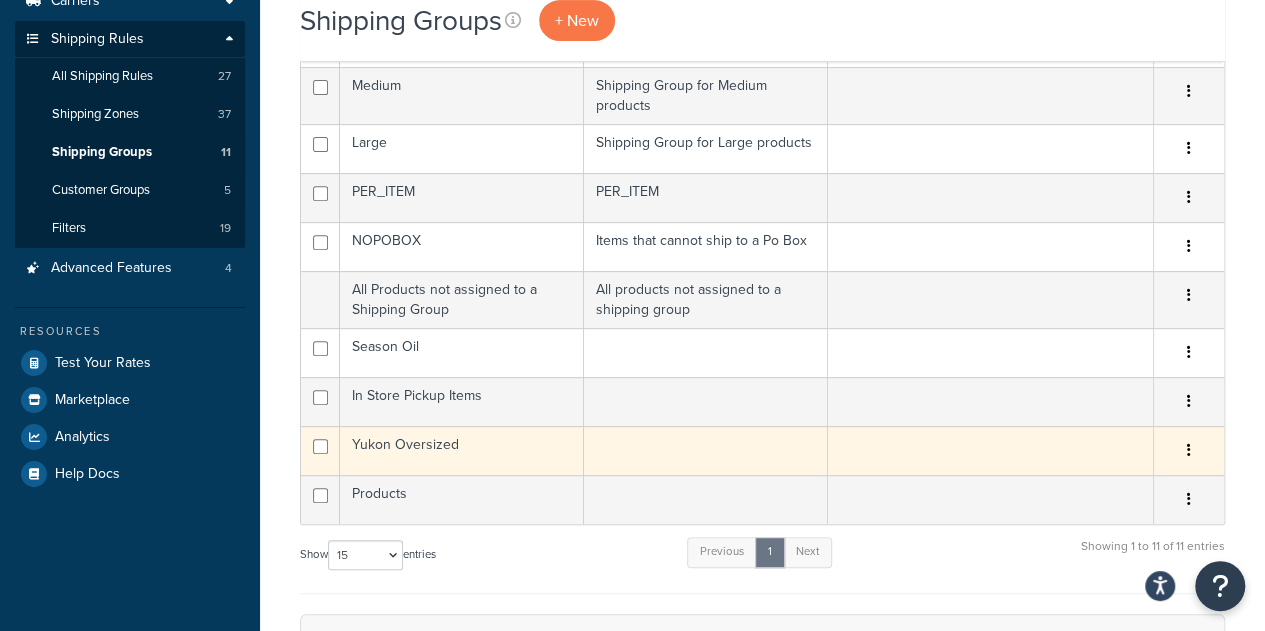 click on "Yukon Oversized" at bounding box center [462, 450] 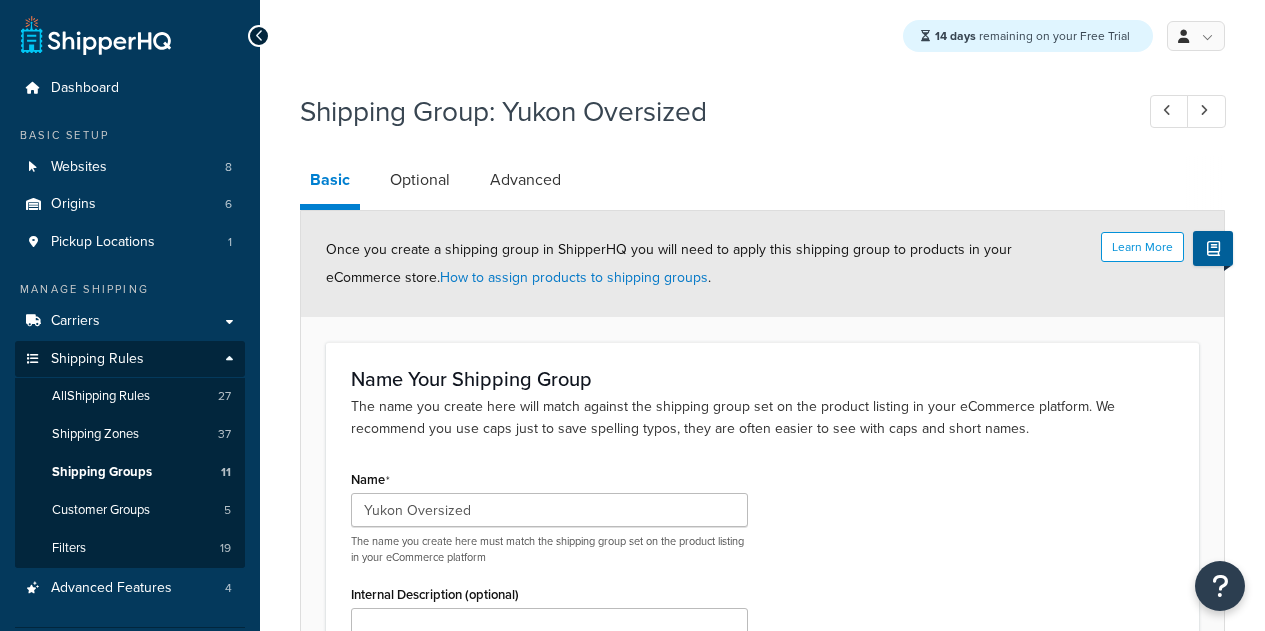 scroll, scrollTop: 0, scrollLeft: 0, axis: both 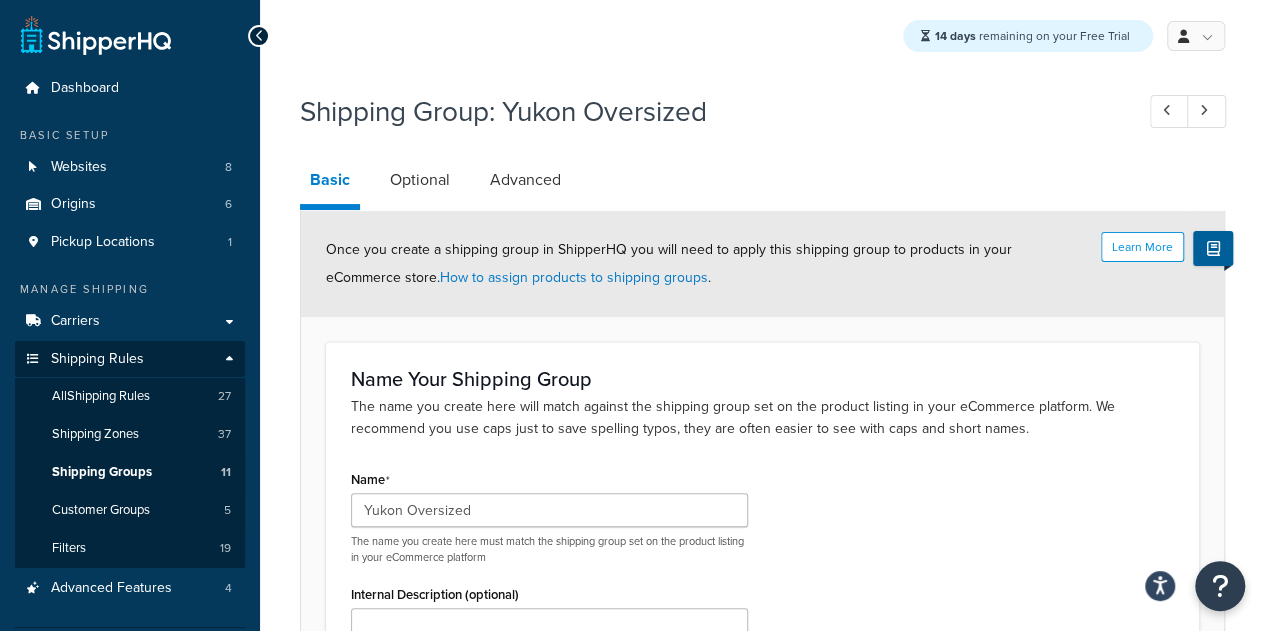 click on "Name   [PERSON] The name you create here must match the shipping group set on the product listing in your eCommerce platform Internal Description (optional)" at bounding box center [762, 581] 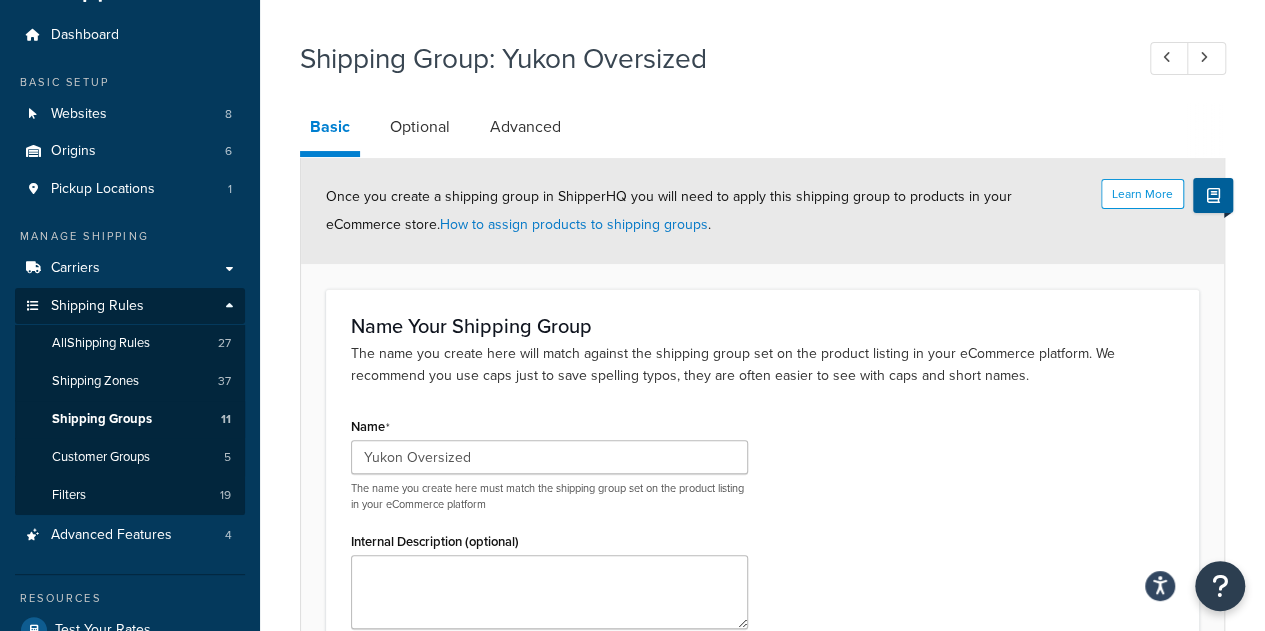 scroll, scrollTop: 0, scrollLeft: 0, axis: both 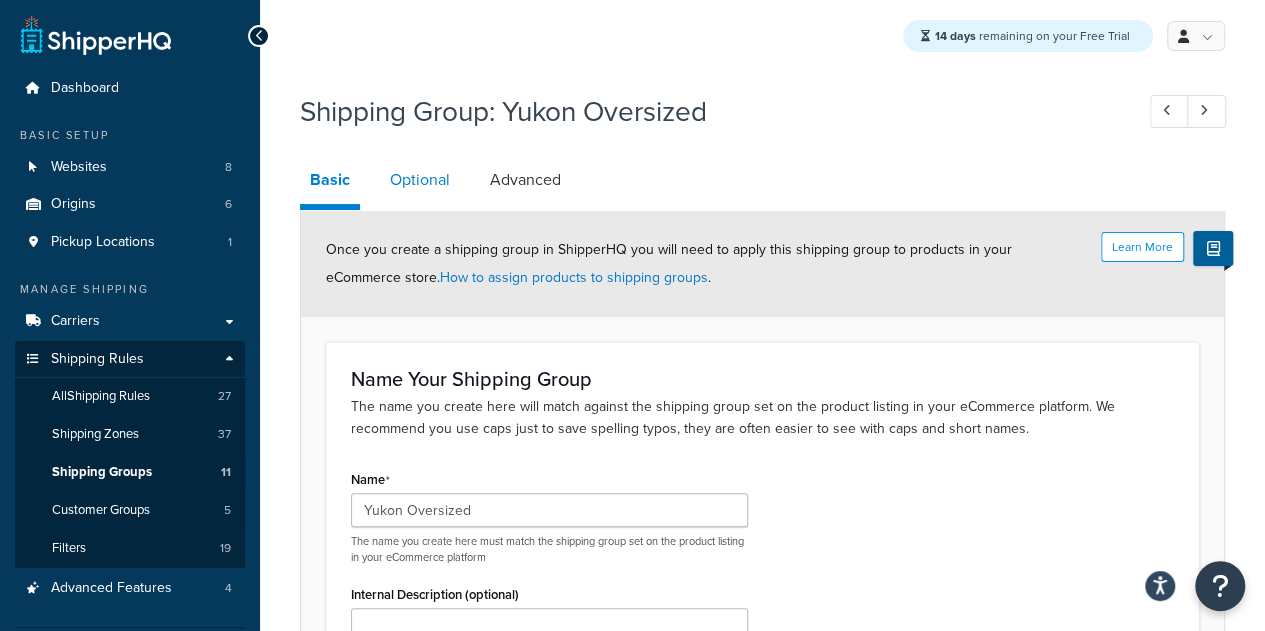 click on "Optional" at bounding box center [420, 180] 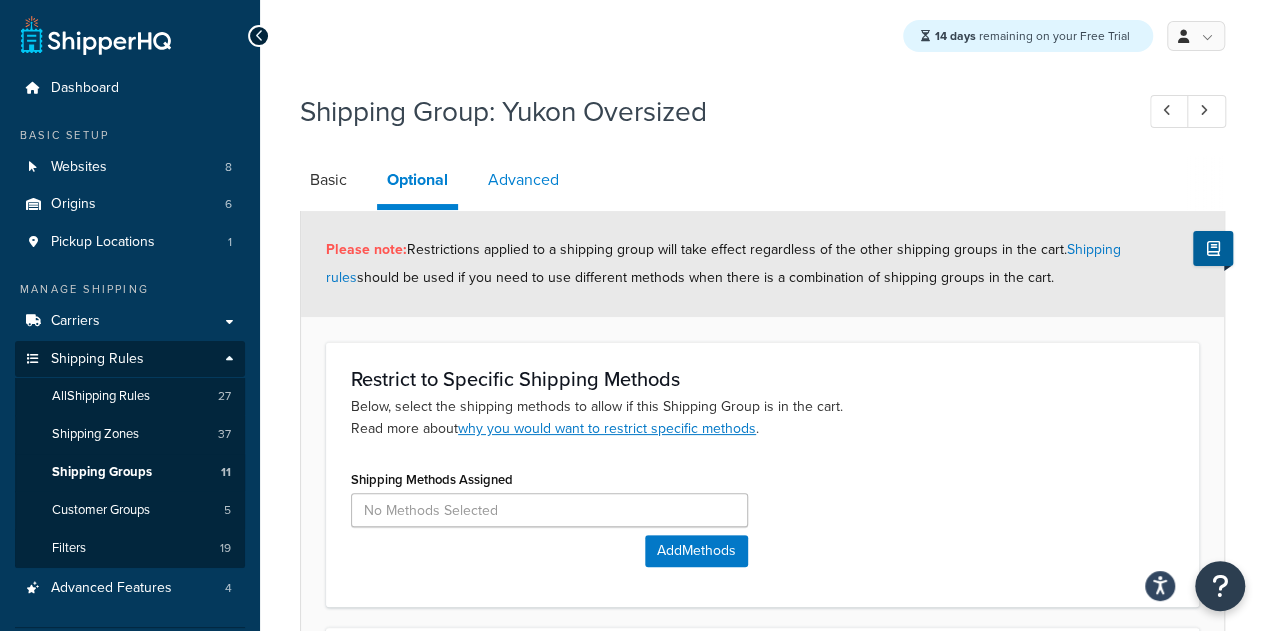 click on "Advanced" at bounding box center (523, 180) 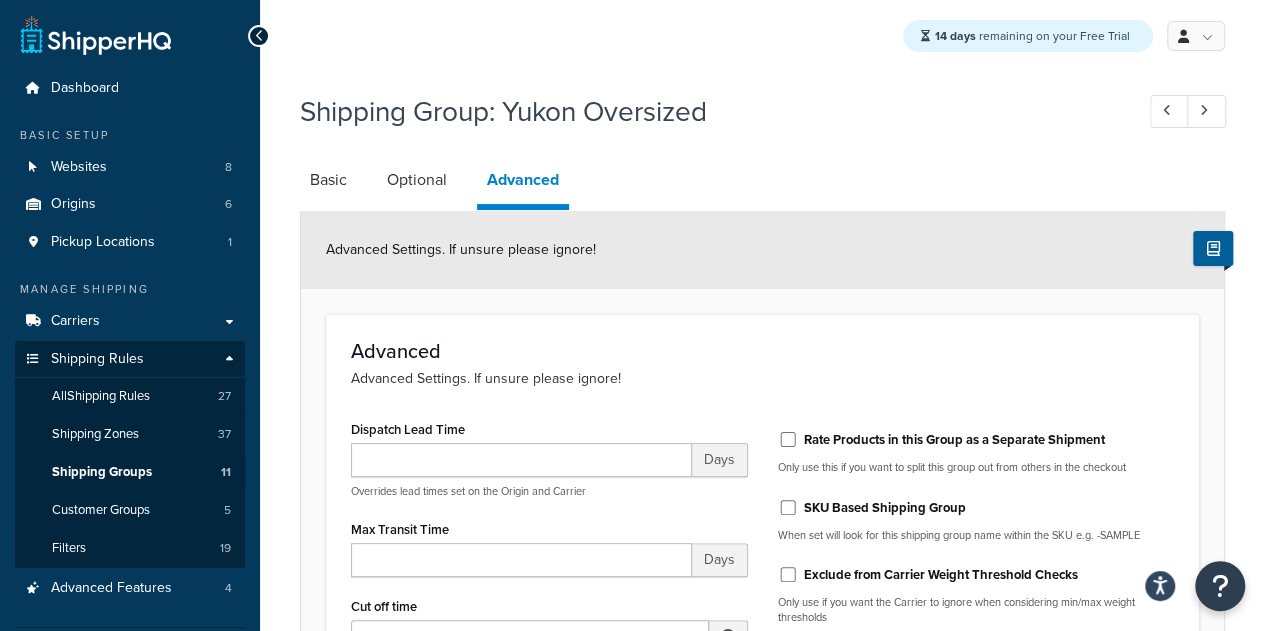 click on "Advanced Settings. If unsure please ignore!" 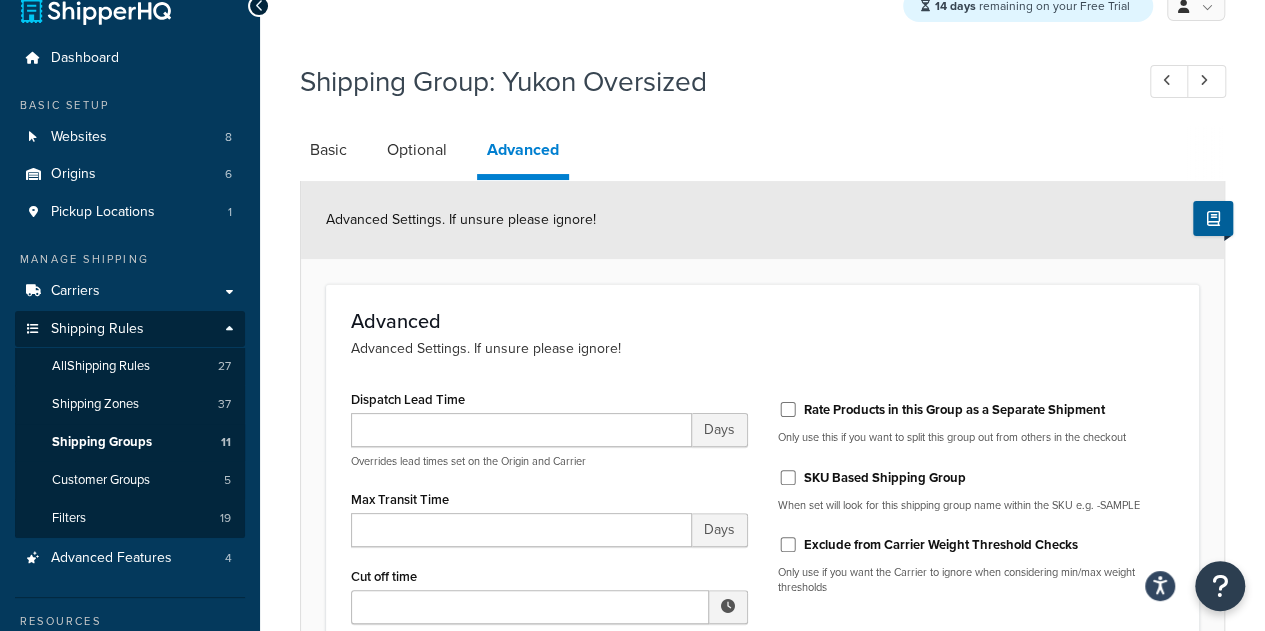scroll, scrollTop: 0, scrollLeft: 0, axis: both 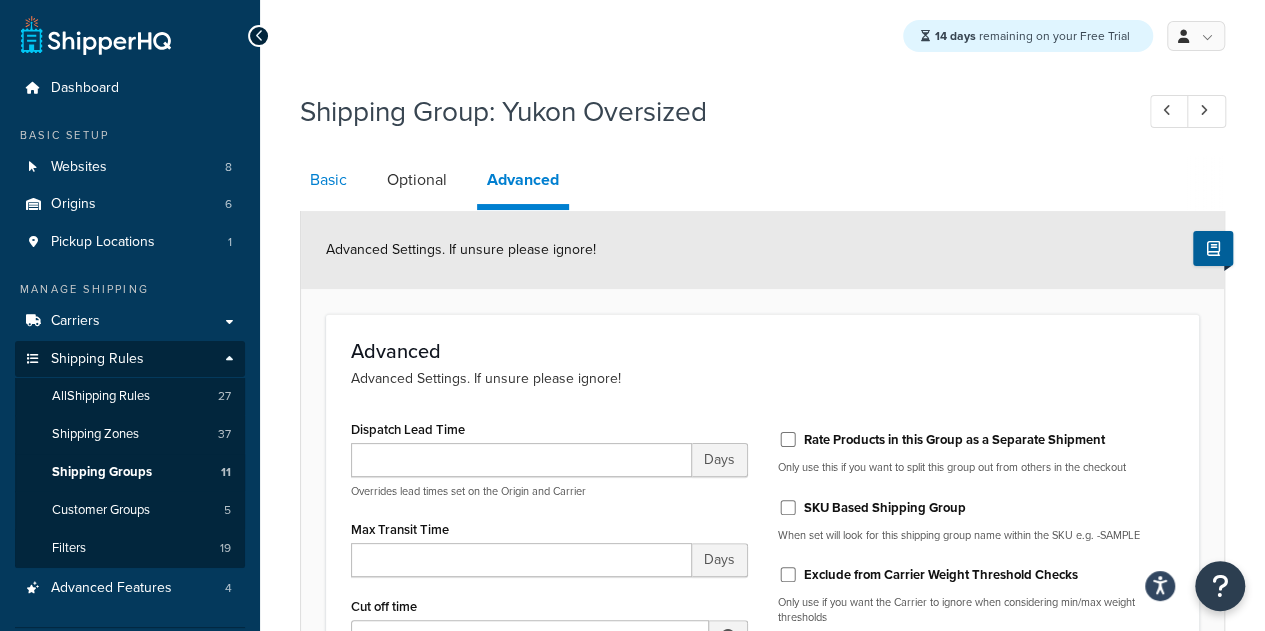 click on "Basic" at bounding box center [328, 180] 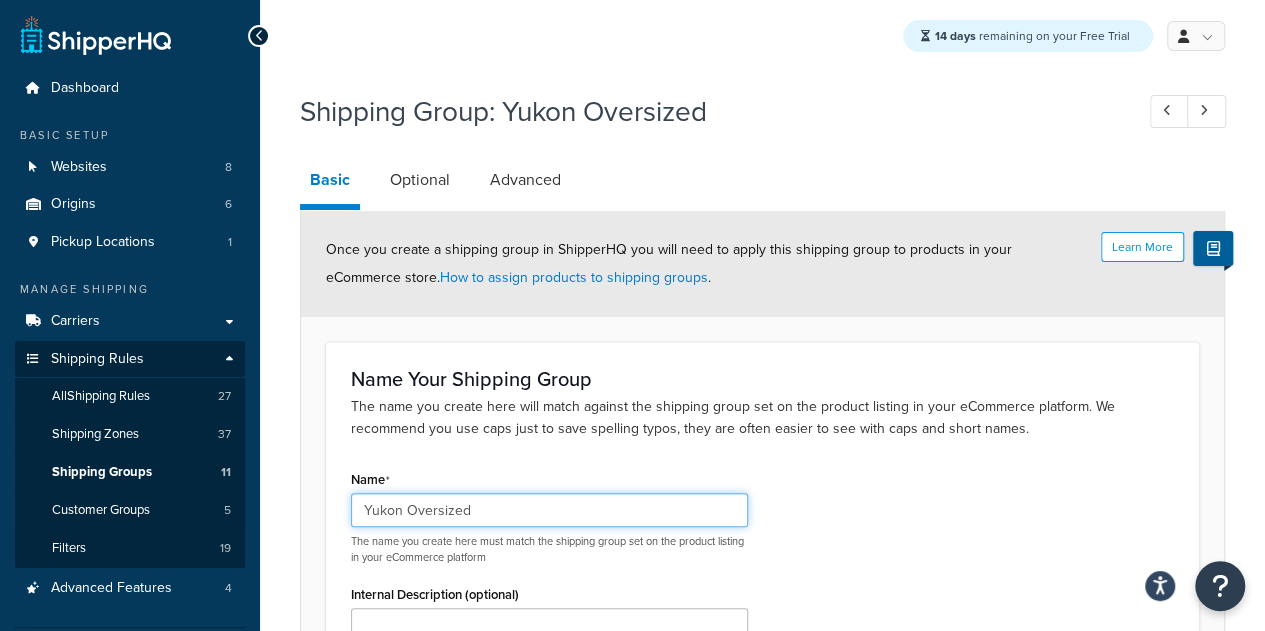 drag, startPoint x: 482, startPoint y: 511, endPoint x: 333, endPoint y: 519, distance: 149.21461 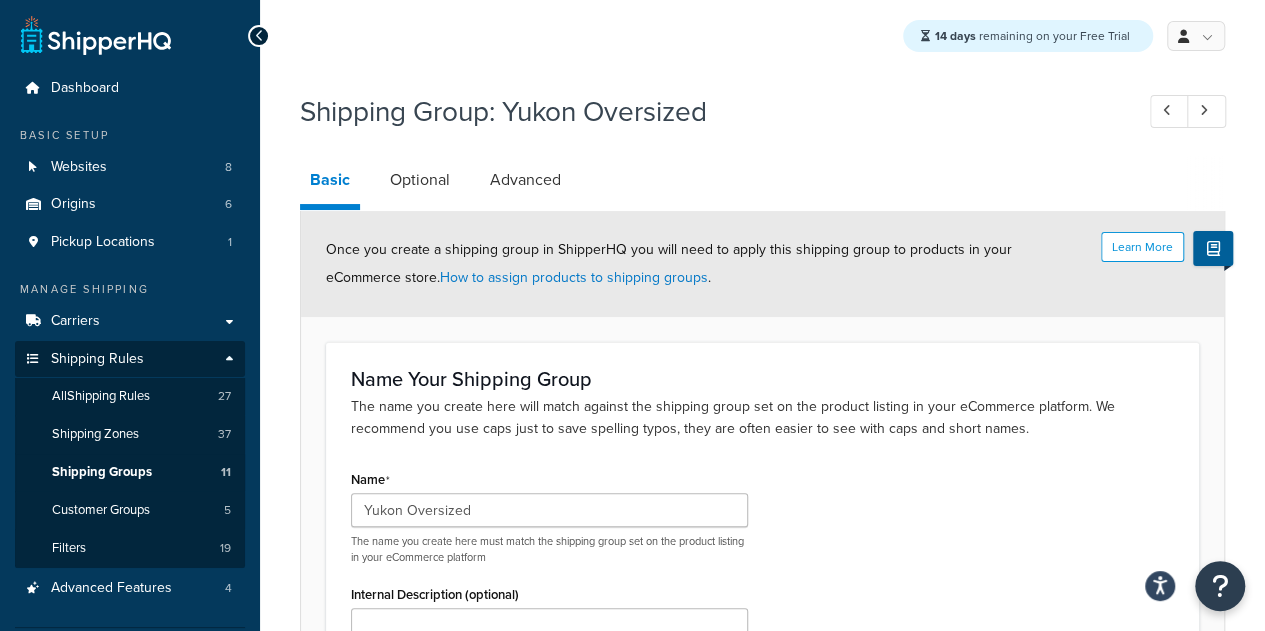 click on "Name Your Shipping Group" 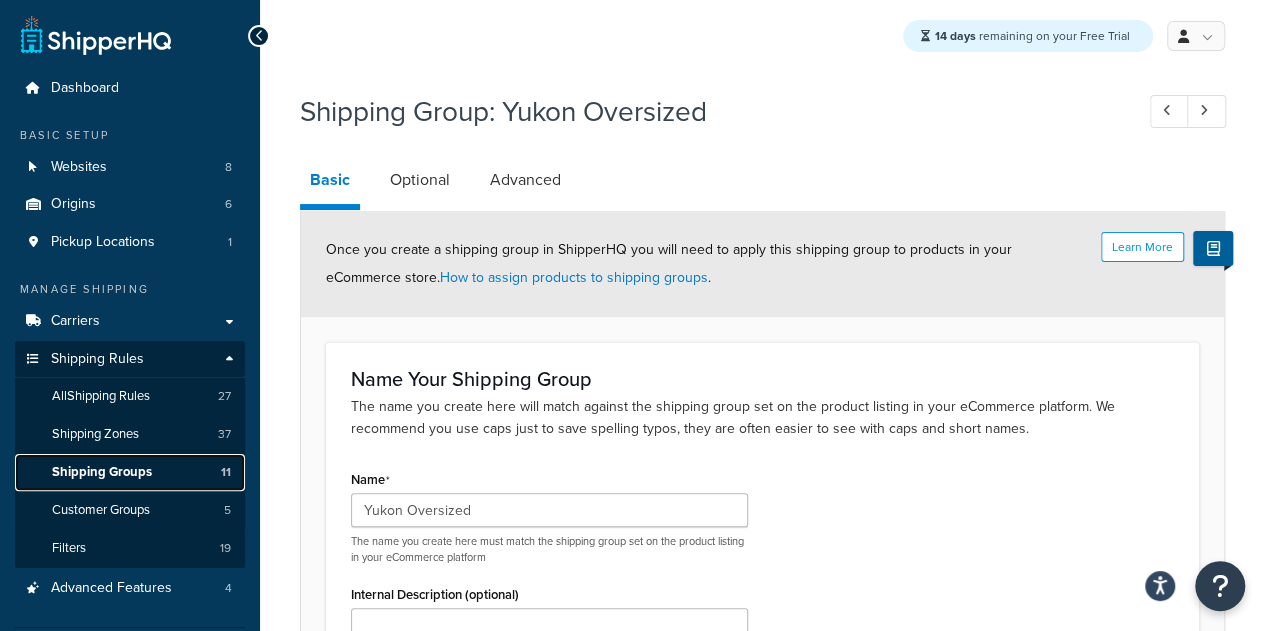 click on "Shipping Groups" at bounding box center (102, 472) 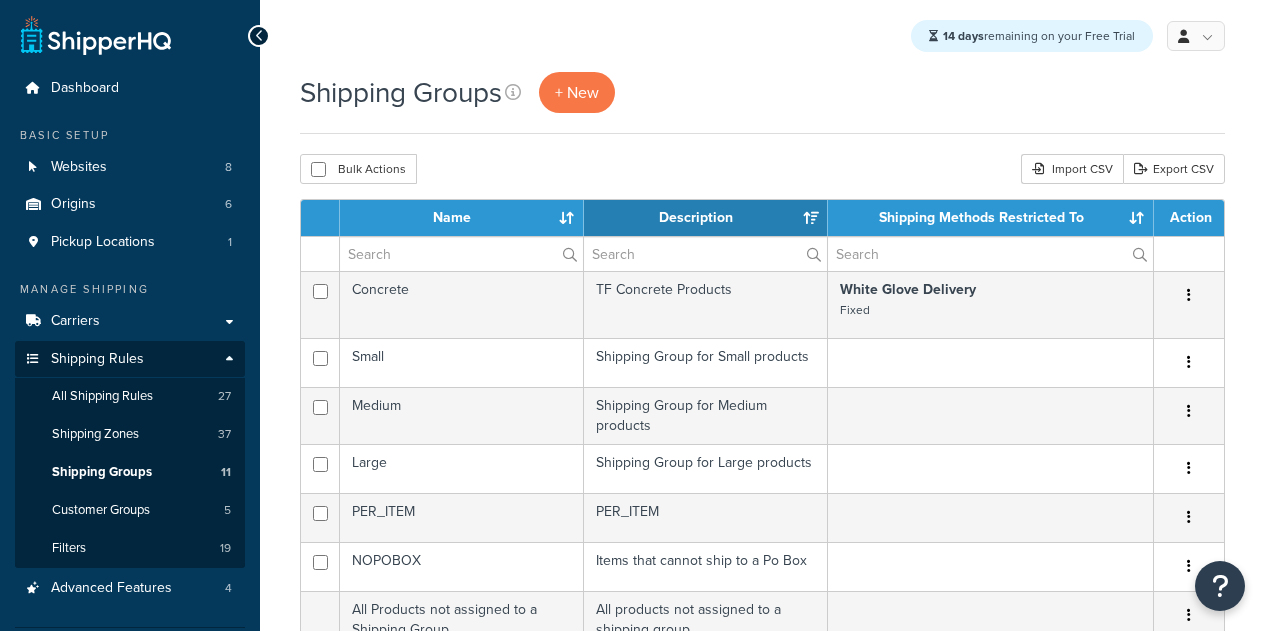 select on "15" 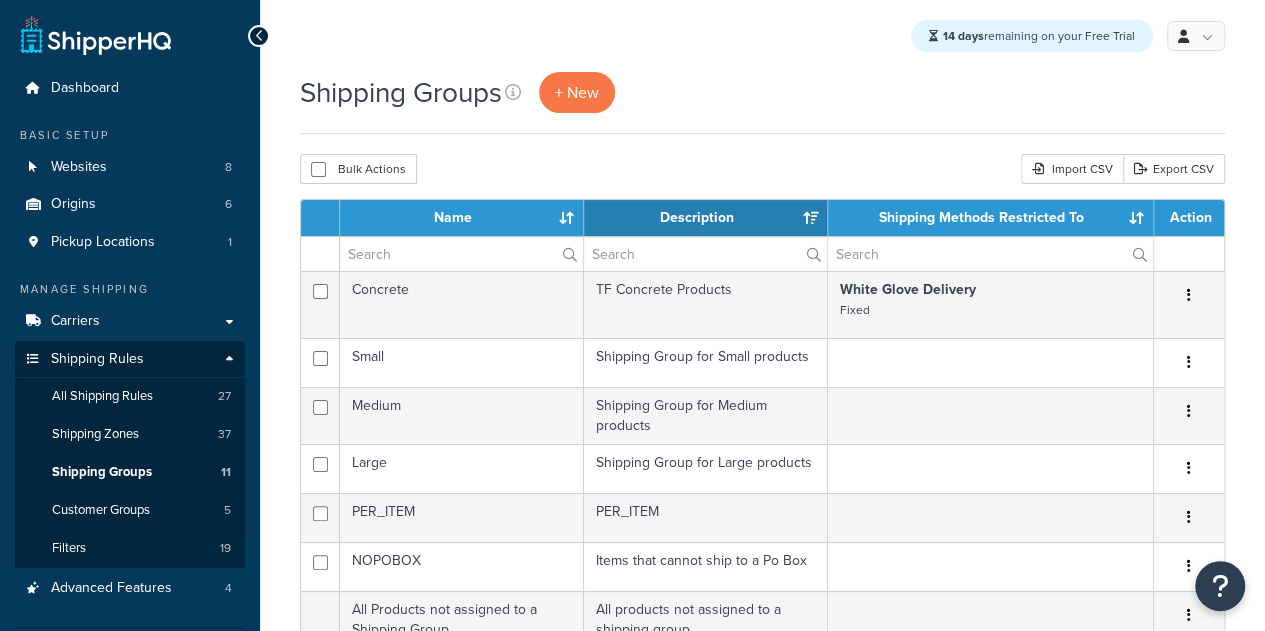 scroll, scrollTop: 0, scrollLeft: 0, axis: both 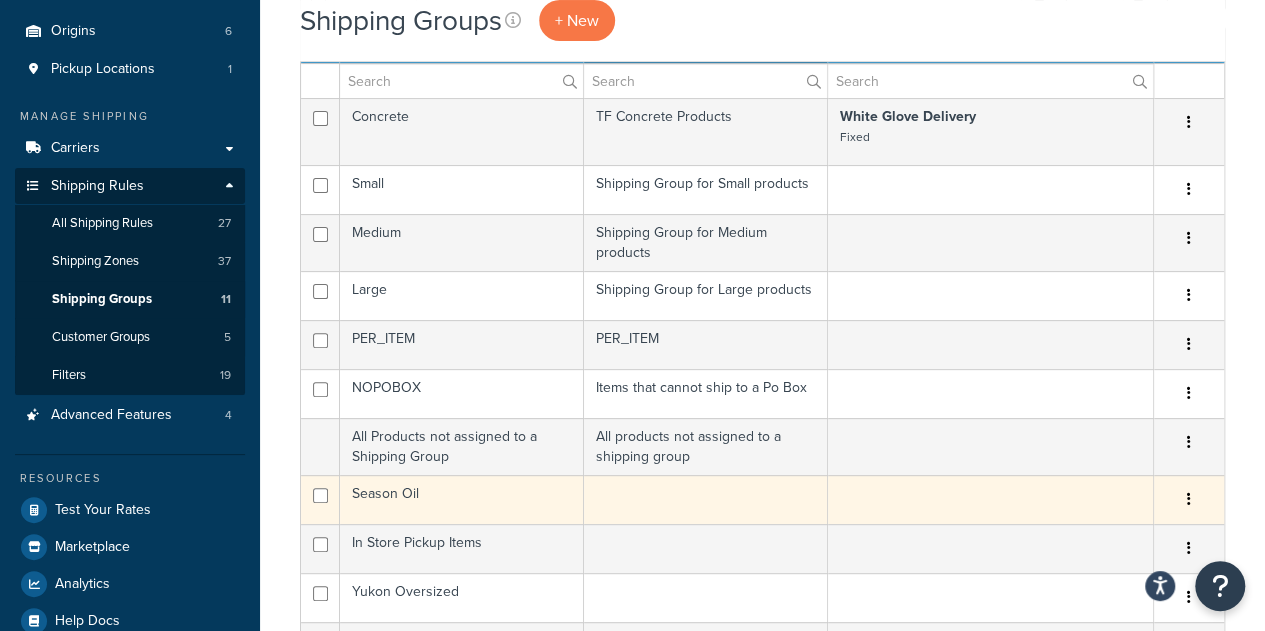 click on "Season Oil" at bounding box center [462, 499] 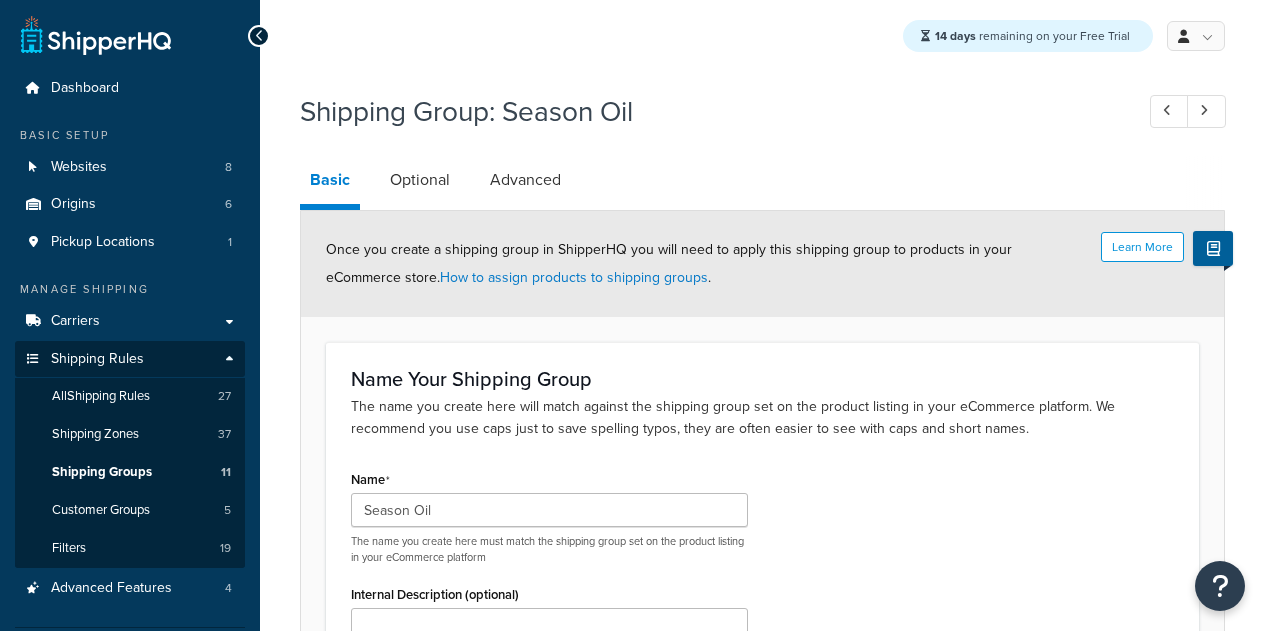 scroll, scrollTop: 0, scrollLeft: 0, axis: both 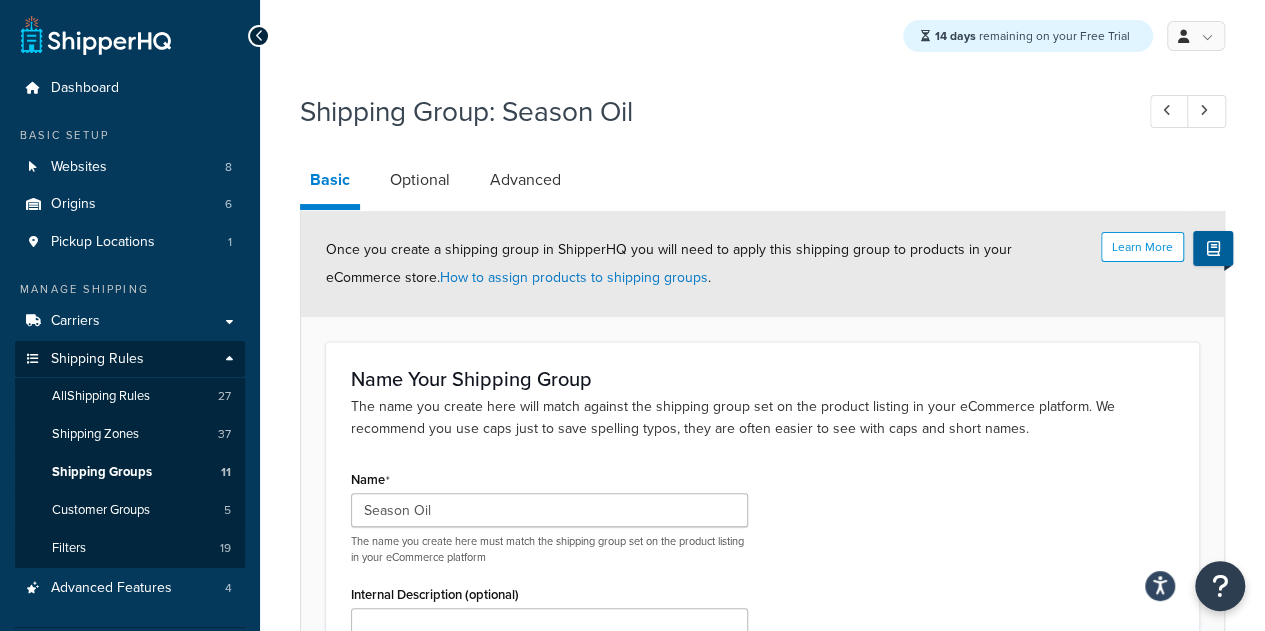 click on "Name   Season Oil The name you create here must match the shipping group set on the product listing in your eCommerce platform Internal Description (optional)" at bounding box center (762, 581) 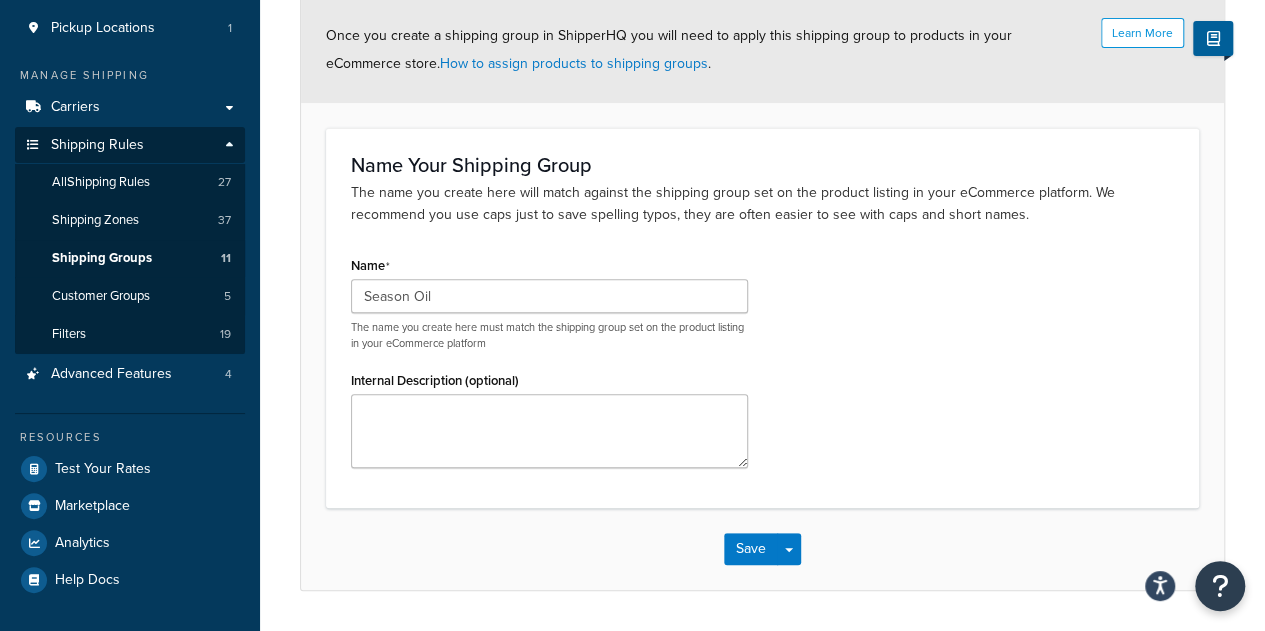 scroll, scrollTop: 272, scrollLeft: 0, axis: vertical 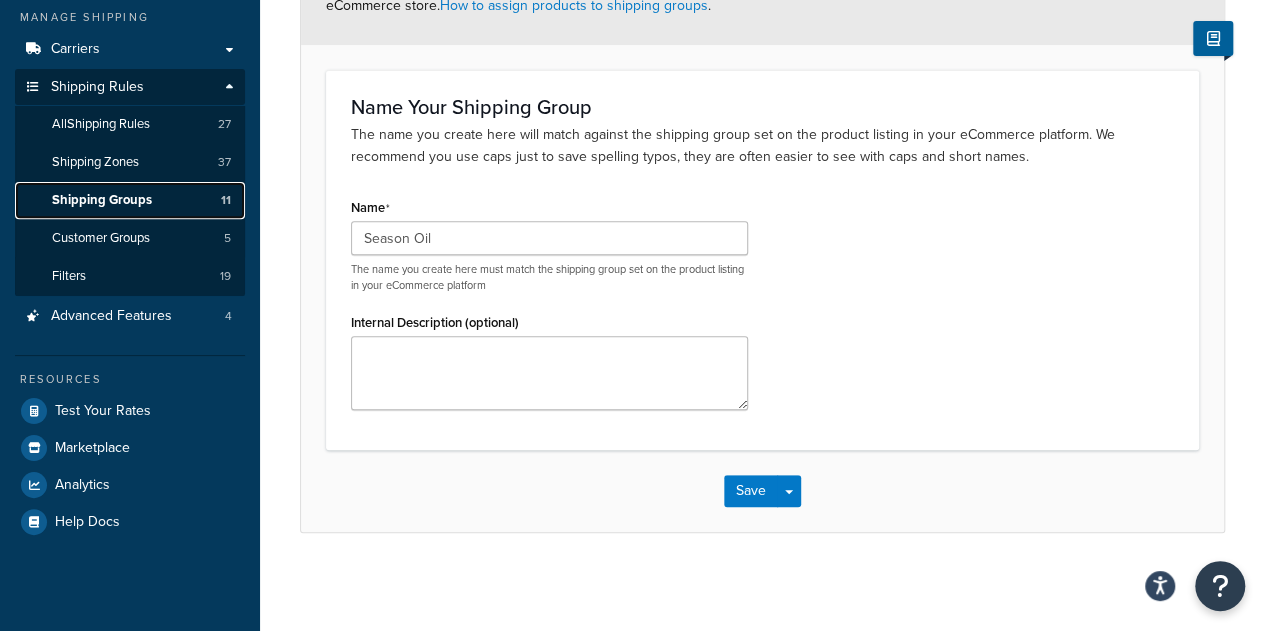 click on "Shipping Groups" at bounding box center (102, 200) 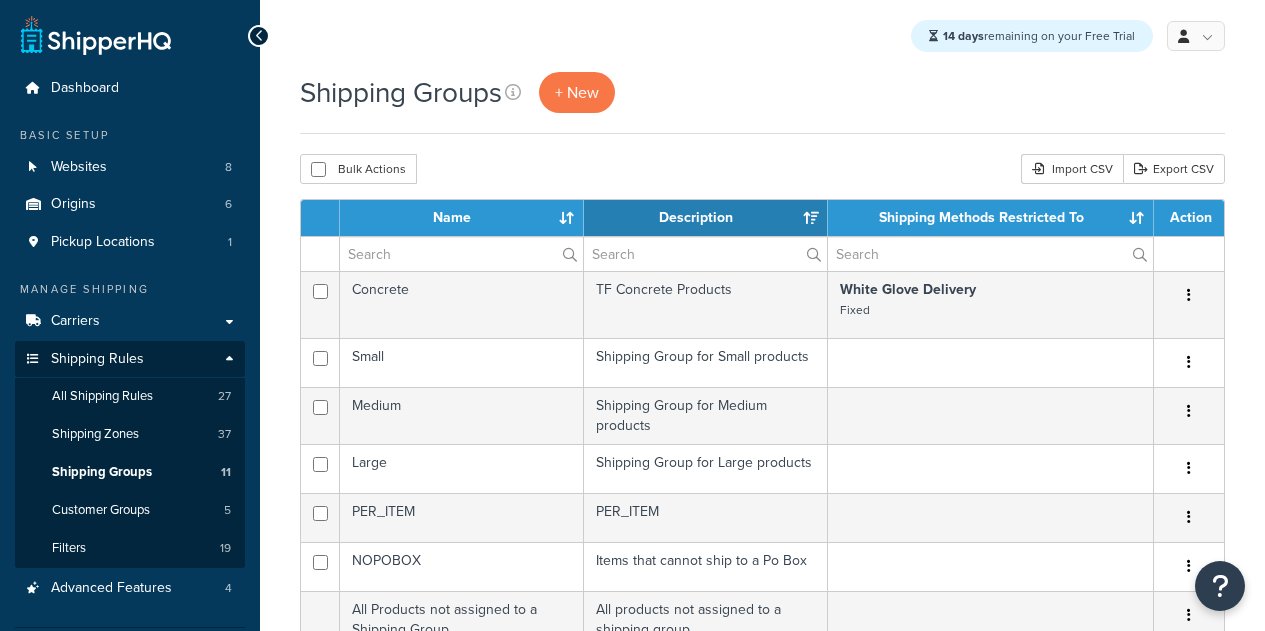 select on "15" 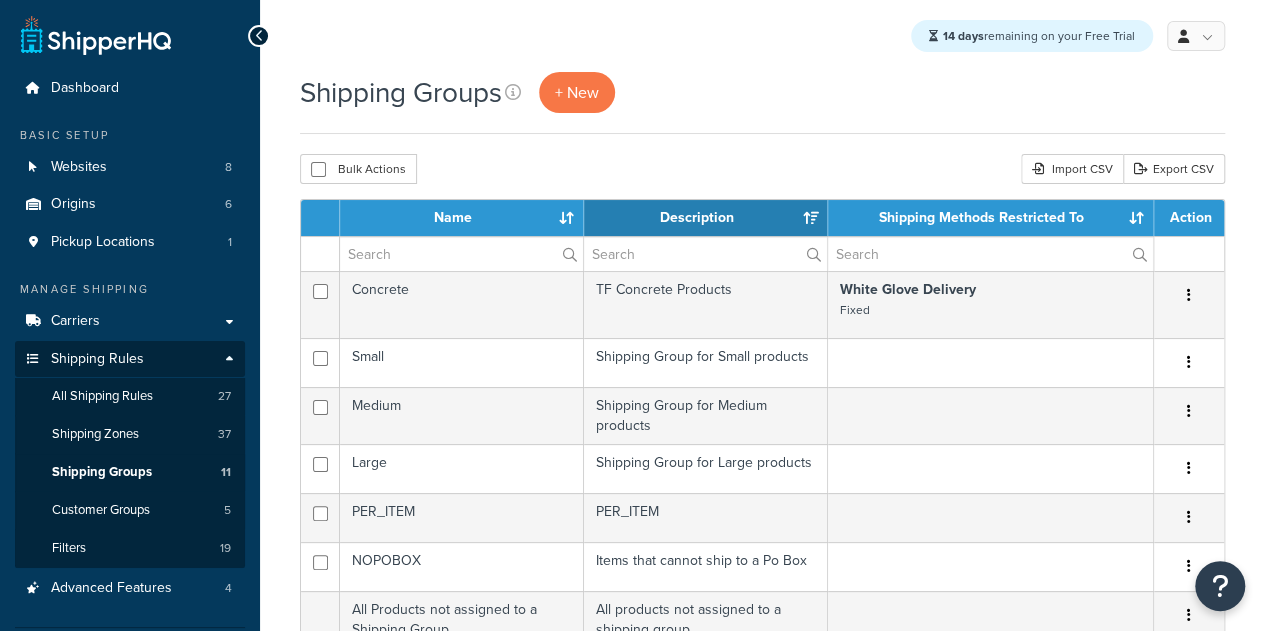 scroll, scrollTop: 0, scrollLeft: 0, axis: both 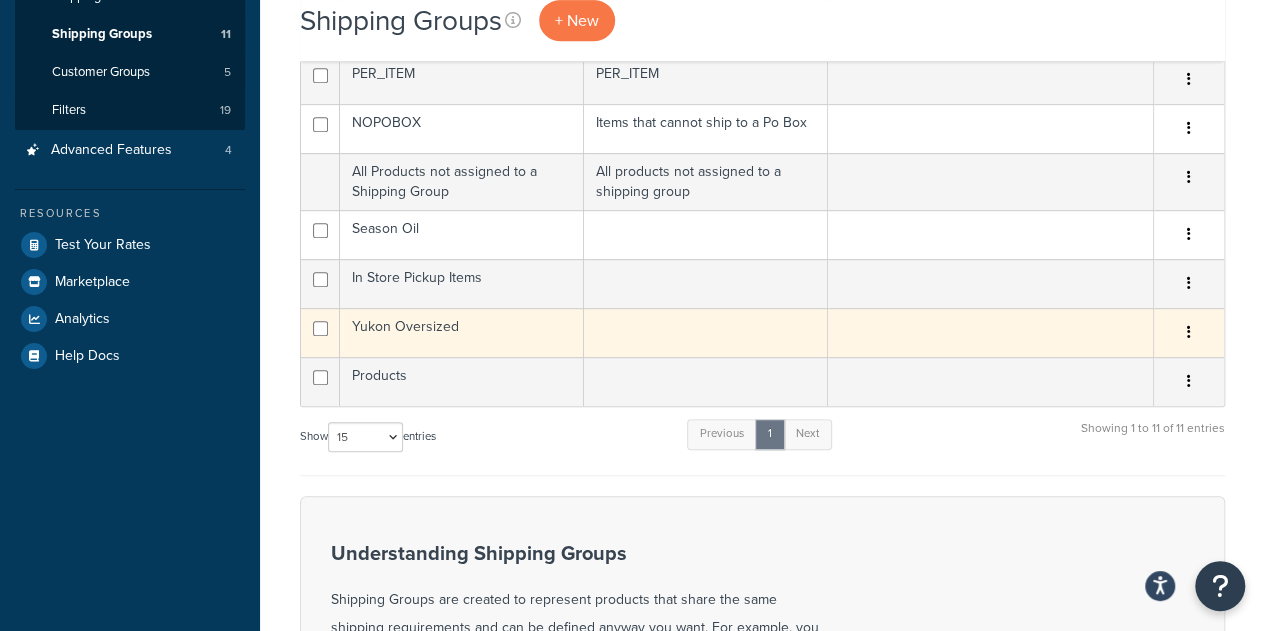 click on "Yukon Oversized" at bounding box center (462, 332) 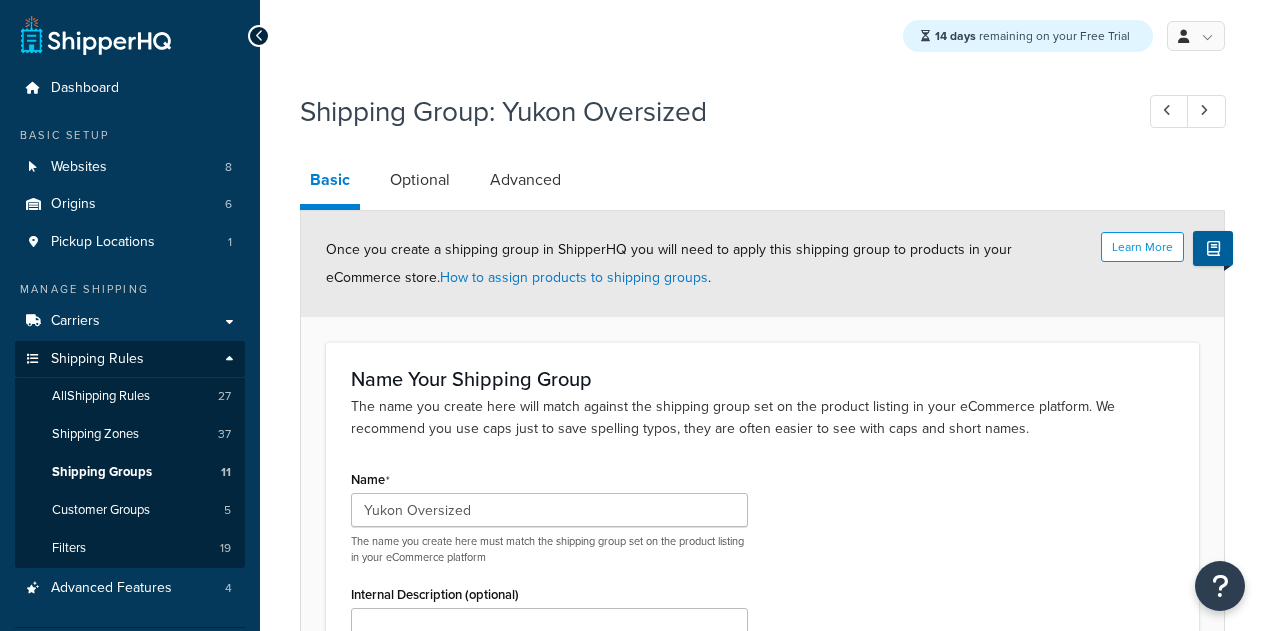 scroll, scrollTop: 0, scrollLeft: 0, axis: both 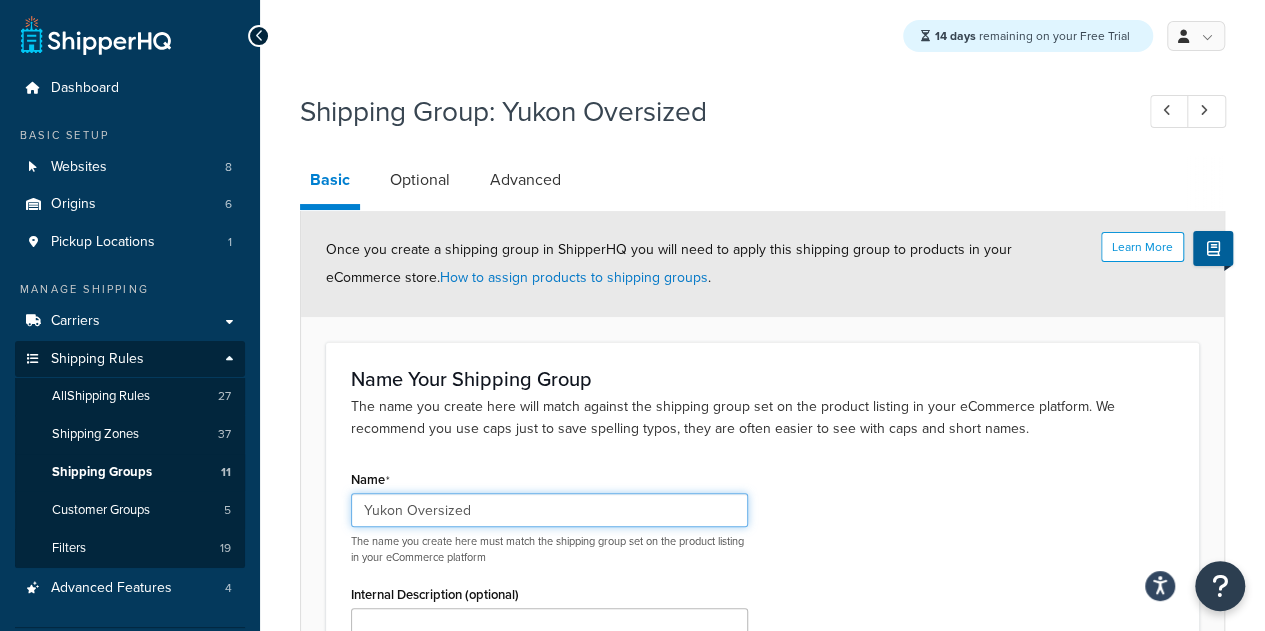 drag, startPoint x: 476, startPoint y: 513, endPoint x: 307, endPoint y: 525, distance: 169.4255 